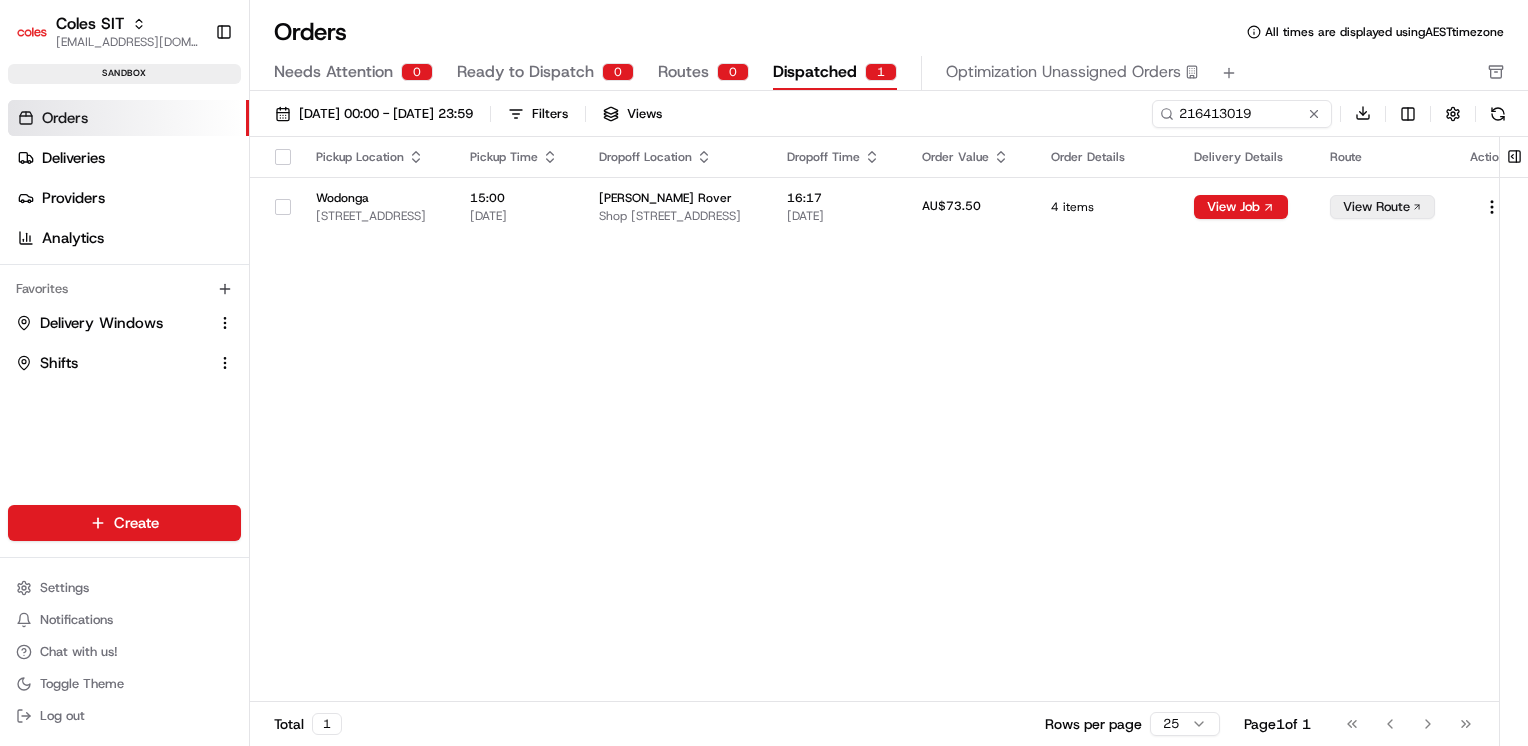 scroll, scrollTop: 0, scrollLeft: 0, axis: both 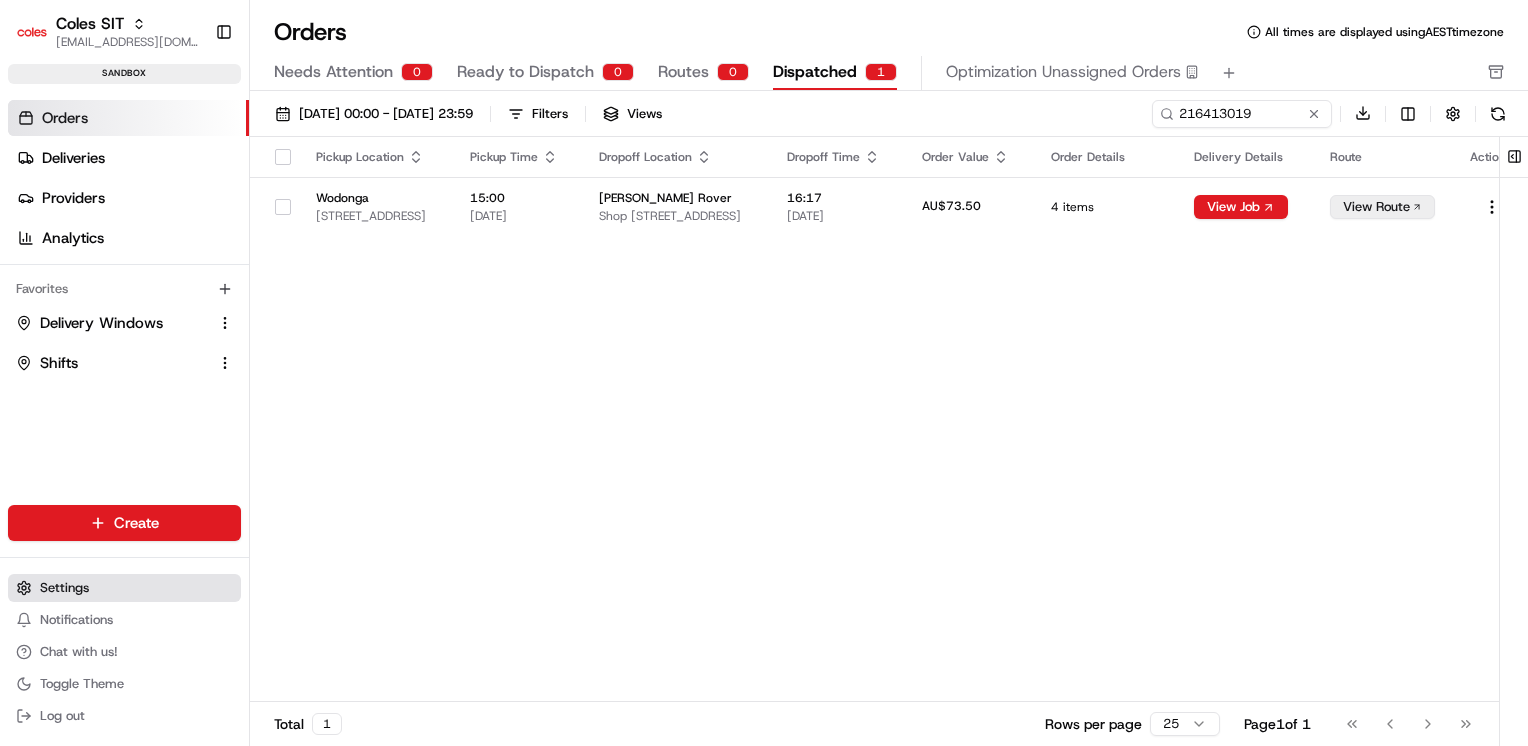 click on "Settings" at bounding box center [124, 588] 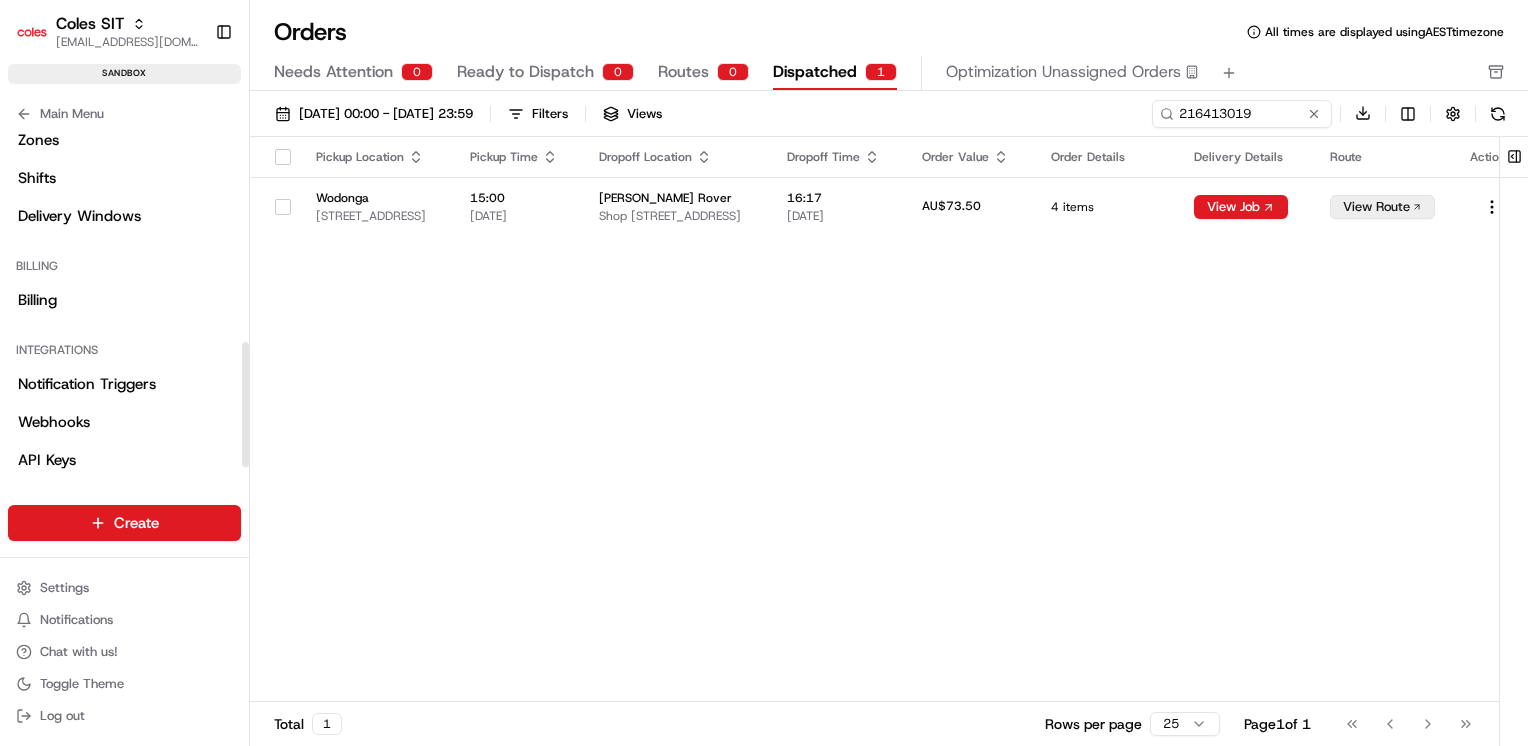 scroll, scrollTop: 613, scrollLeft: 0, axis: vertical 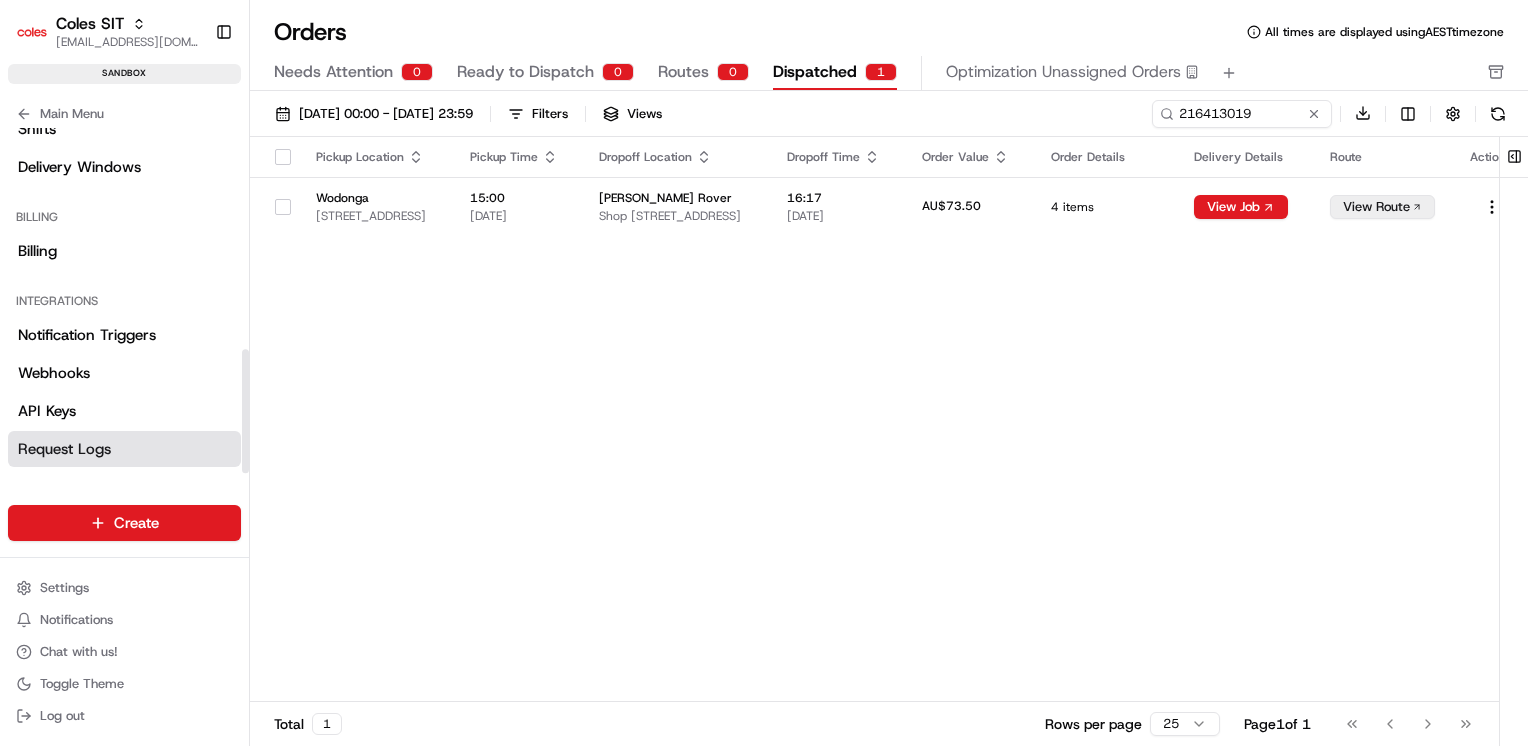 click on "Request Logs" at bounding box center (124, 449) 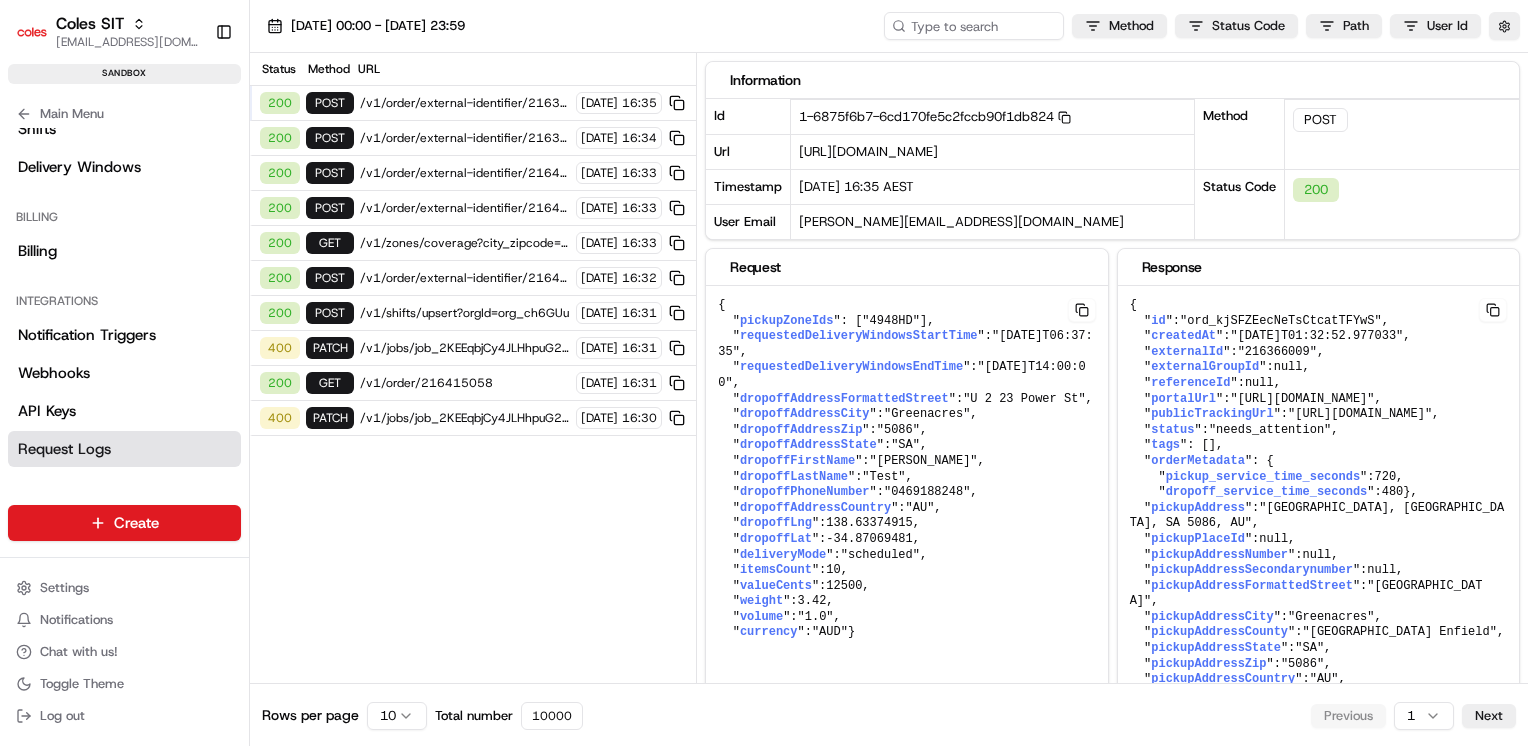click on "400 PATCH /v1/jobs/job_2KEEqbjCy4JLHhpuG27rzL/cfg_b56DgqW7KpkqeEqnPTCr7p 15/07/2025 16:30" at bounding box center [473, 418] 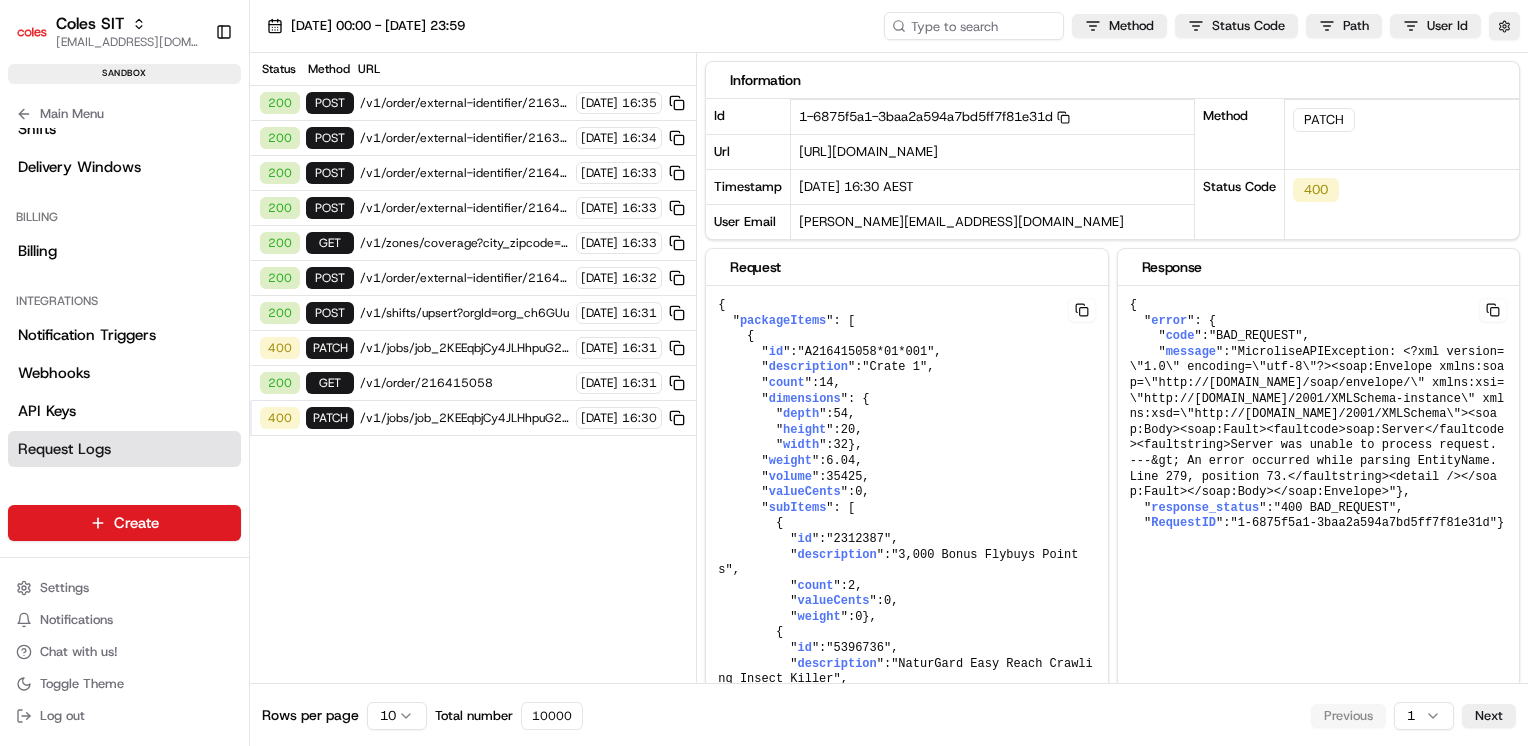 click on "[DATE]" at bounding box center (599, 418) 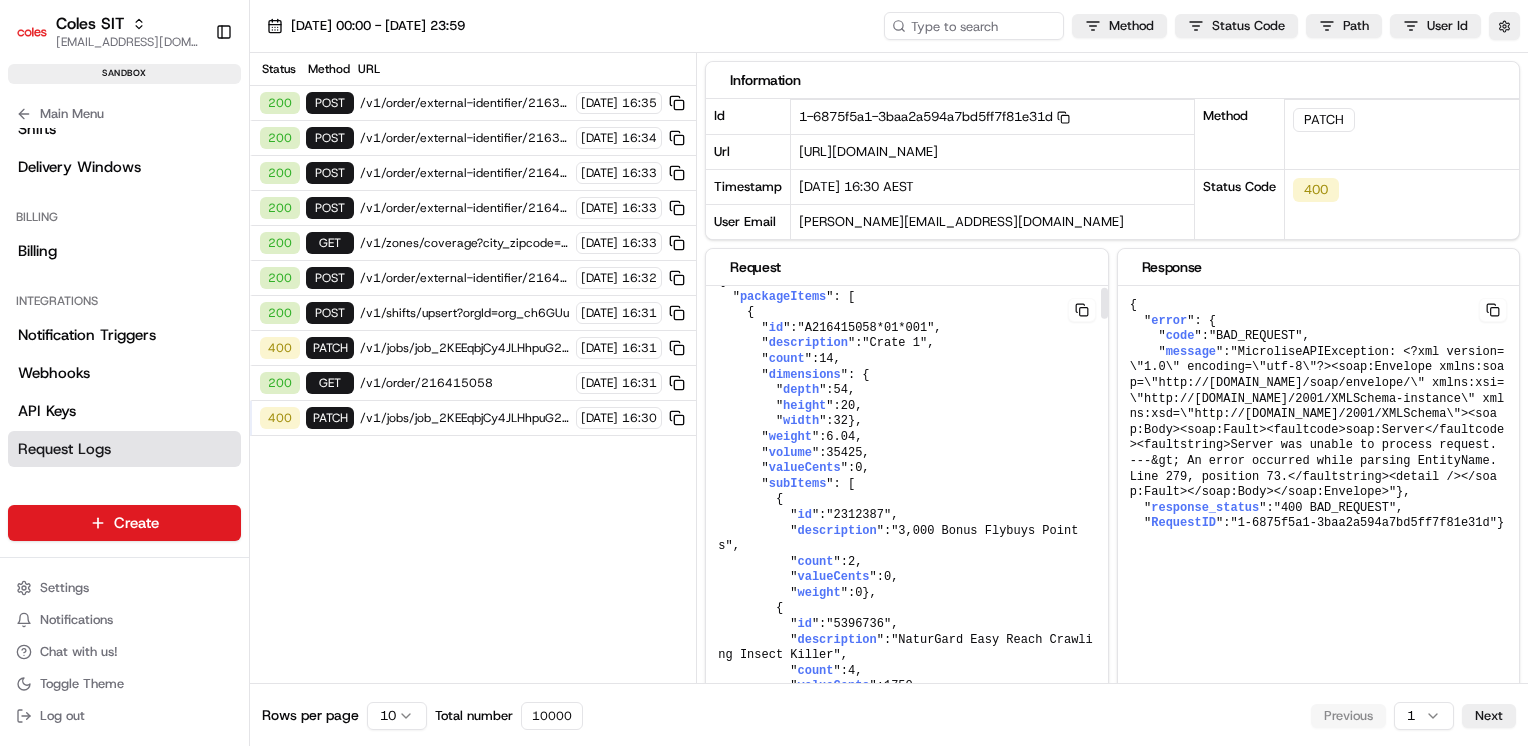 scroll, scrollTop: 0, scrollLeft: 0, axis: both 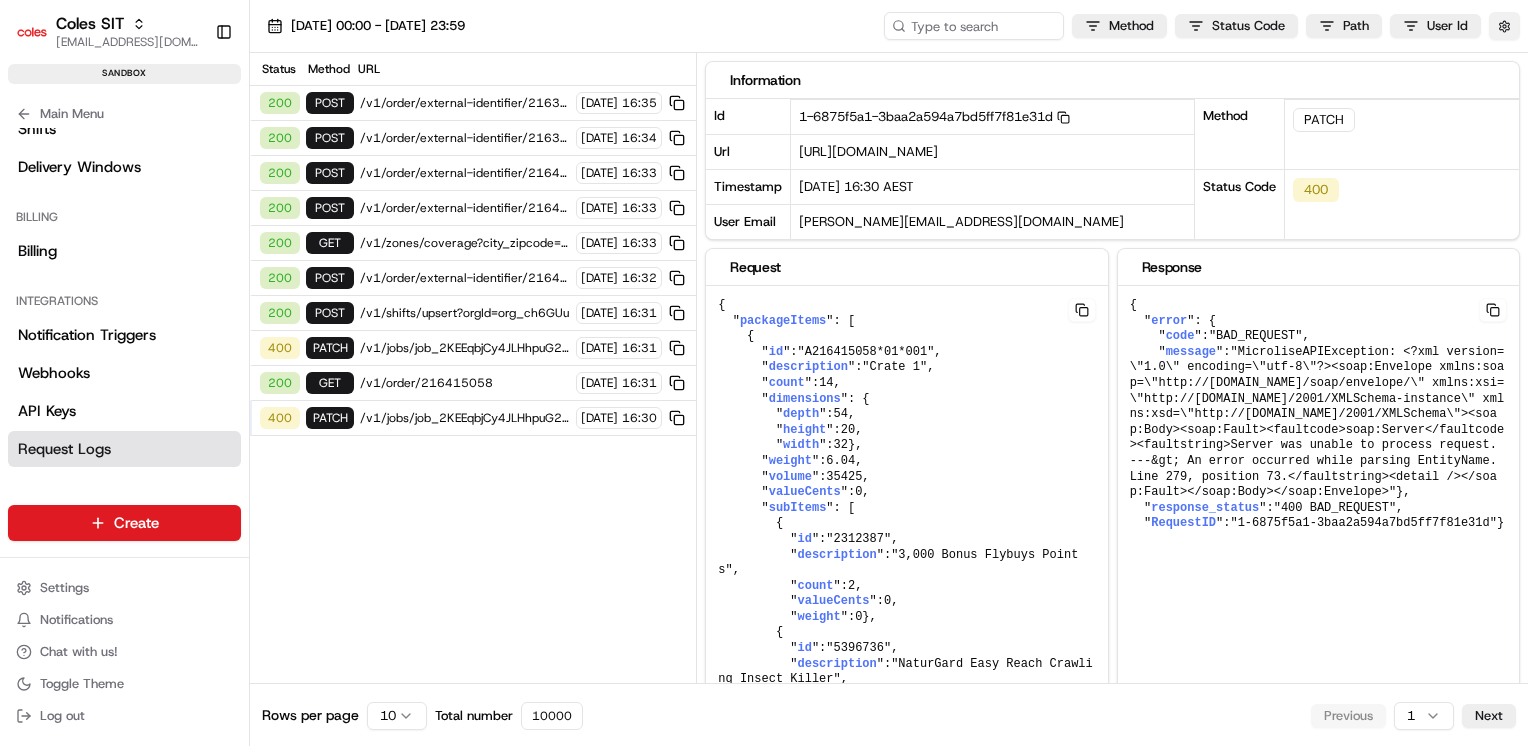 click at bounding box center (1504, 26) 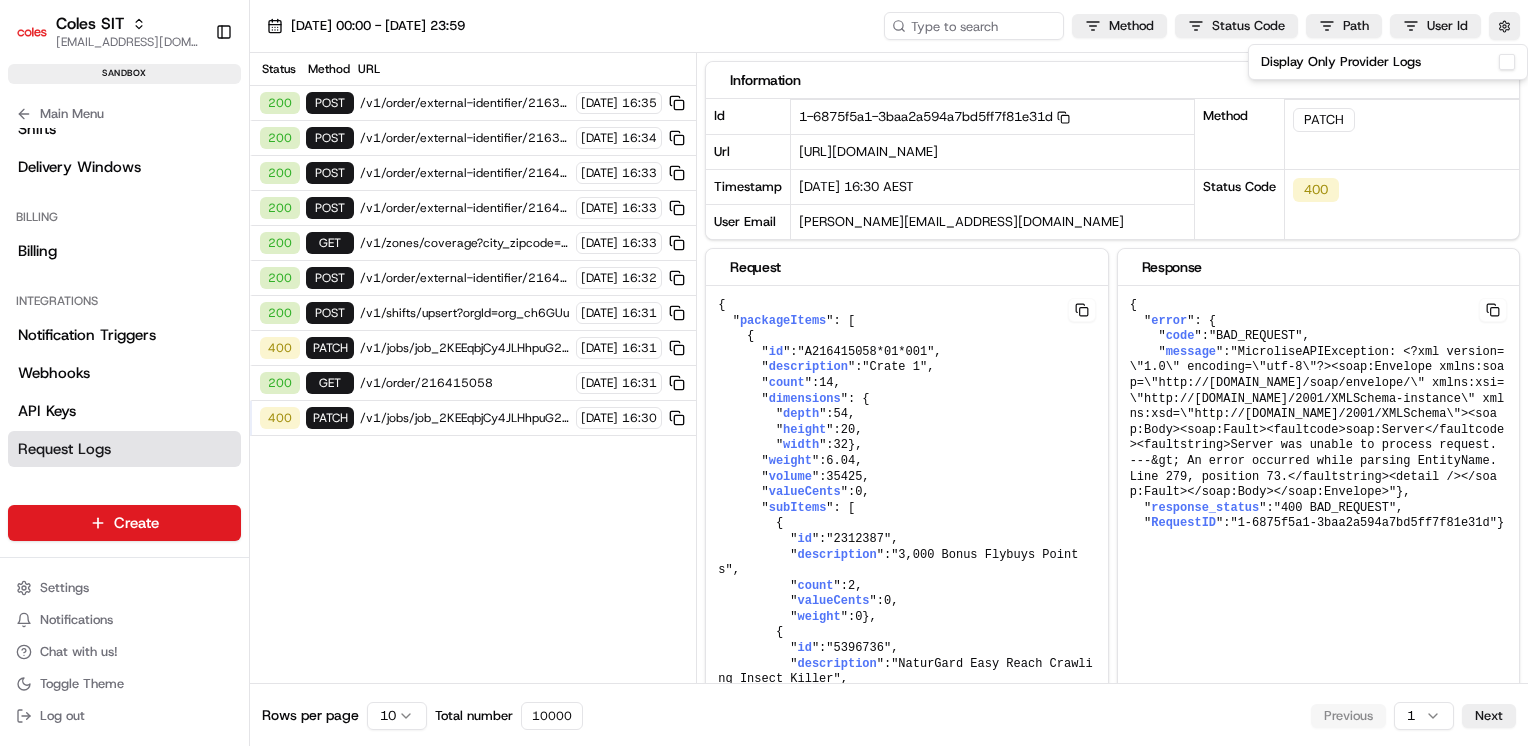 click on "Display Only Provider Logs" at bounding box center (1388, 62) 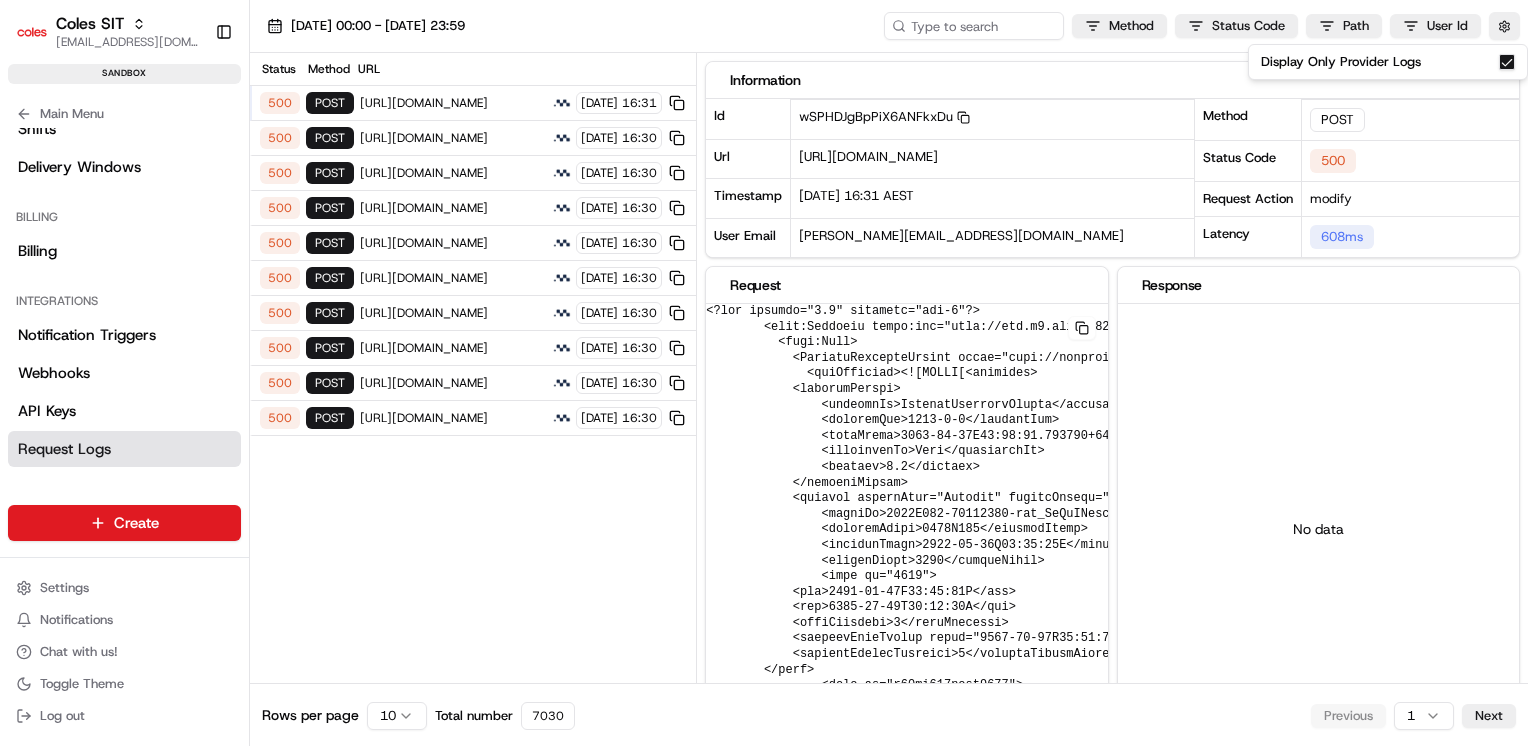 click on "500 POST https://cert.microlise.com/COLES/TMCWebService/TMCWebService.asmx 15/07/2025 16:30" at bounding box center [473, 418] 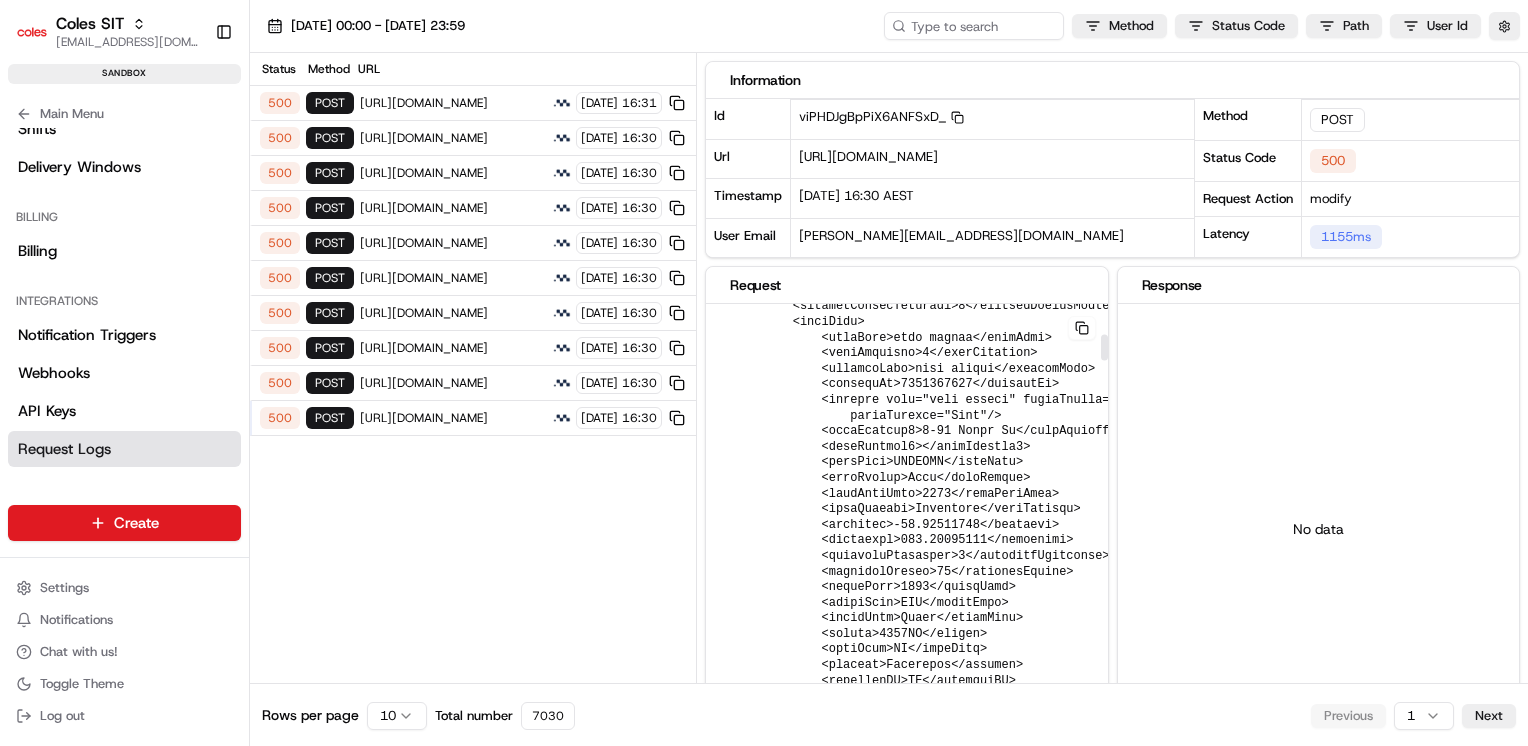 scroll, scrollTop: 0, scrollLeft: 0, axis: both 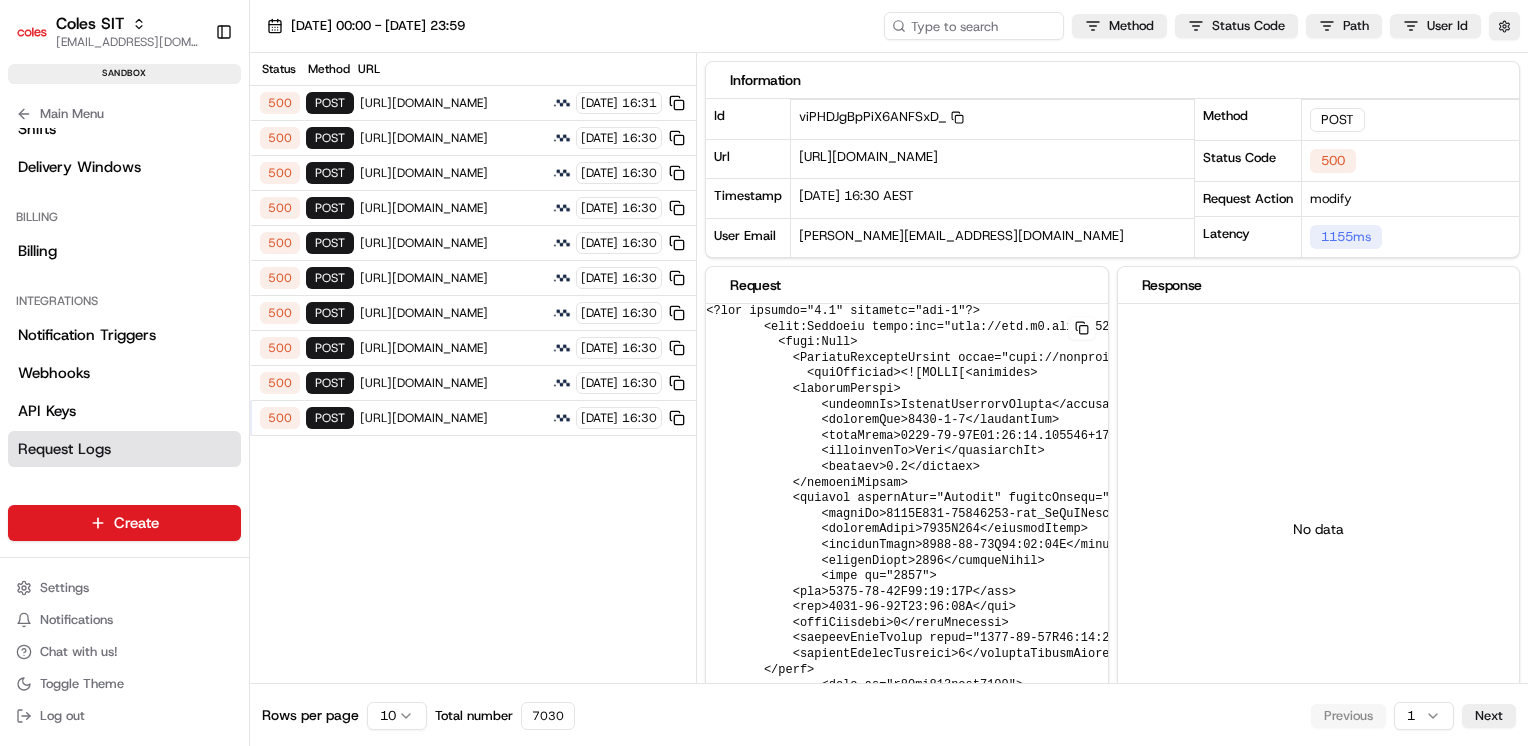 click on "https://cert.microlise.com/COLES/TMCWebService/TMCWebService.asmx" at bounding box center [453, 418] 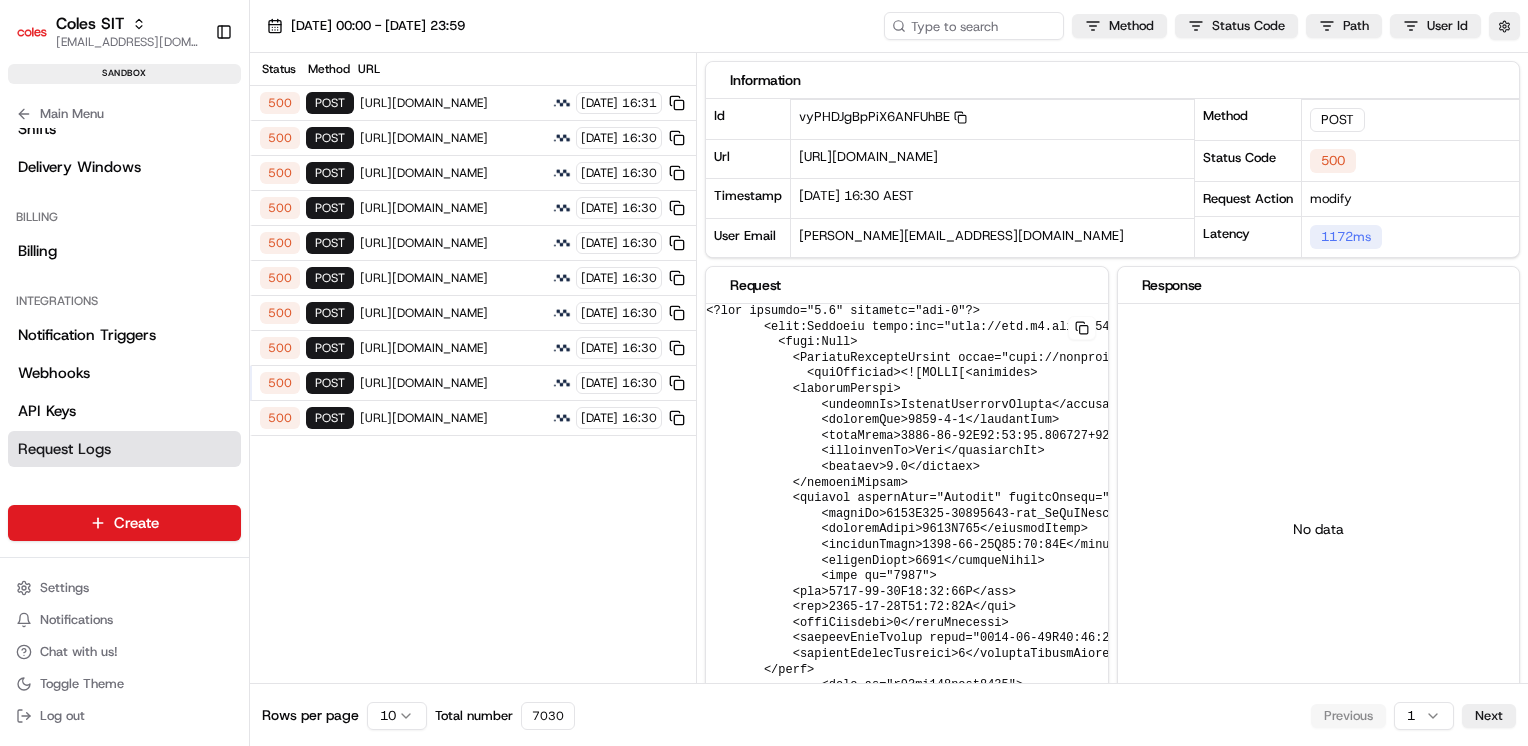 click on "https://cert.microlise.com/COLES/TMCWebService/TMCWebService.asmx" at bounding box center (453, 138) 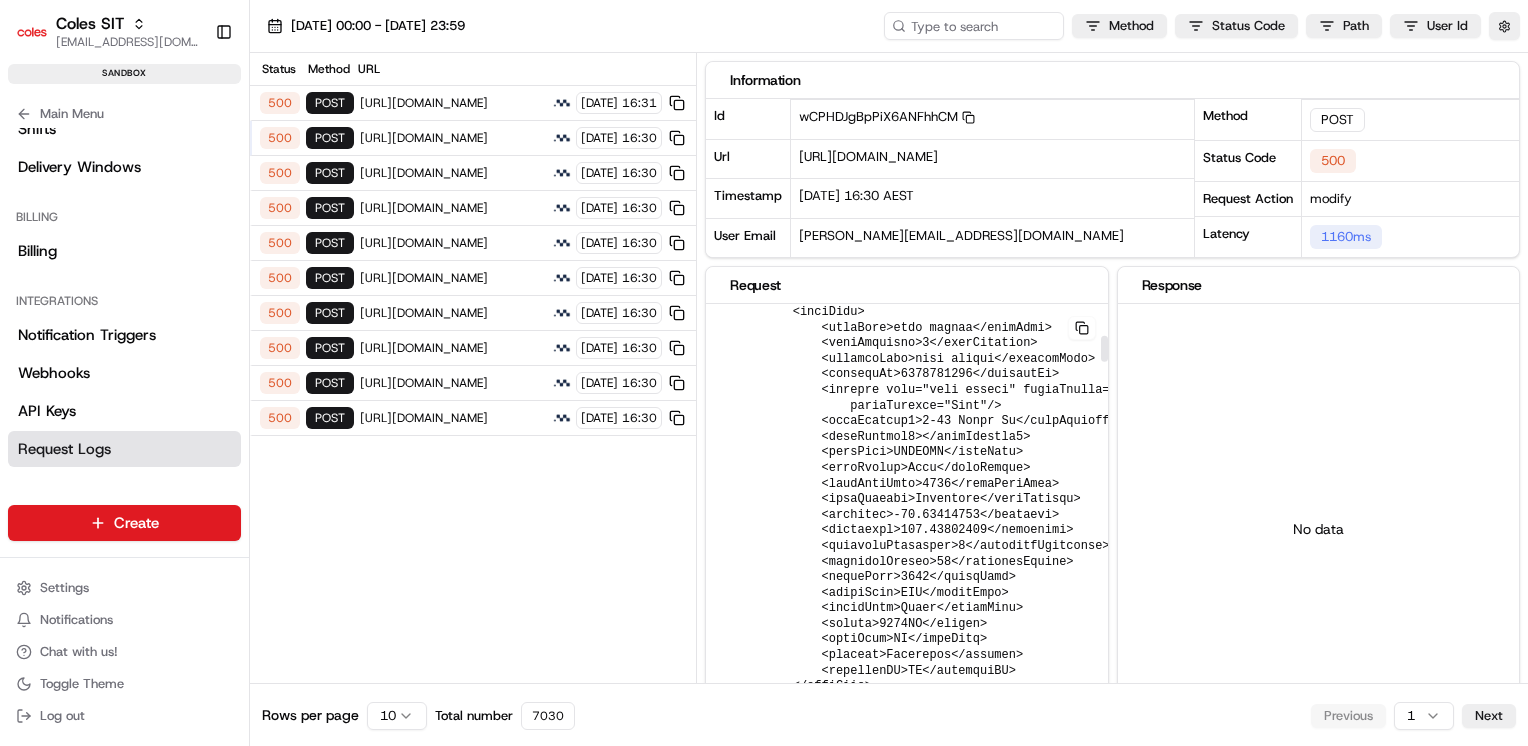 scroll, scrollTop: 496, scrollLeft: 0, axis: vertical 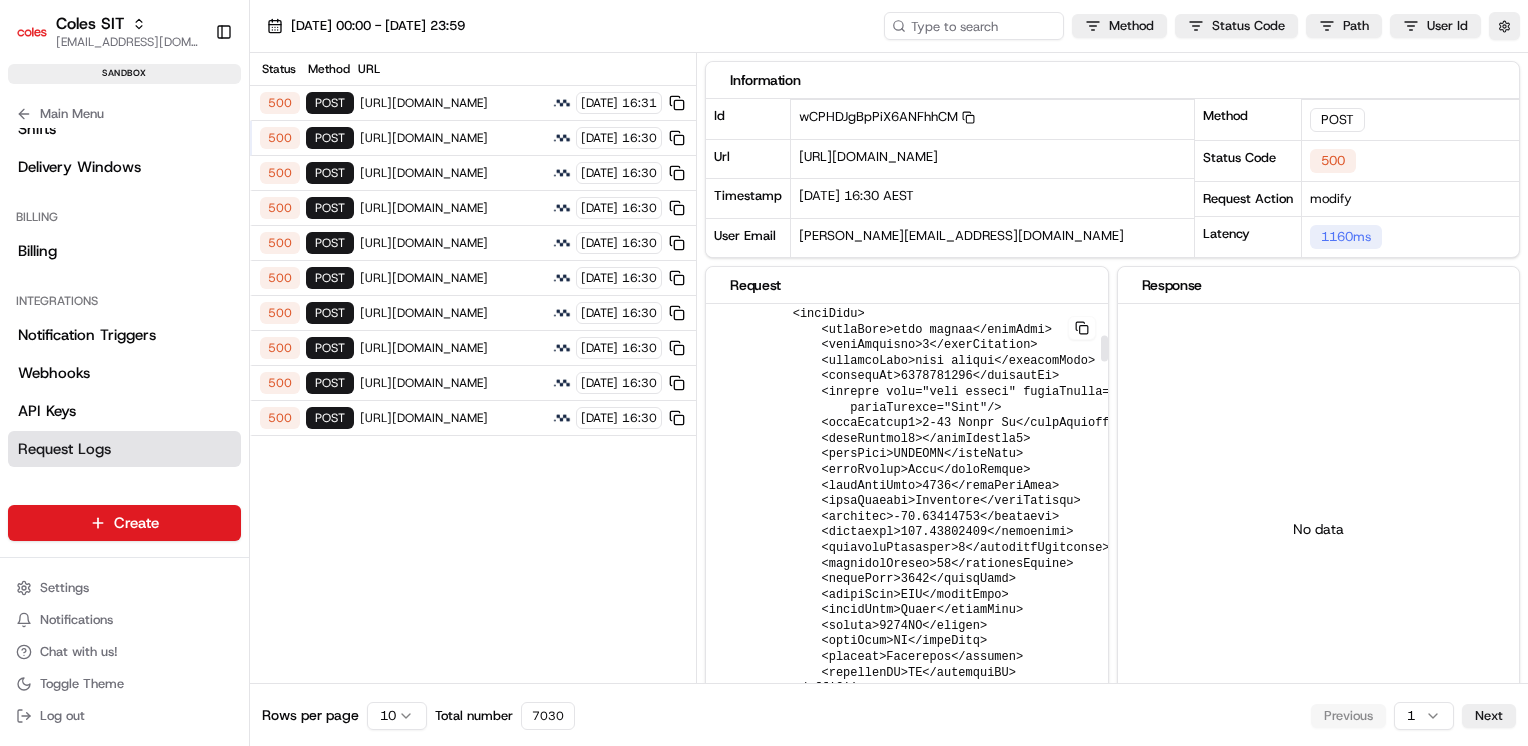 click at bounding box center [1343, 3043] 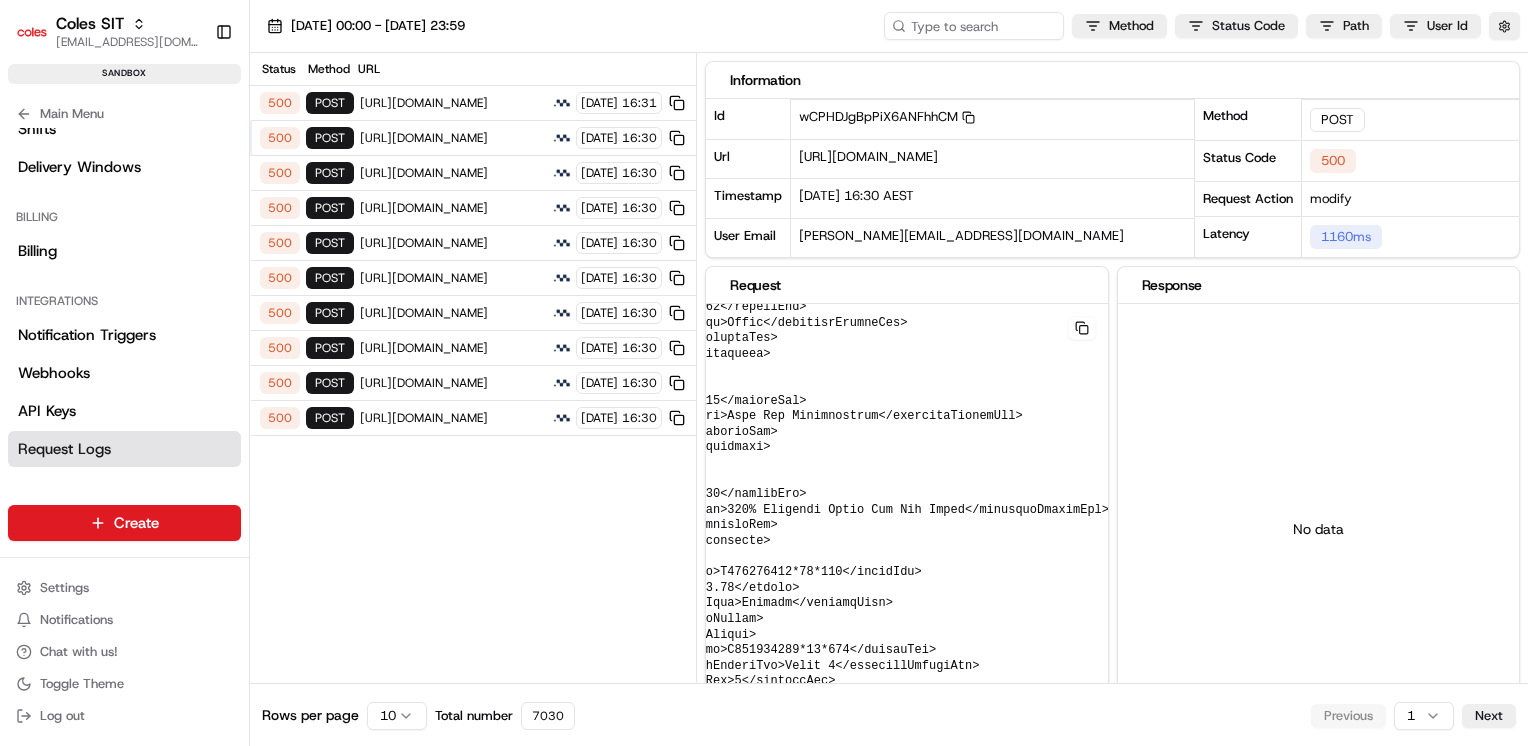 scroll, scrollTop: 1423, scrollLeft: 0, axis: vertical 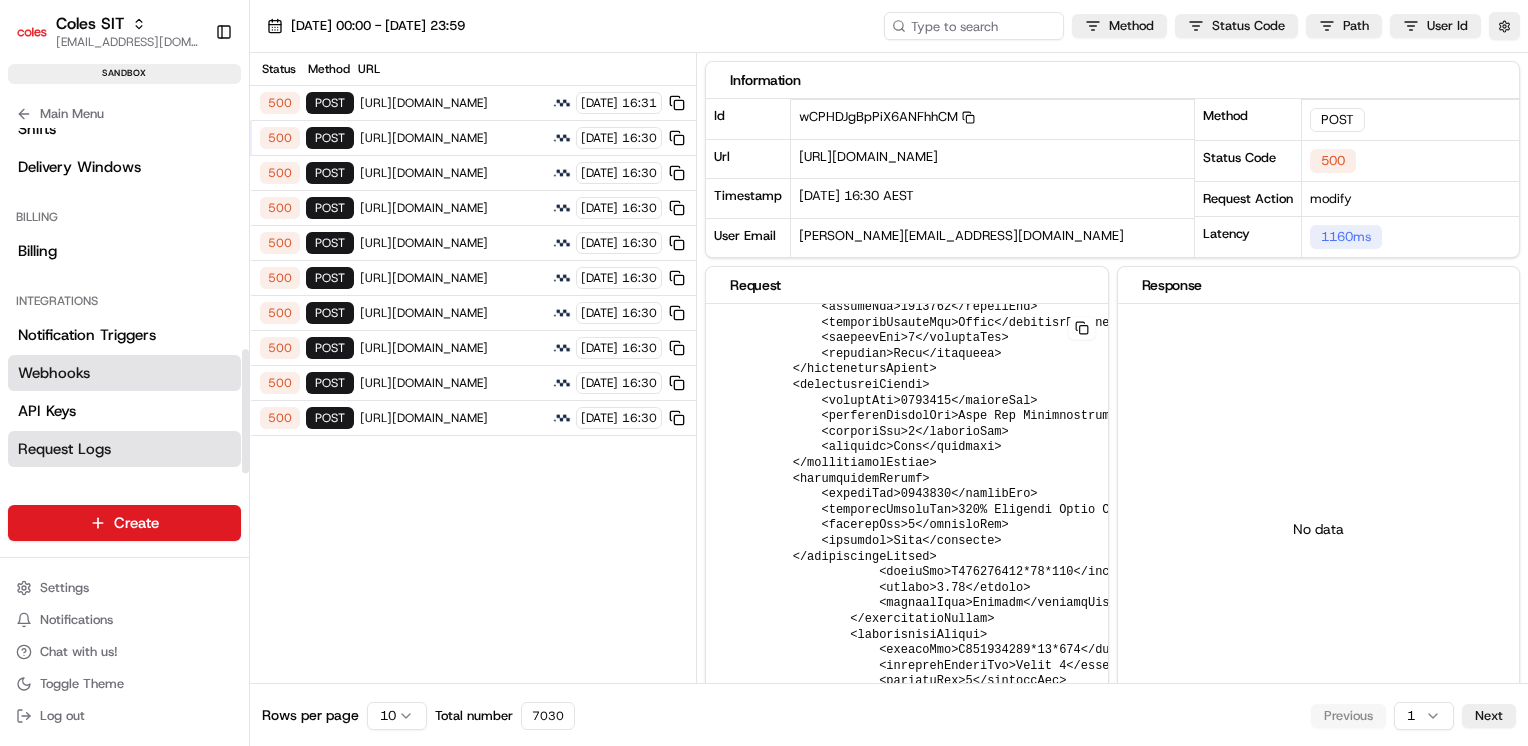 click on "Webhooks" at bounding box center (124, 373) 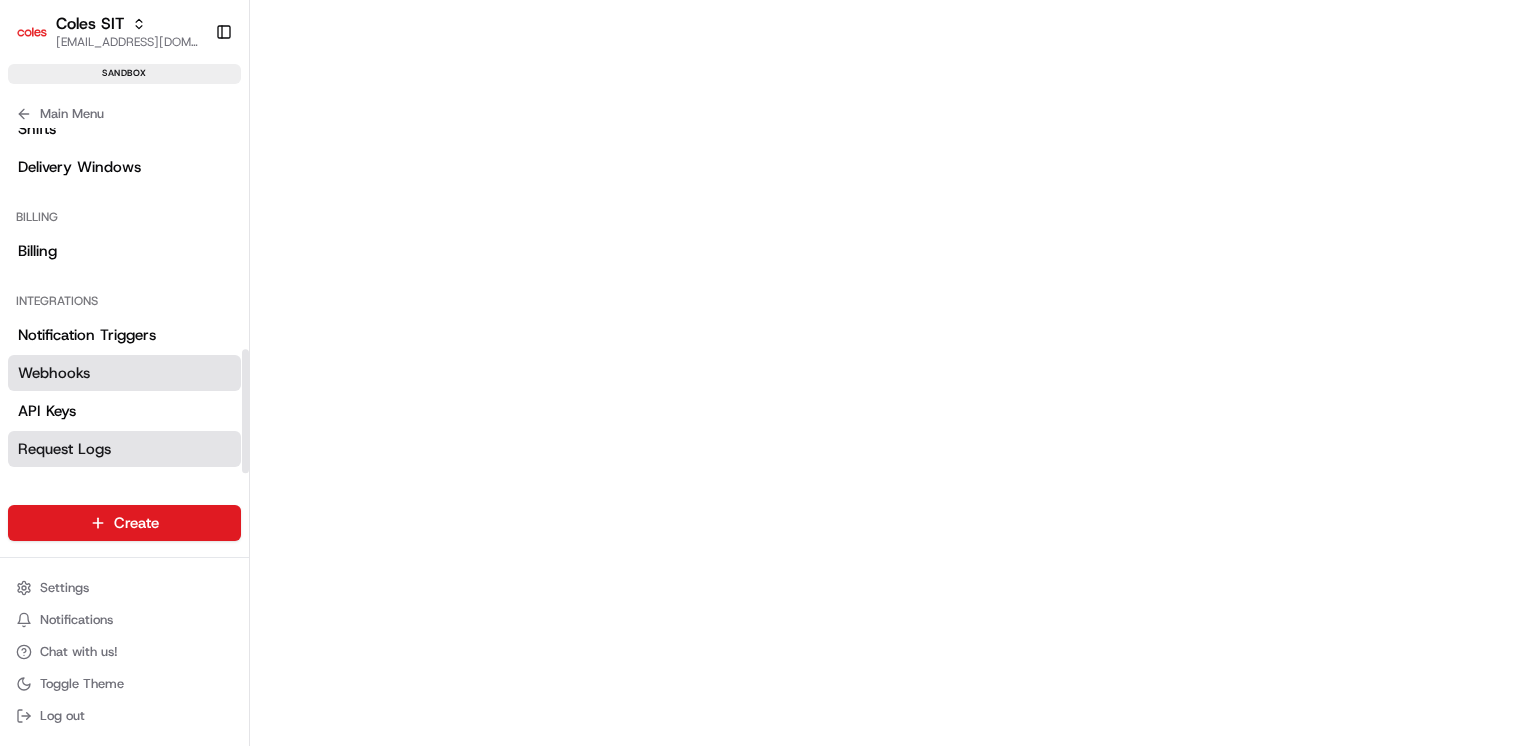 click on "Request Logs" at bounding box center (64, 449) 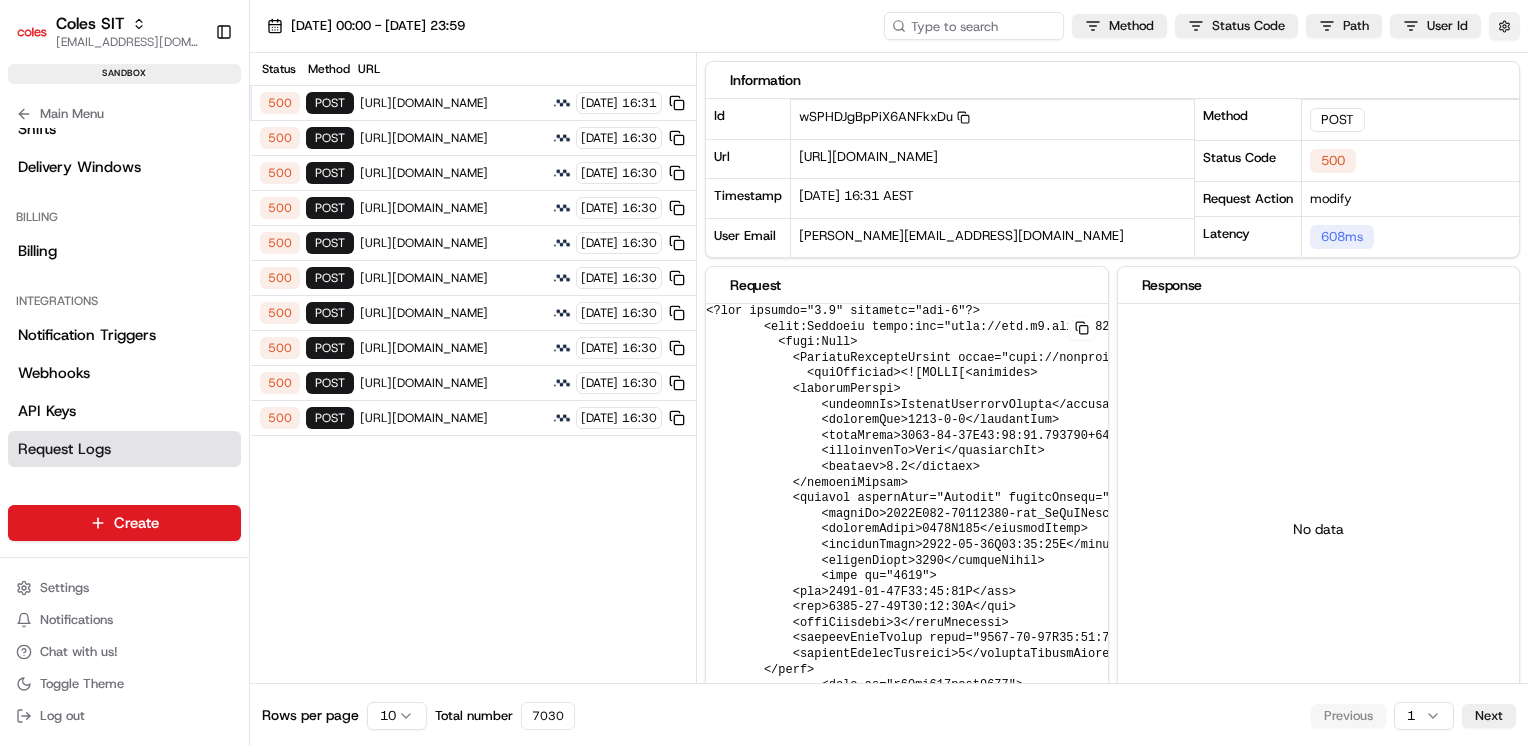click at bounding box center (1504, 26) 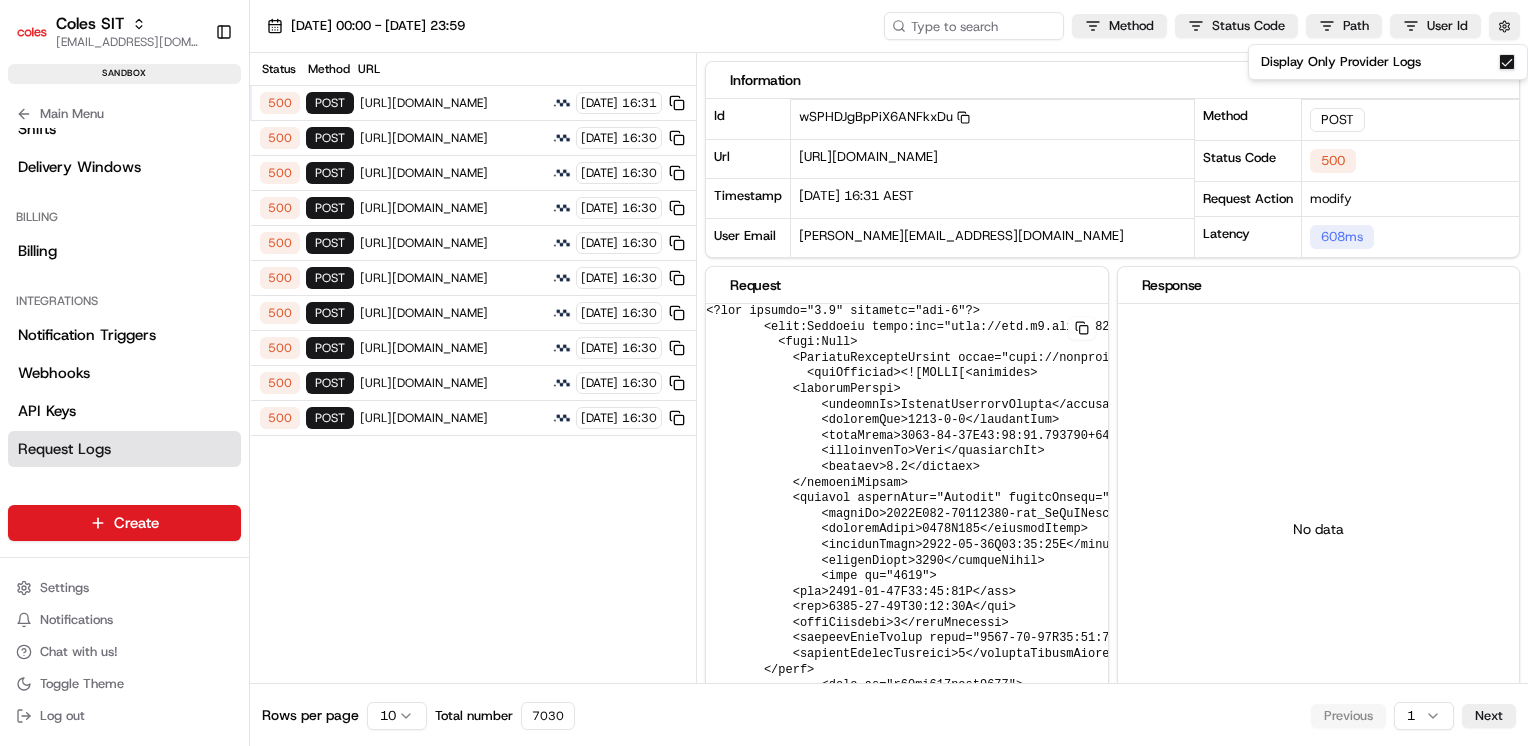 click on "Display Only Provider Logs" at bounding box center [1507, 62] 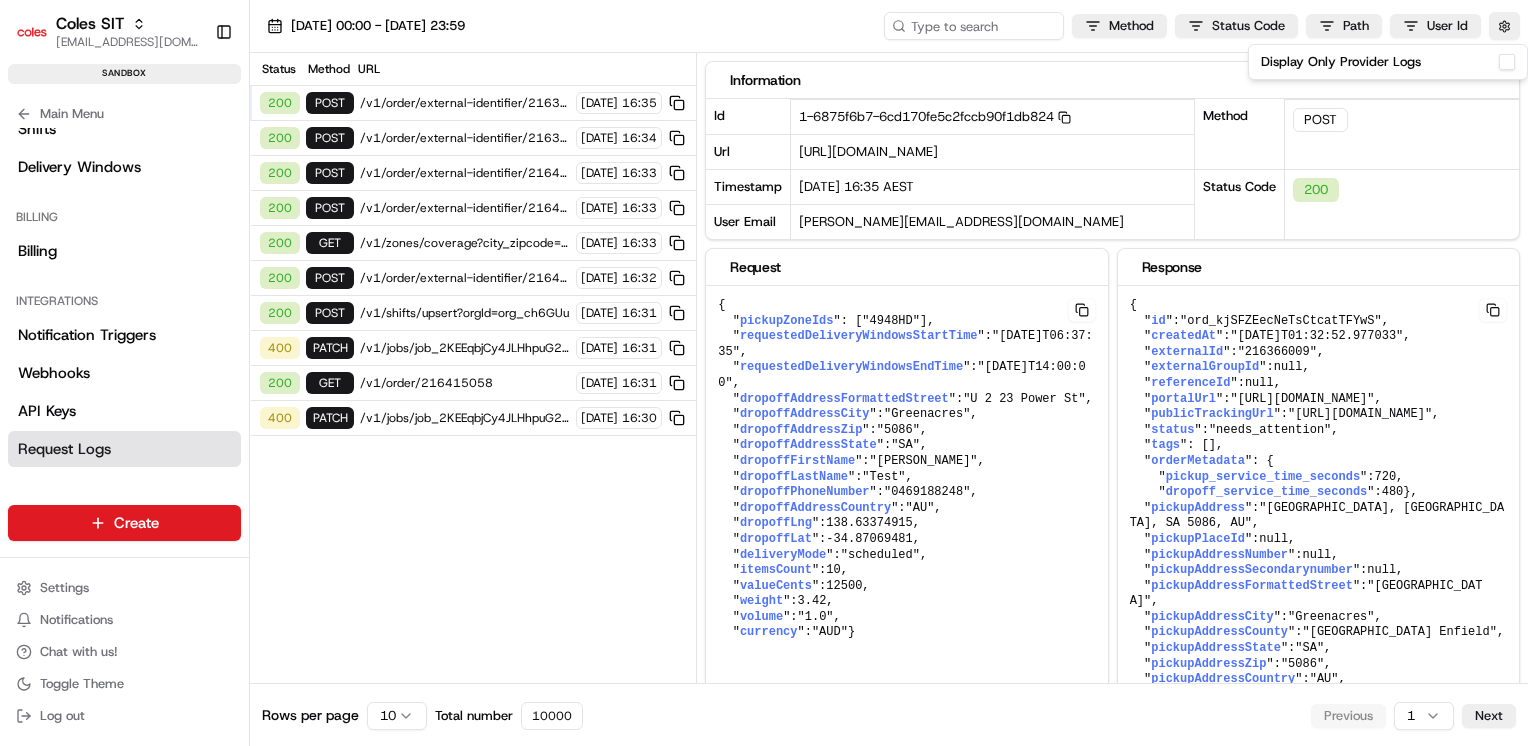 click on "/v1/jobs/job_2KEEqbjCy4JLHhpuG27rzL/cfg_b56DgqW7KpkqeEqnPTCr7p" at bounding box center [465, 348] 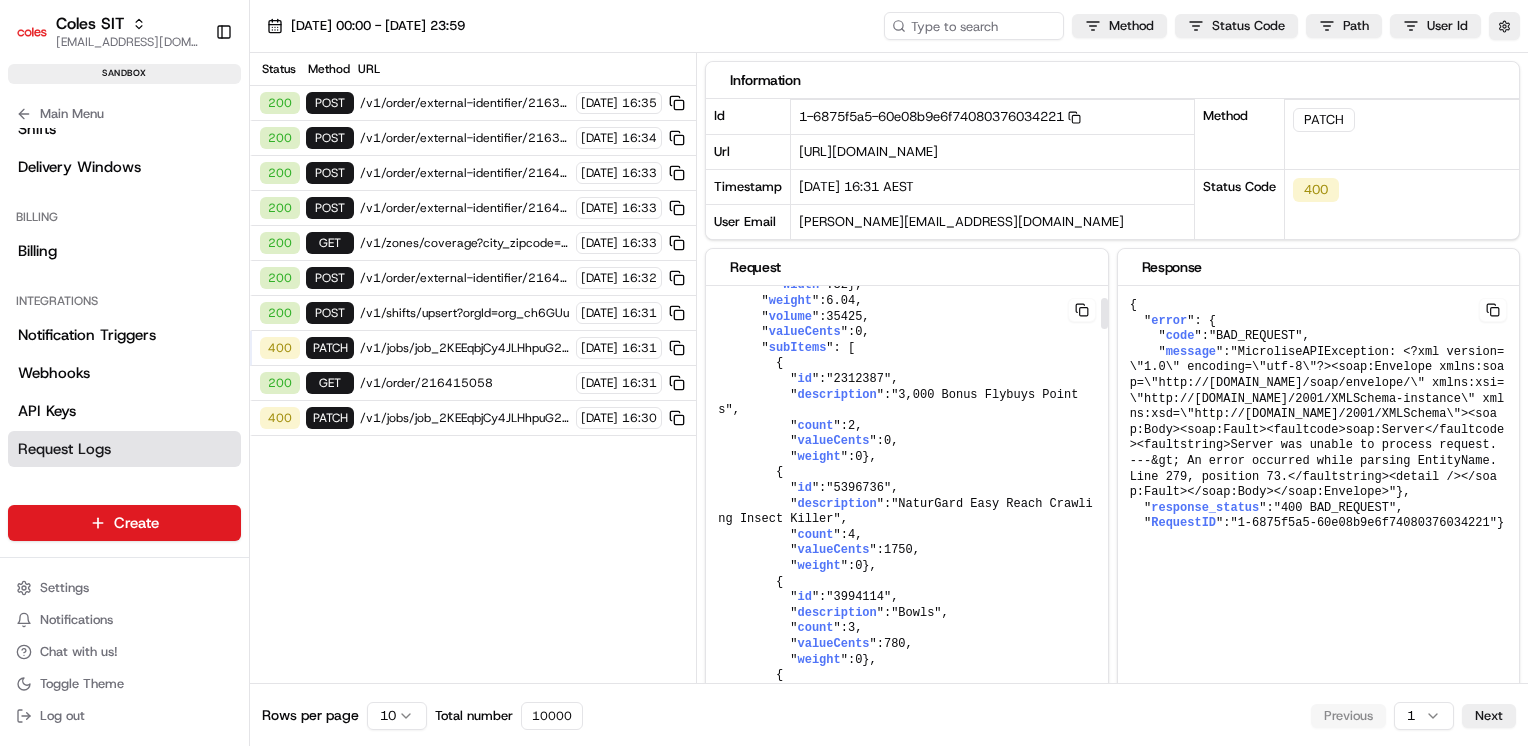 scroll, scrollTop: 0, scrollLeft: 0, axis: both 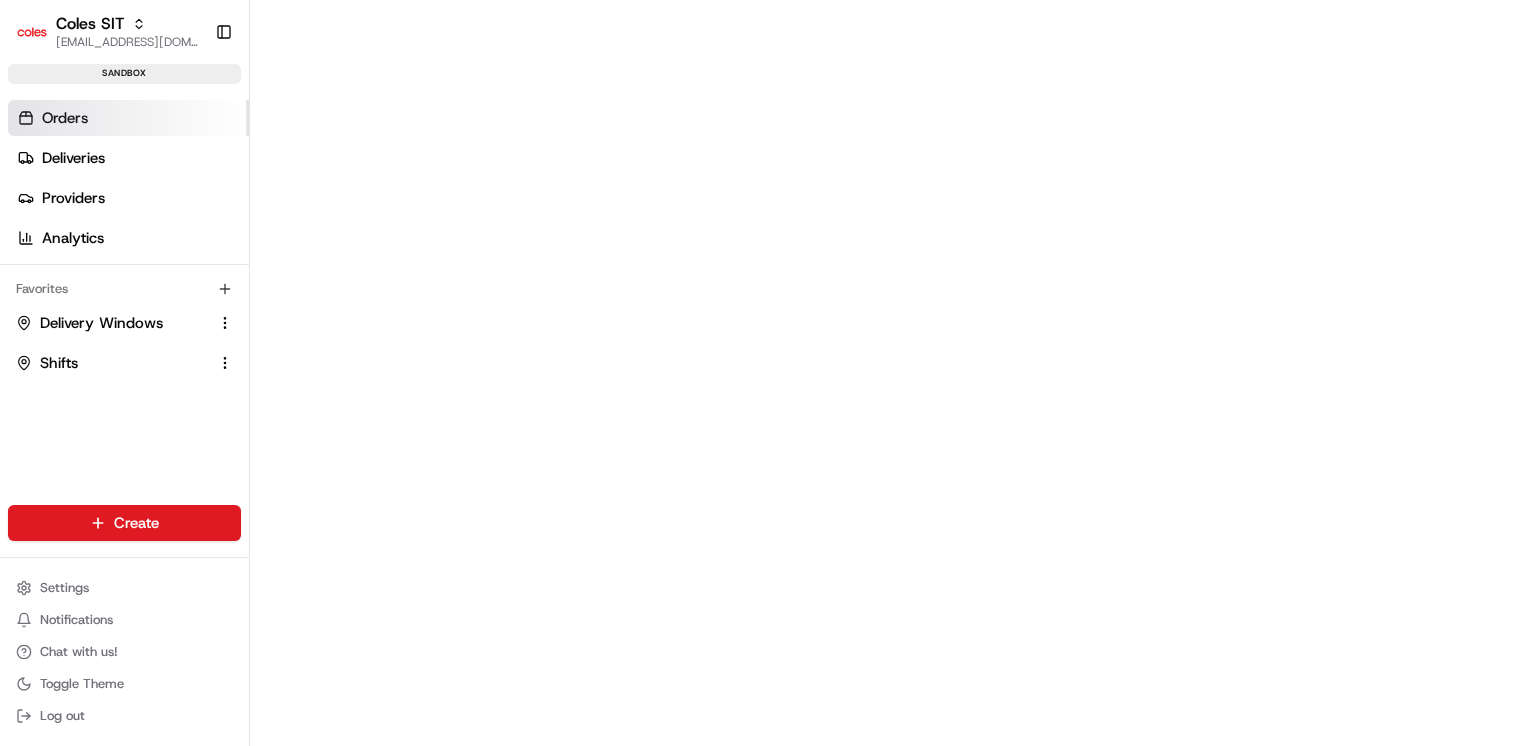 click on "Orders" at bounding box center (128, 118) 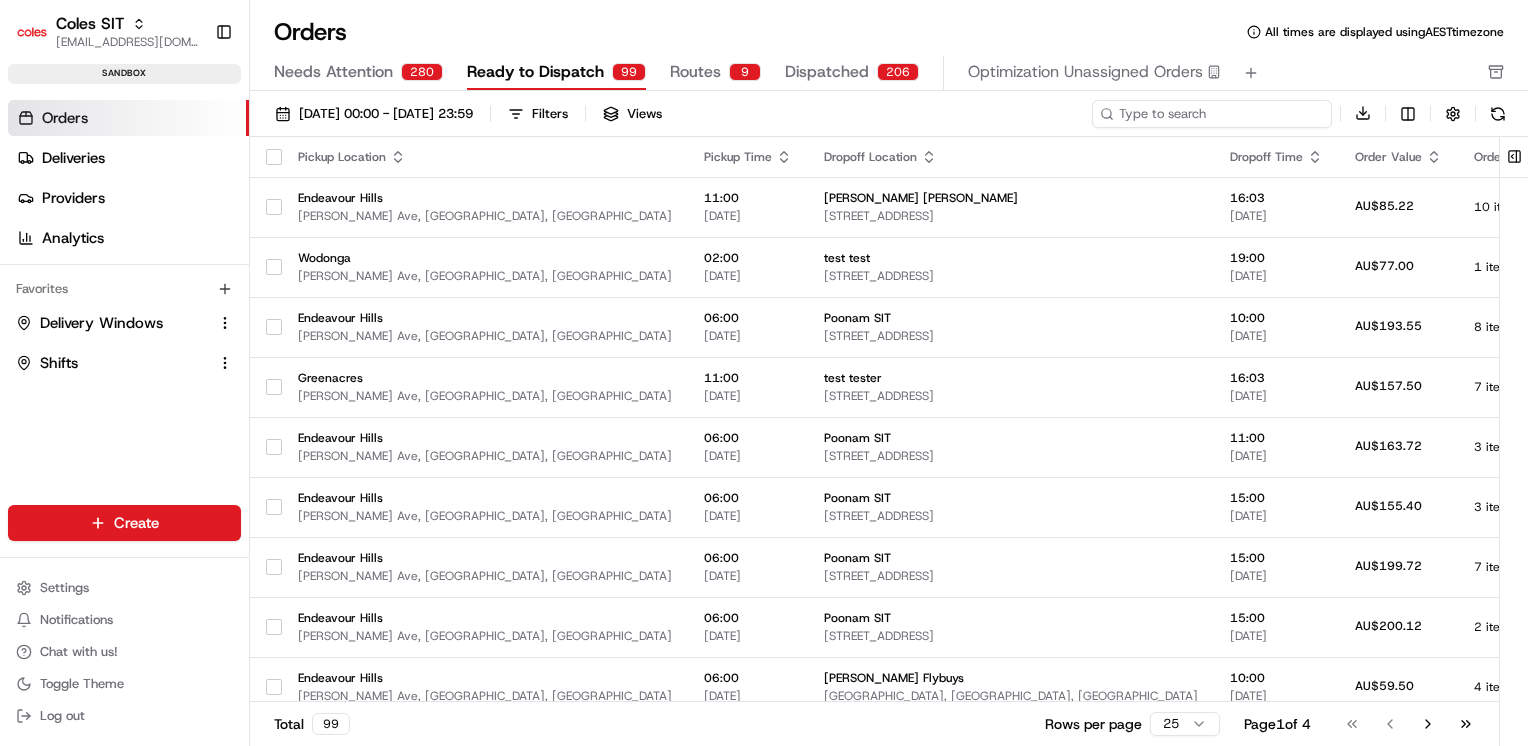 click at bounding box center [1212, 114] 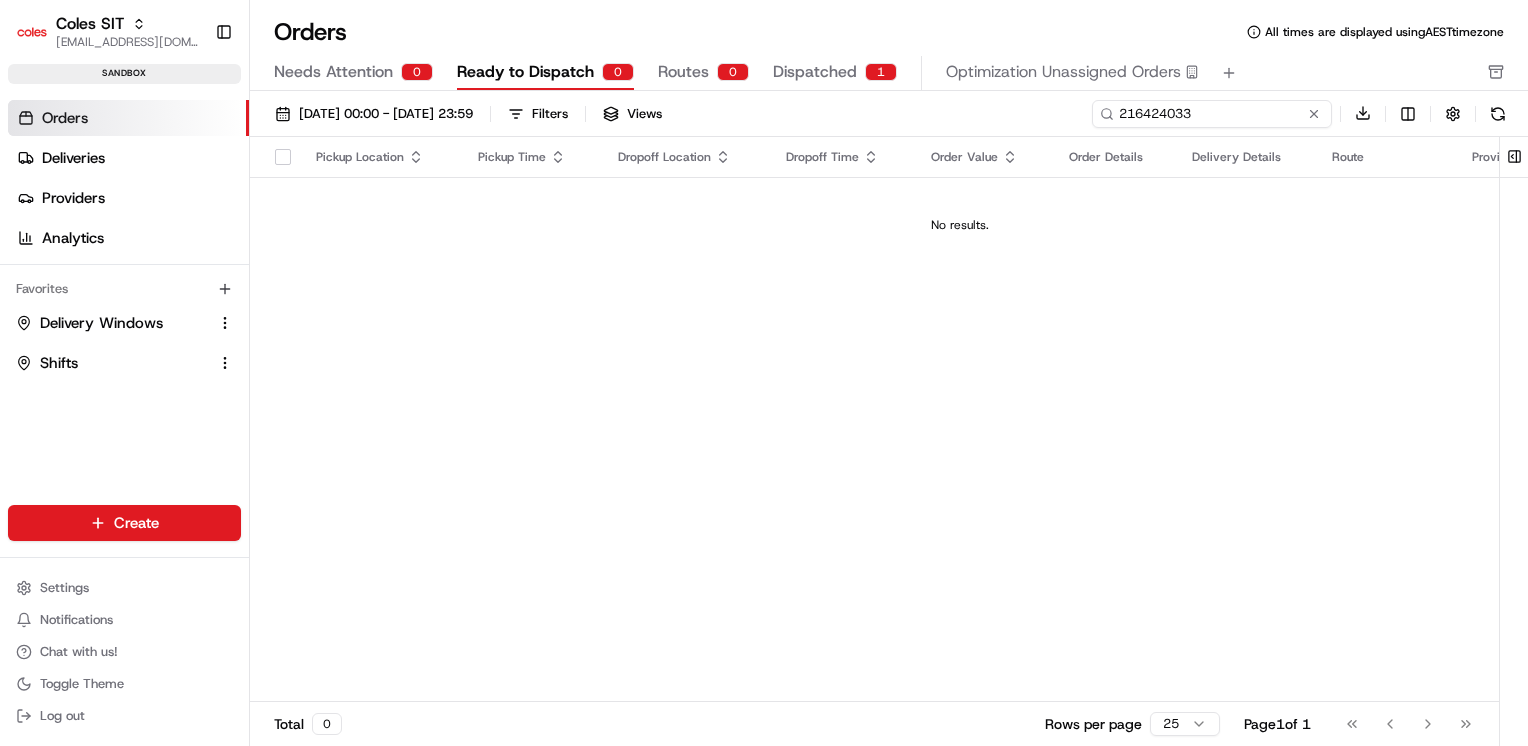 type on "216424033" 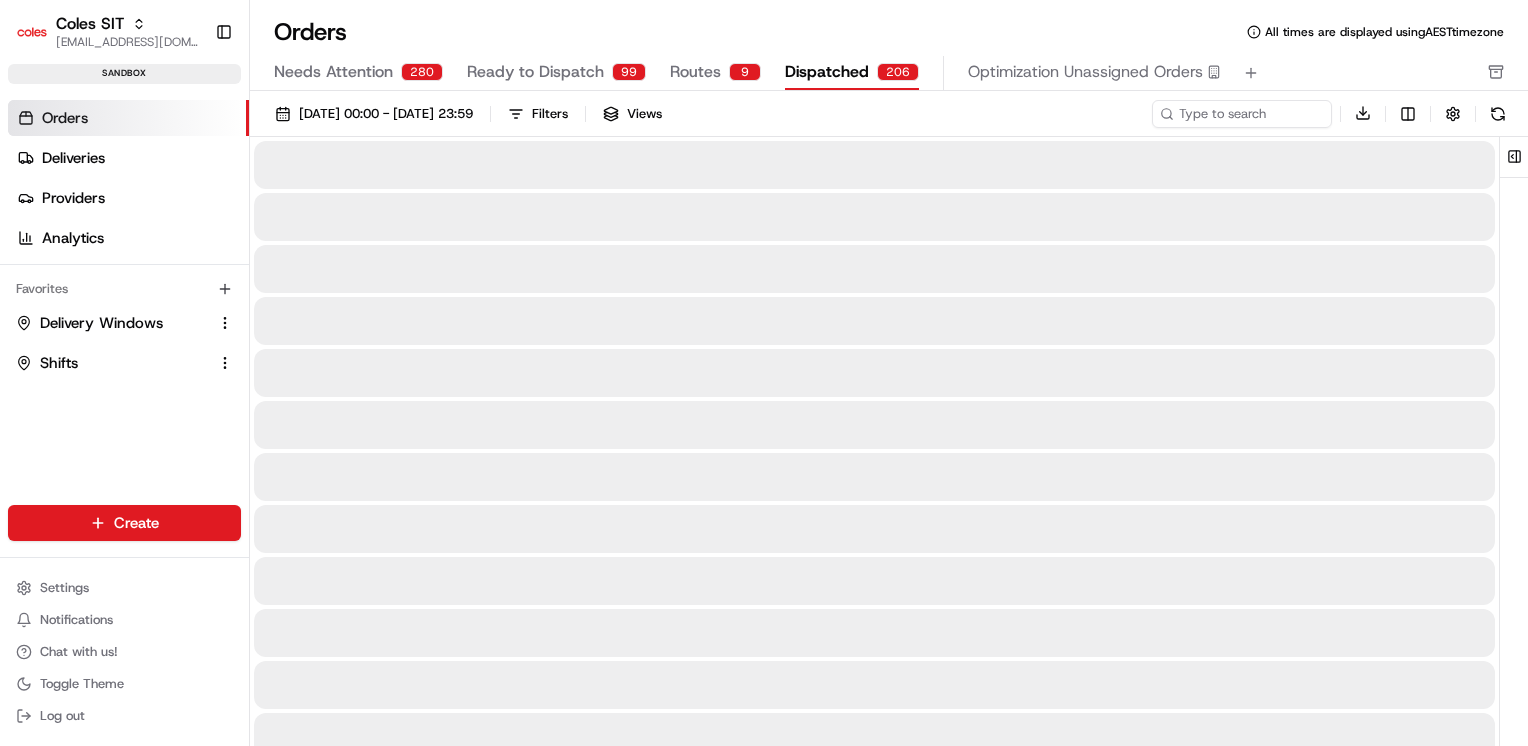 click on "Dispatched" at bounding box center (827, 72) 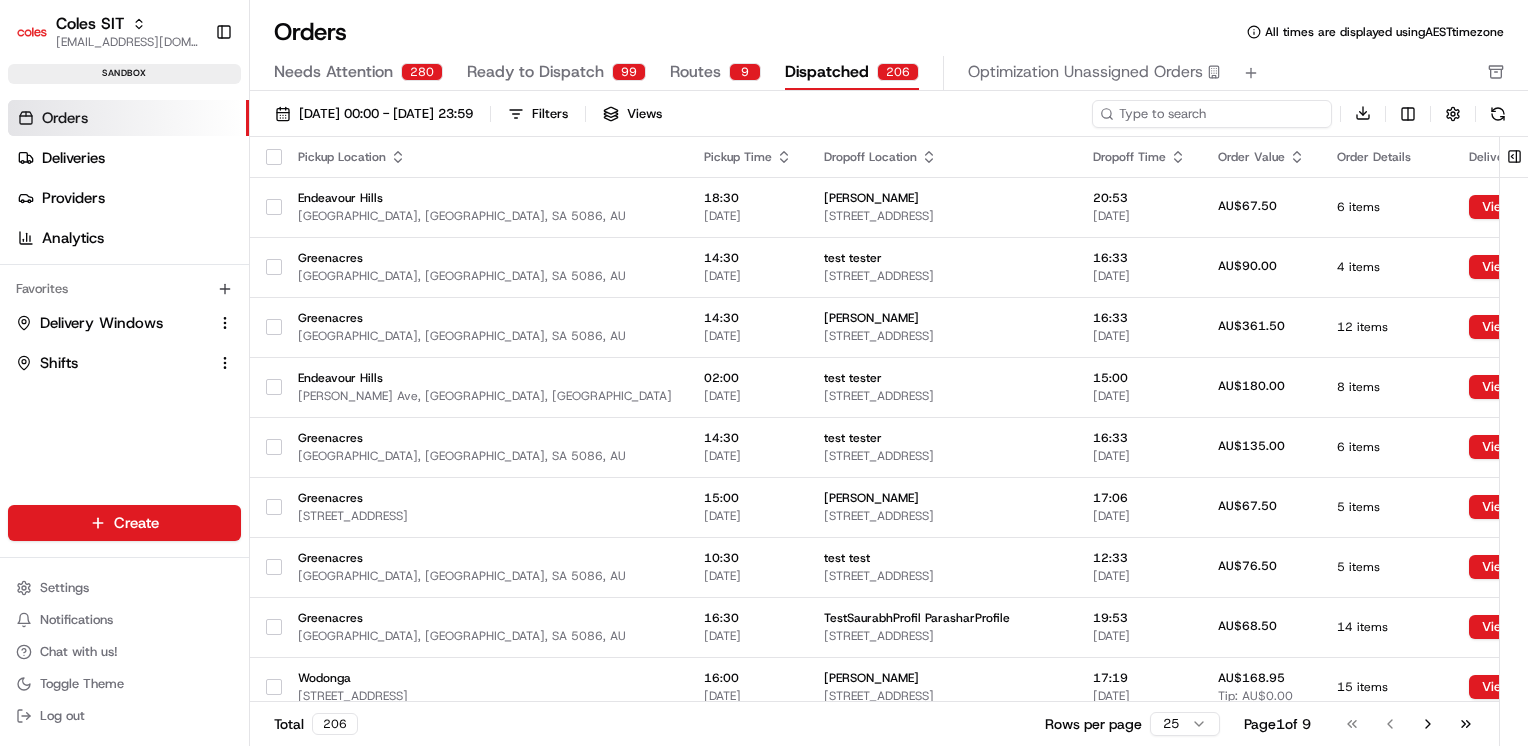 click at bounding box center [1212, 114] 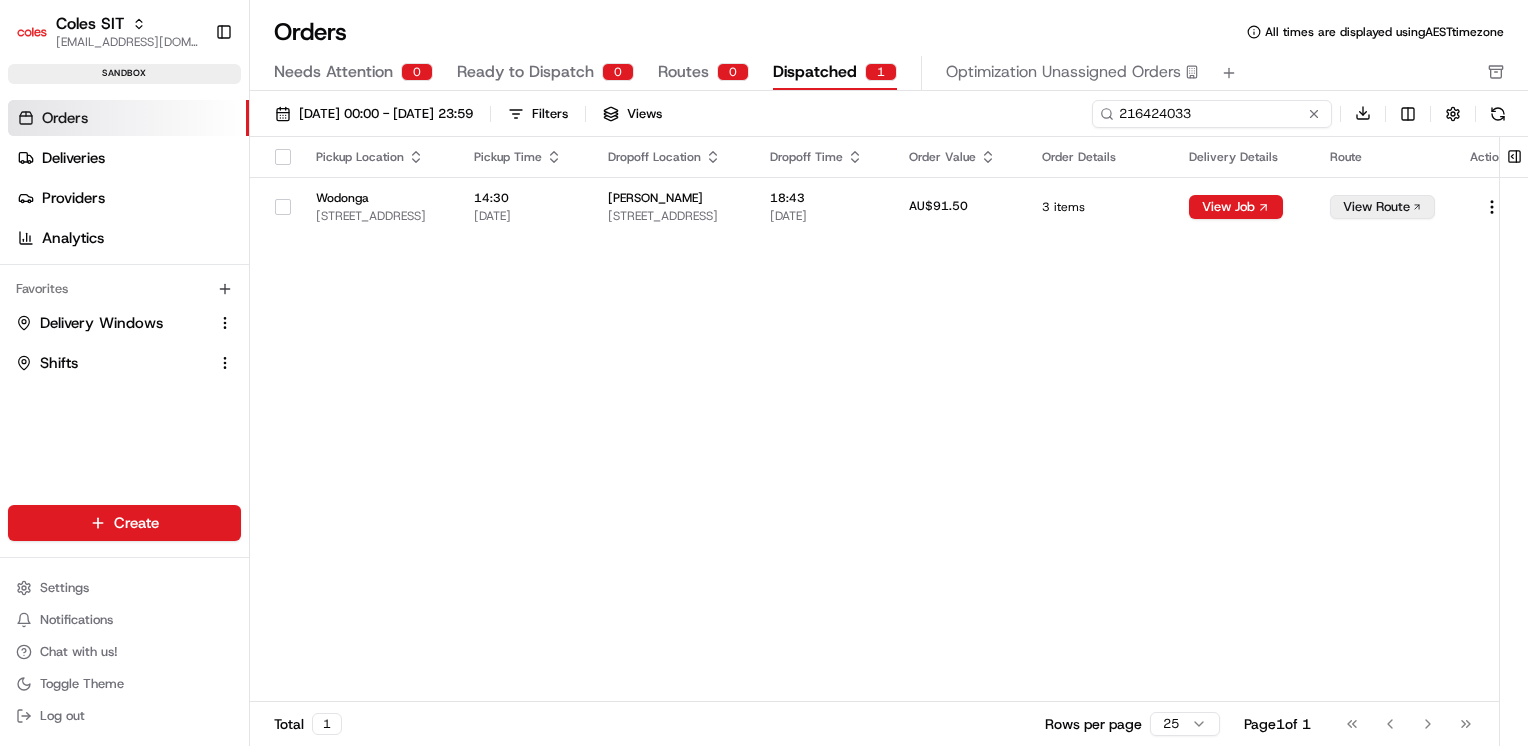 type on "216424033" 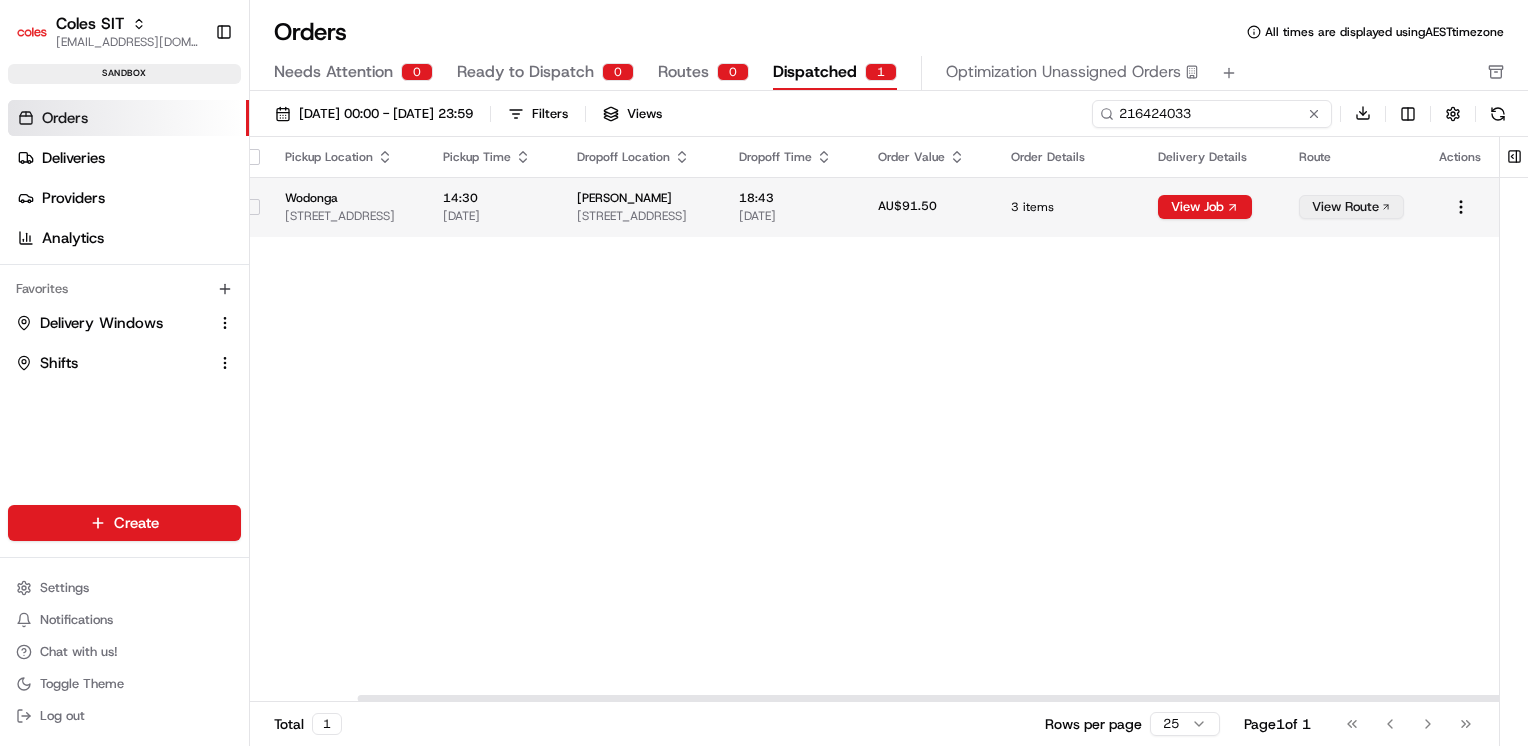 scroll, scrollTop: 0, scrollLeft: 116, axis: horizontal 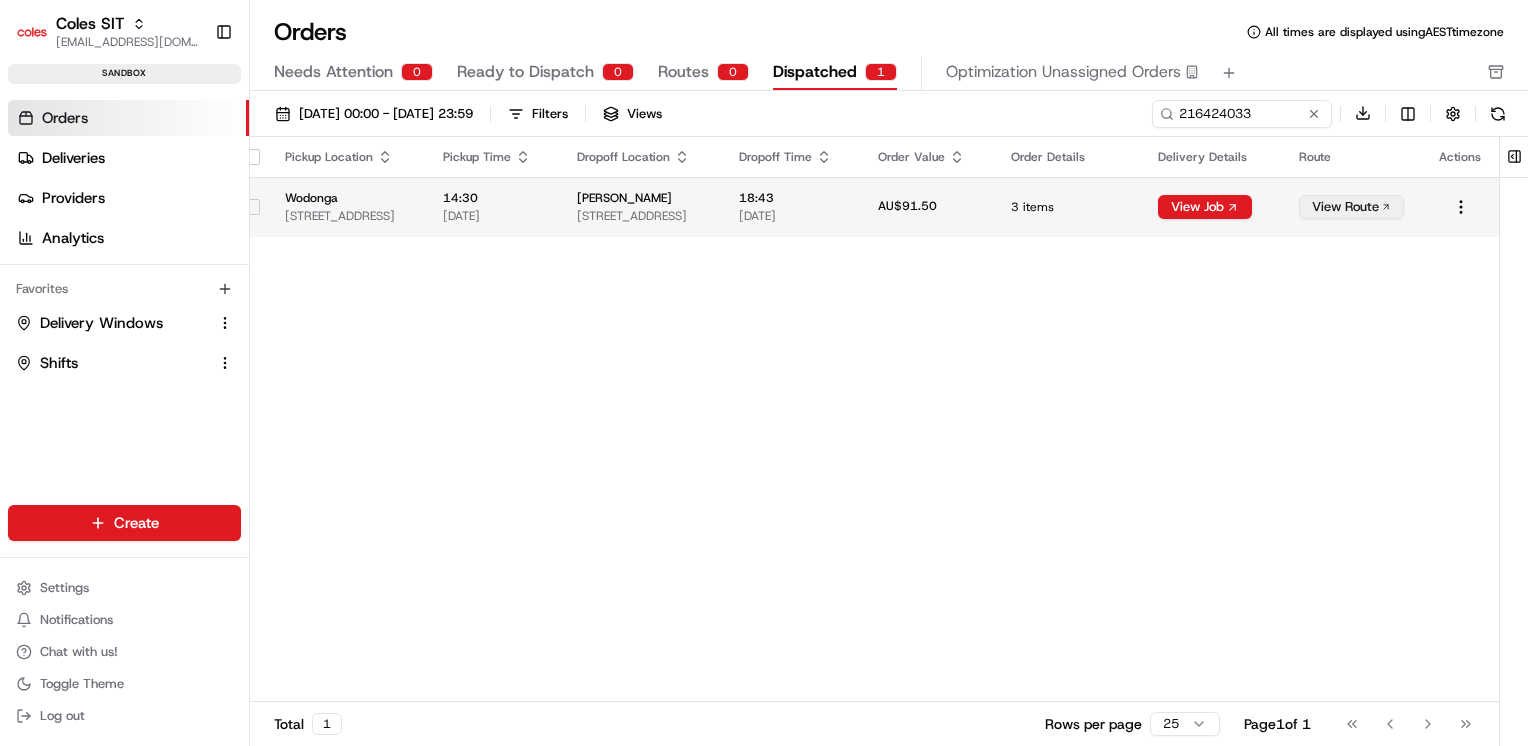 click on "View Route" at bounding box center [1351, 207] 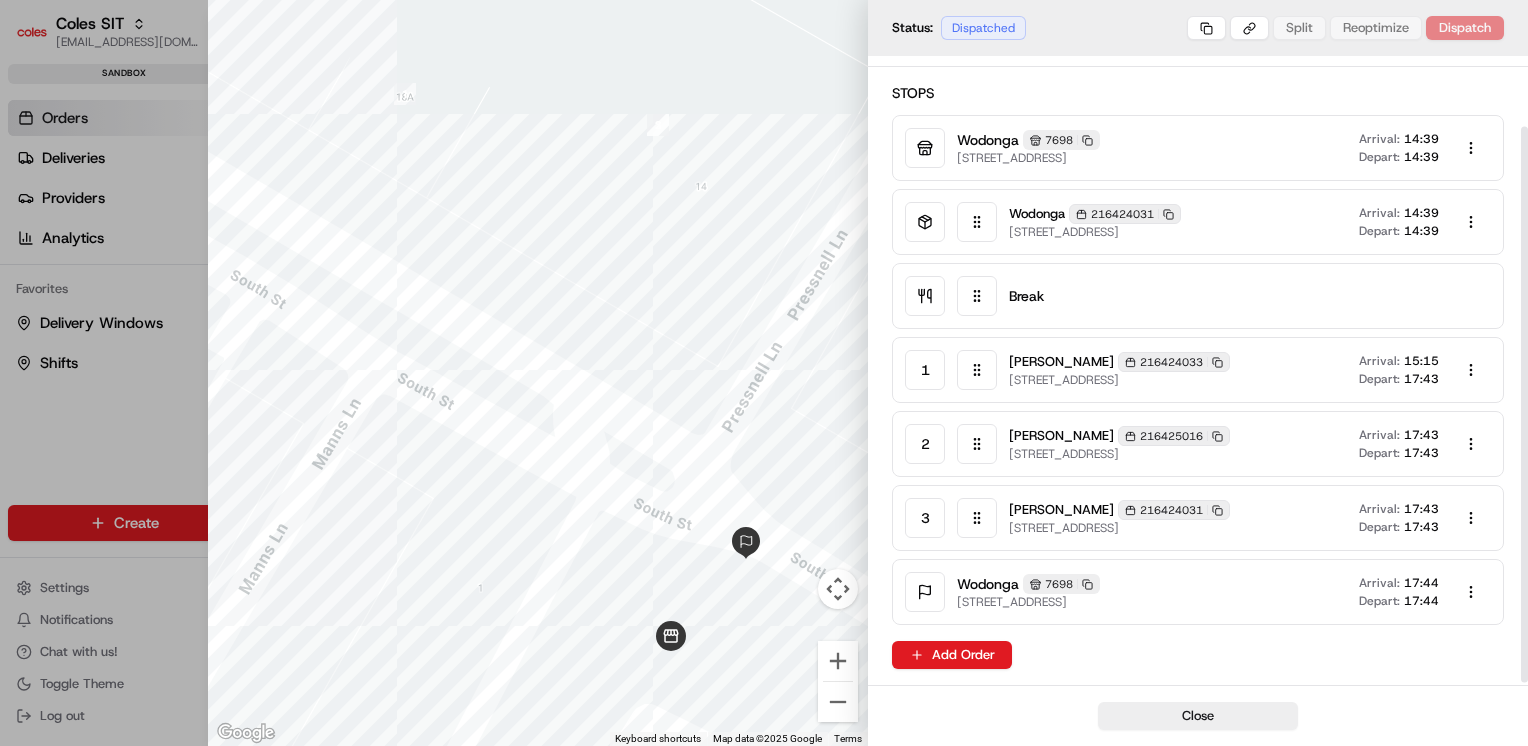 scroll, scrollTop: 80, scrollLeft: 0, axis: vertical 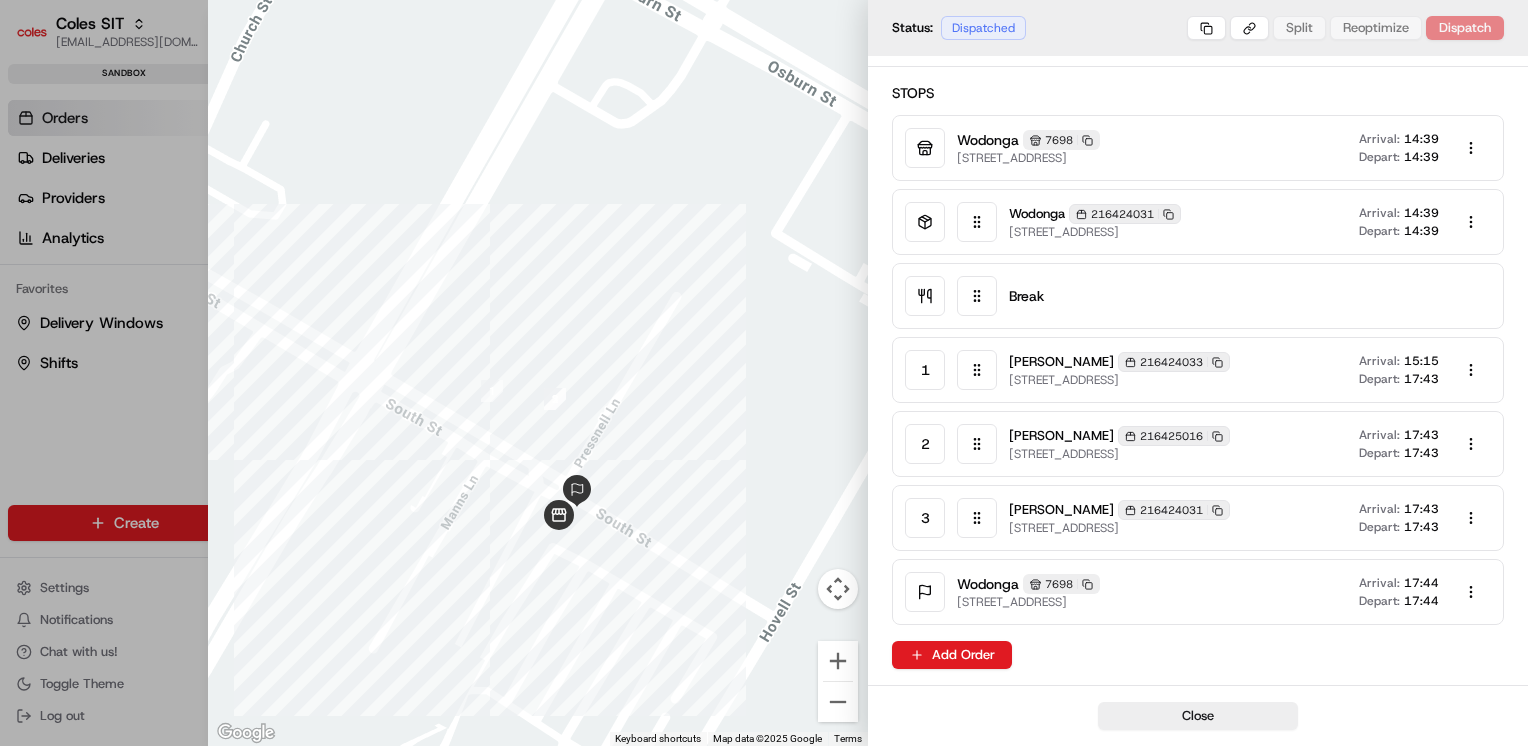 type 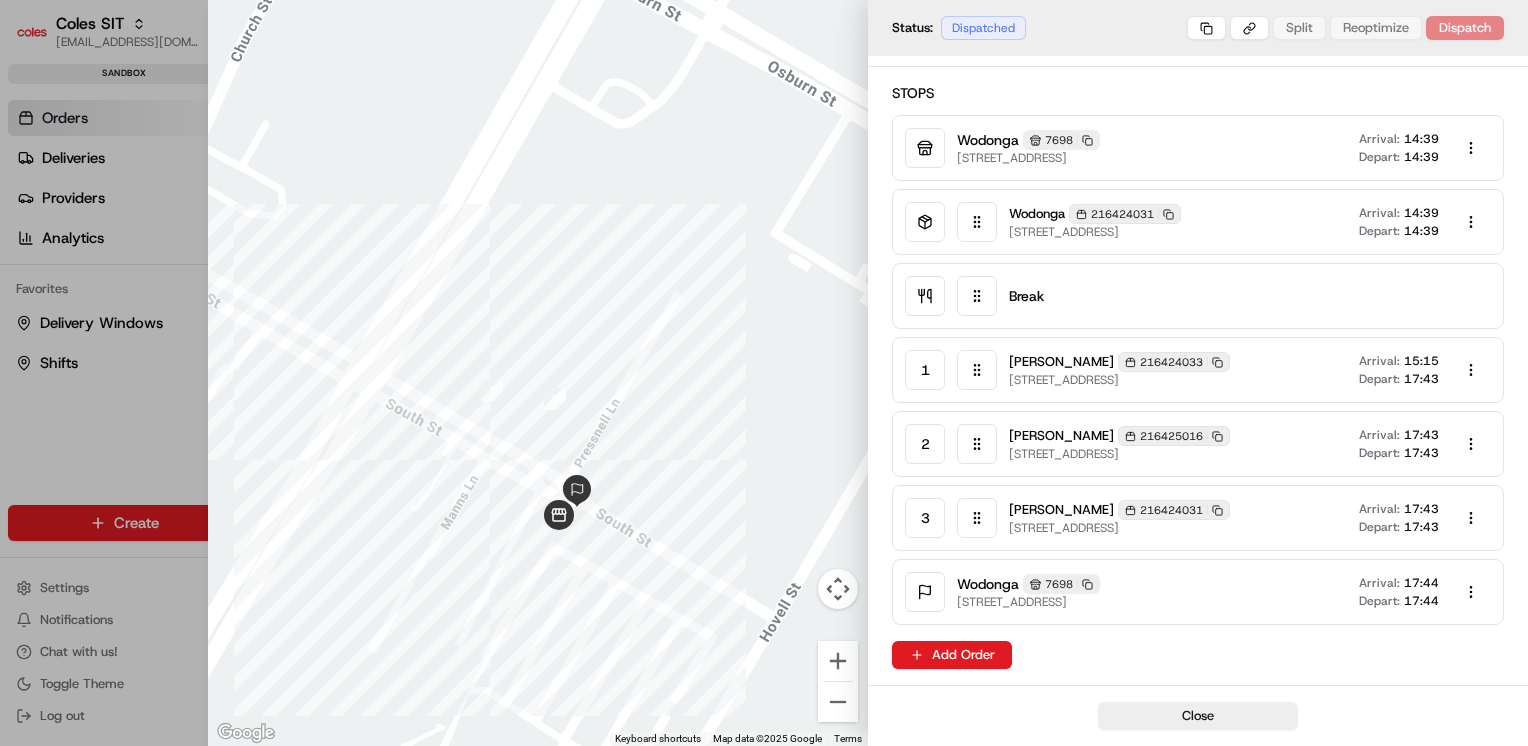 click 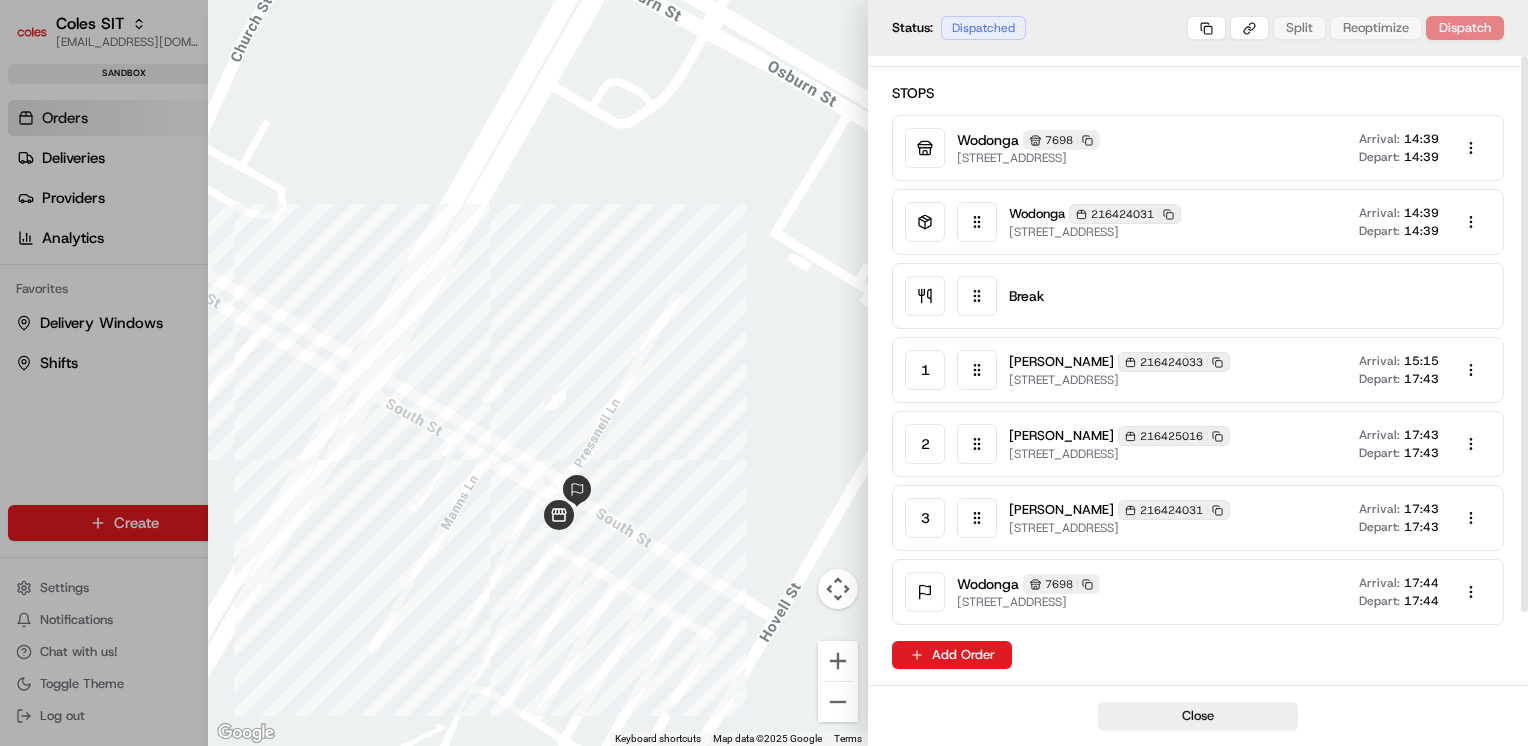 scroll, scrollTop: 0, scrollLeft: 0, axis: both 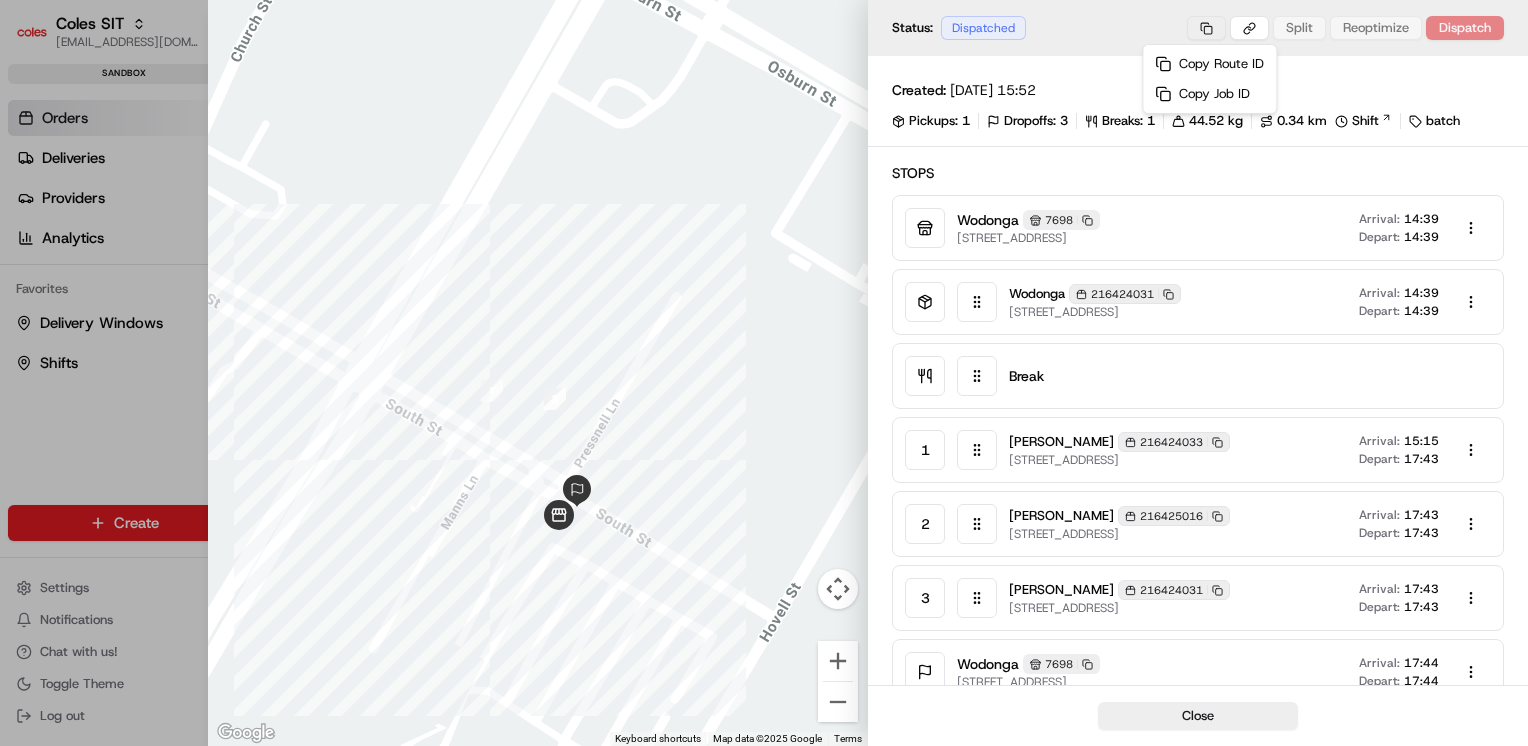 click on "Coles SIT prateekmohan.lal@coles.com.au Toggle Sidebar sandbox Orders Deliveries Providers Analytics Favorites Delivery Windows Shifts Main Menu Members & Organization Organization Users Roles Preferences Customization Tracking Orchestration Automations Dispatch Strategy Optimization Strategy Locations Pickup Locations Dropoff Locations Zones Shifts Delivery Windows Billing Billing Integrations Notification Triggers Webhooks API Keys Request Logs Create Settings Notifications Chat with us! Toggle Theme Log out Orders All times are displayed using  AEST  timezone Needs Attention 0 Ready to Dispatch 0 Routes 0 Dispatched 0 Optimization Unassigned Orders 01/07/2025 00:00 - 31/07/2025 23:59 Filters Views 216424033 Download Pickup Location Pickup Time Dropoff Location Dropoff Time Order Value Order Details Delivery Details Route Actions Wodonga 1-13 South St, Wodonga, VIC 3690, AU 14:30 16/07/2025 Prateek Mohan 18 South St, WODONGA, VIC 3690, AU 18:43 16/07/2025 AU$91.50 3   items View Job View Route" at bounding box center [764, 373] 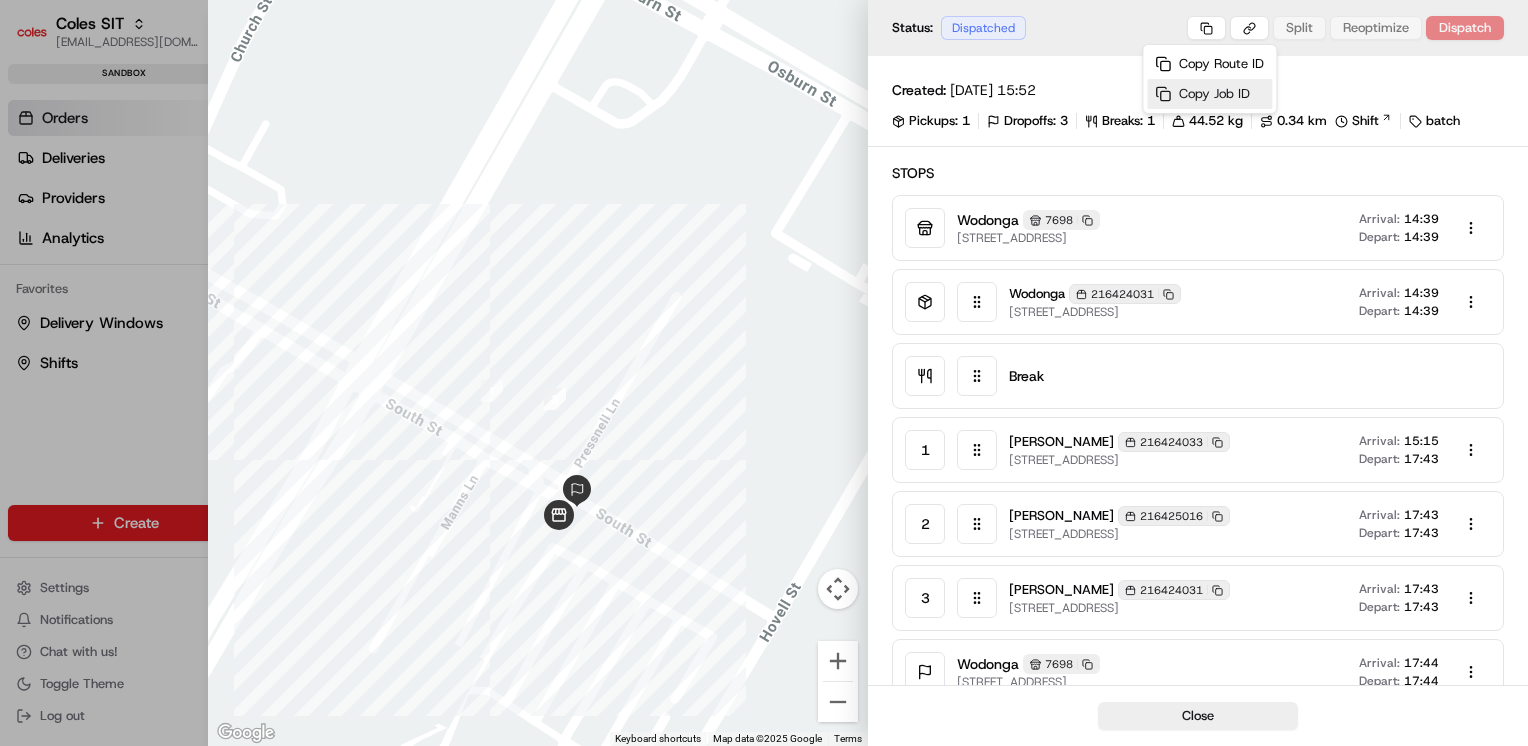 click on "Copy Job ID" at bounding box center (1209, 94) 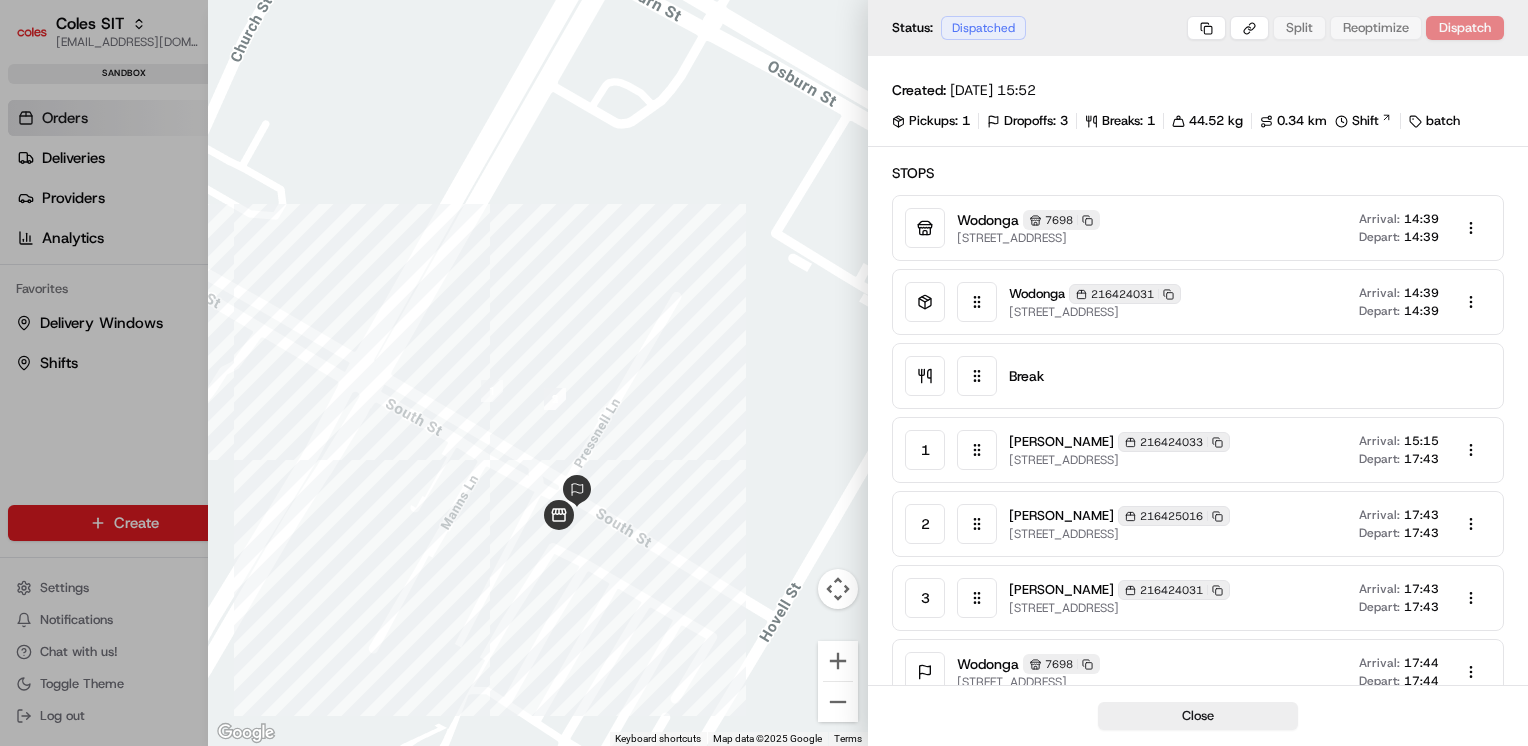 type 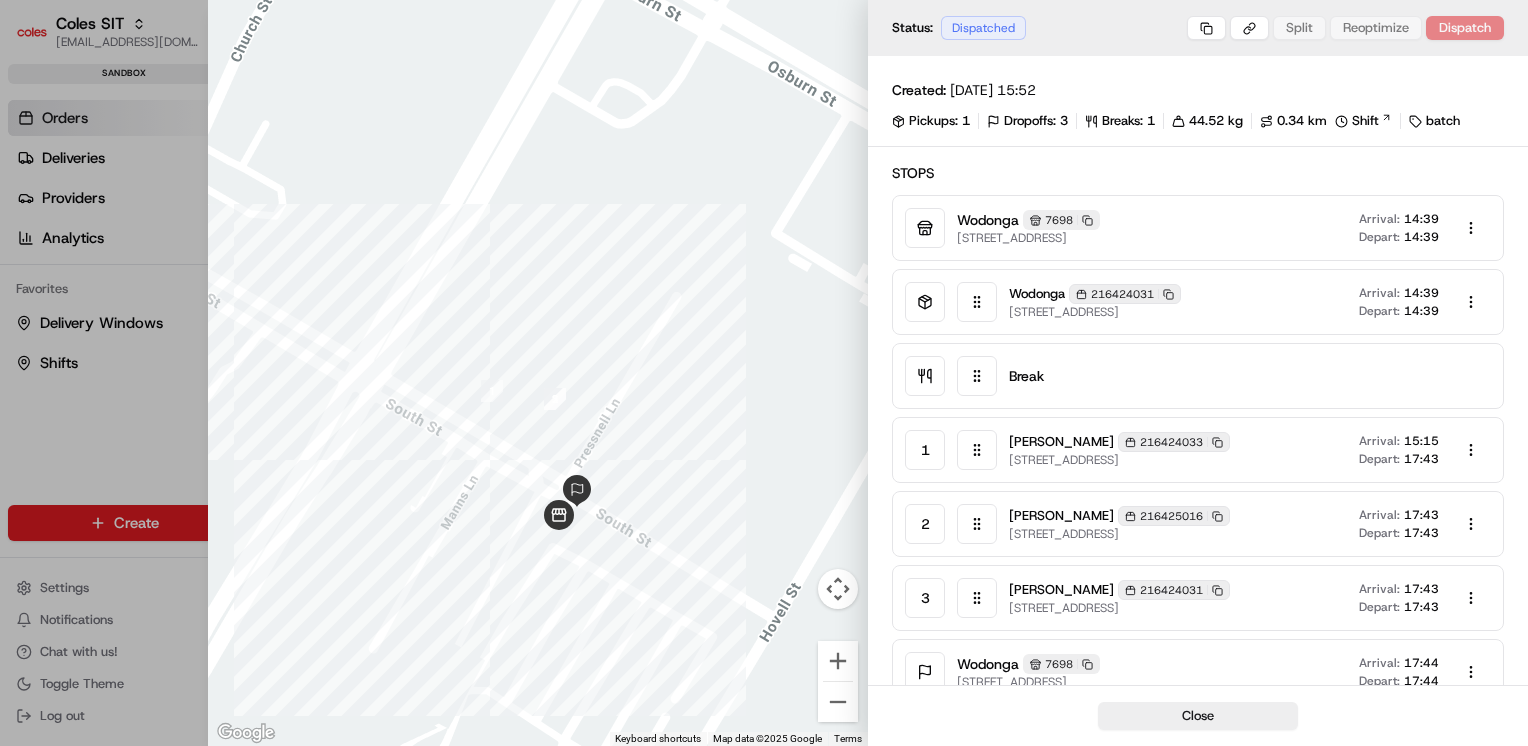 click at bounding box center [764, 373] 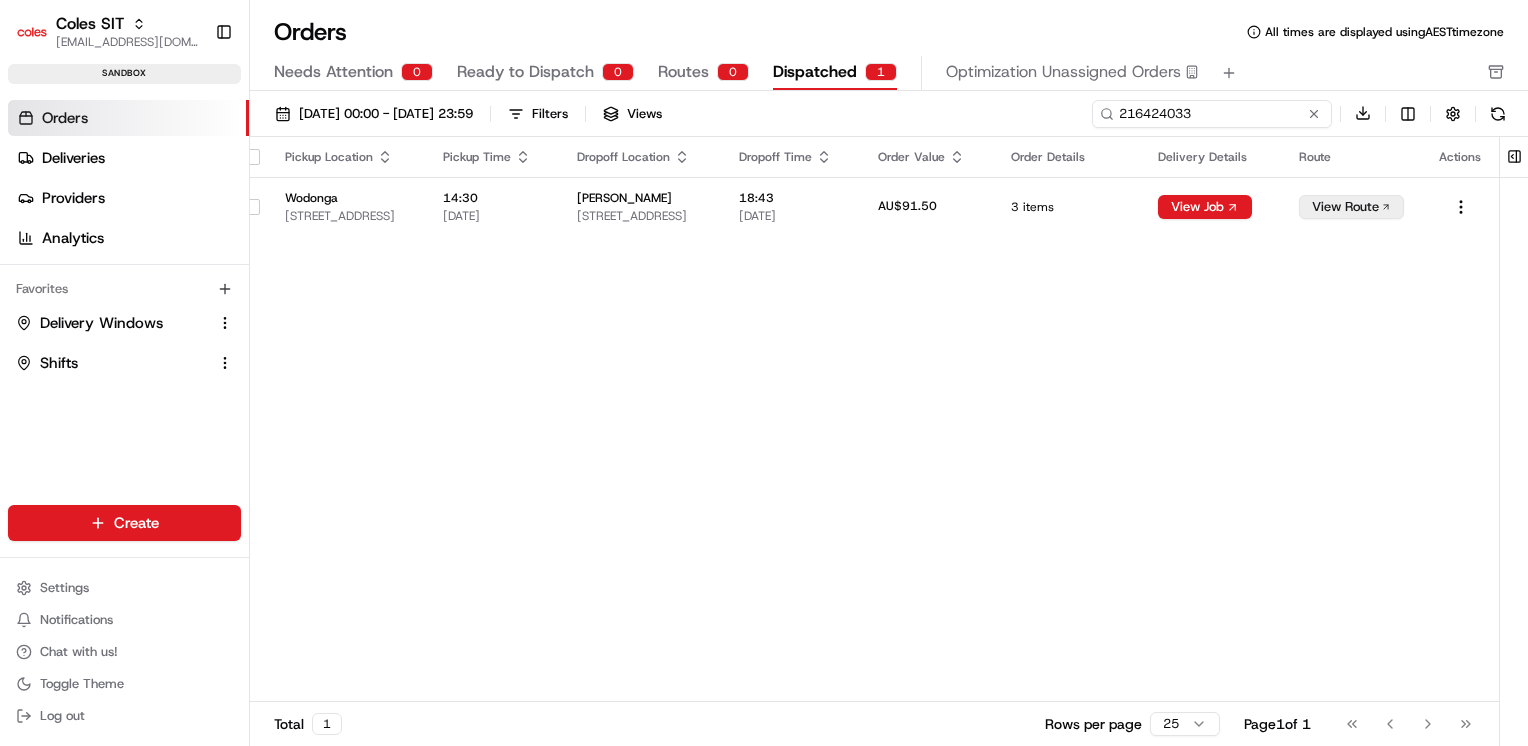 click on "216424033" at bounding box center (1212, 114) 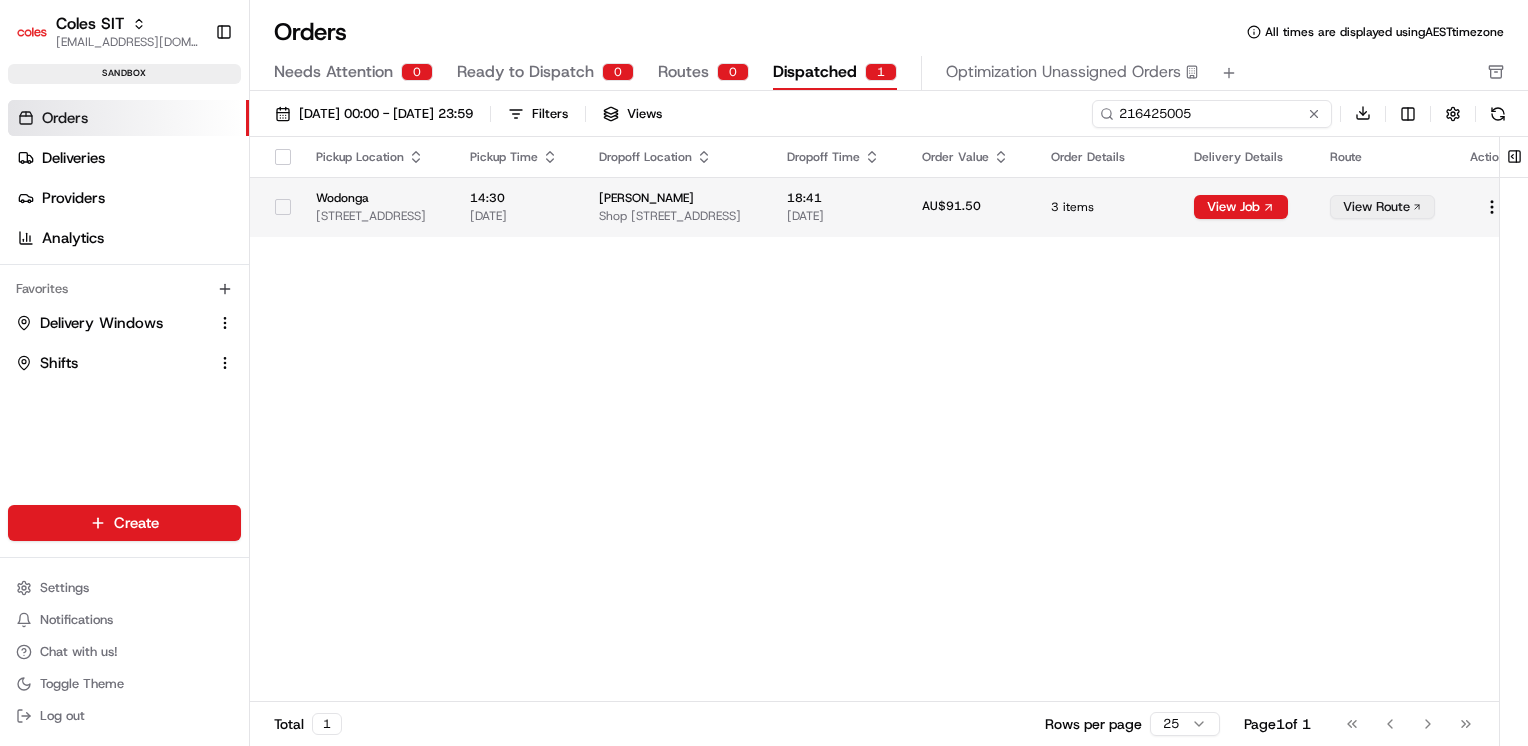 type on "216425005" 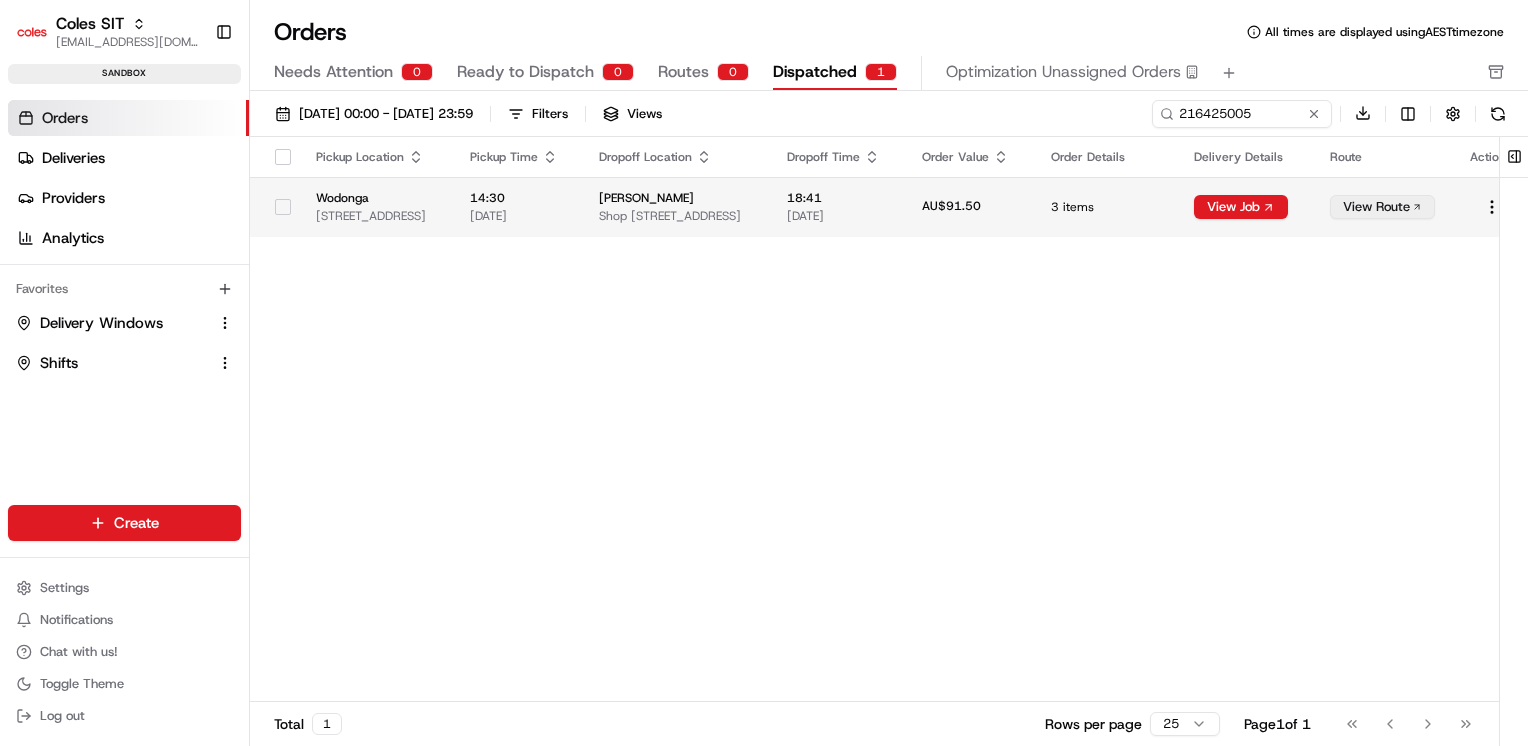 click on "3   items" at bounding box center (1106, 207) 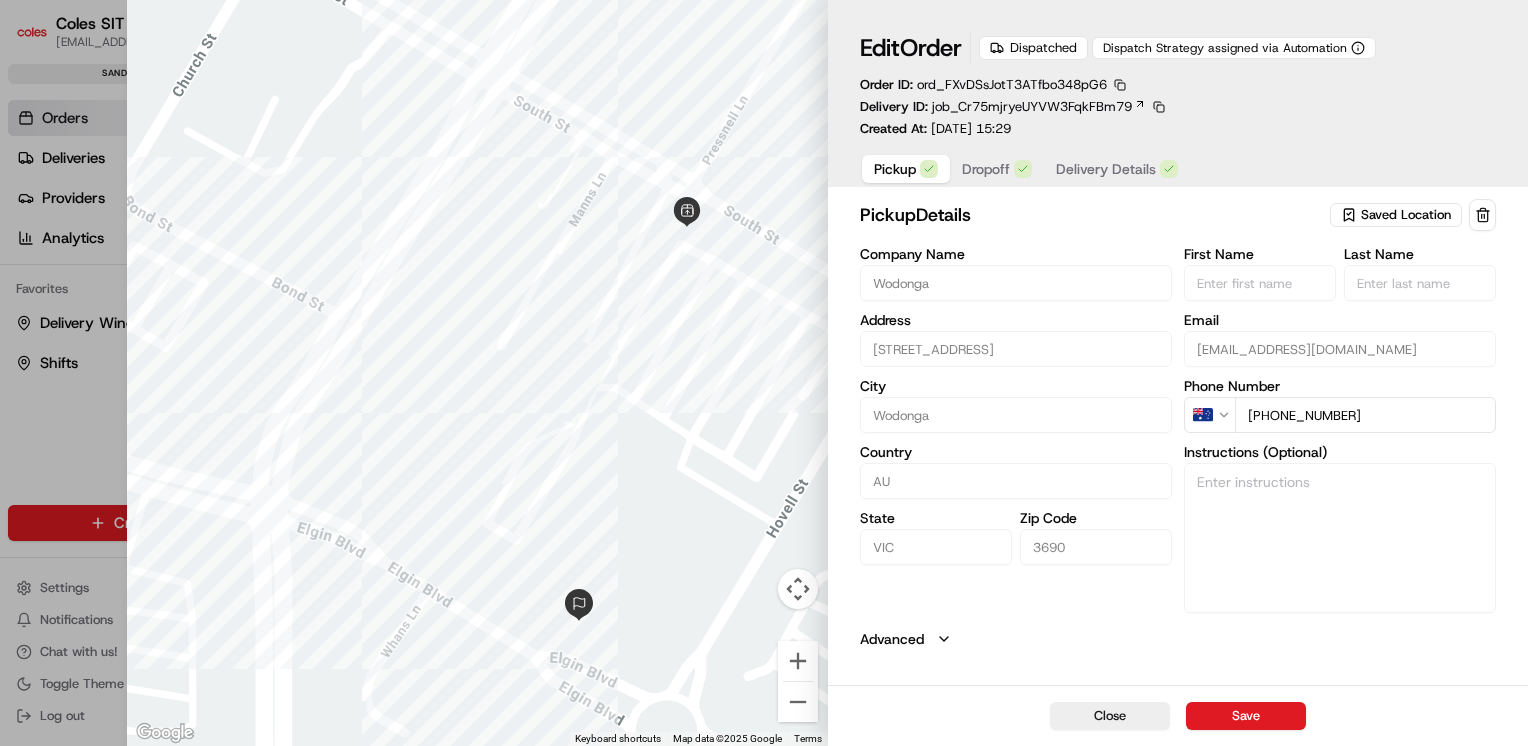 click at bounding box center [764, 373] 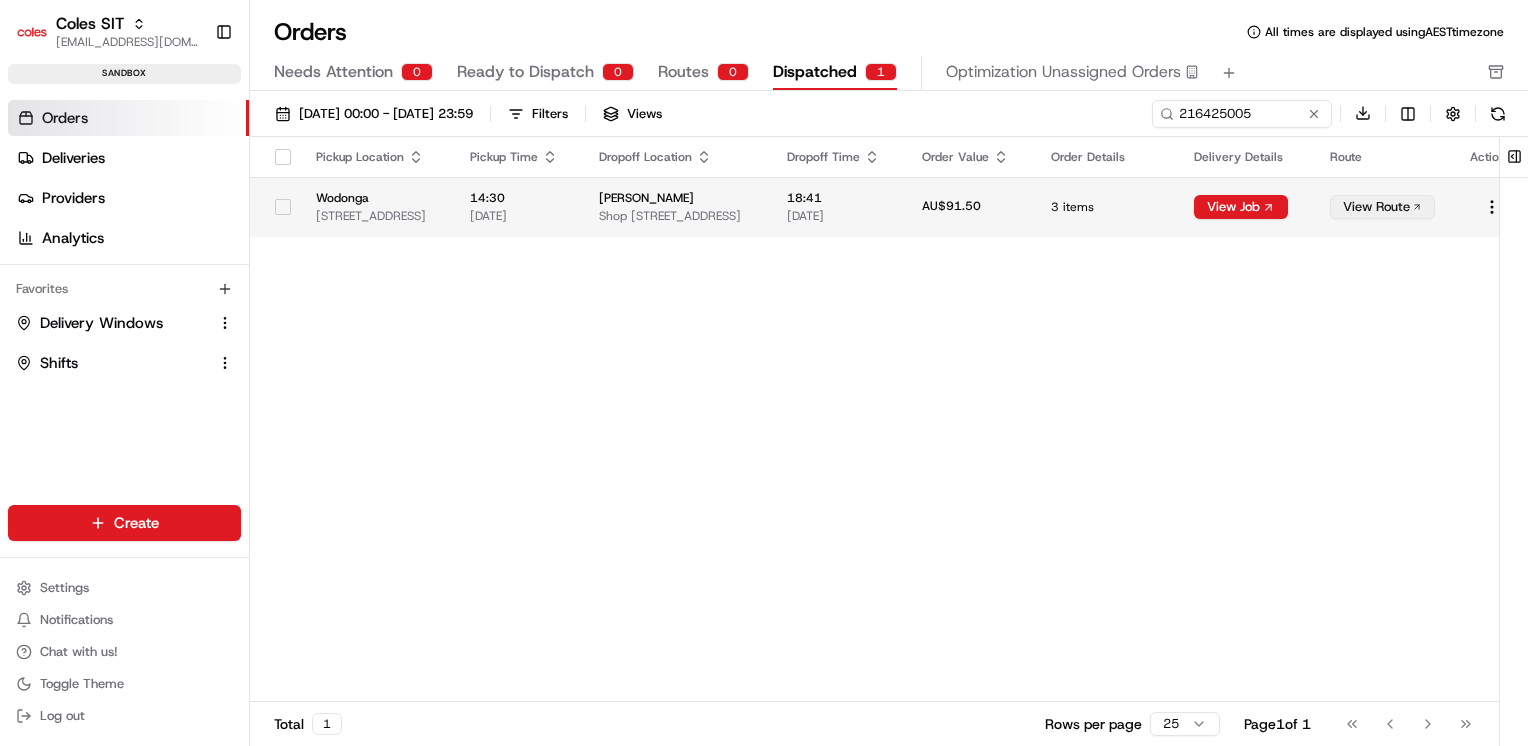 click on "View Route" at bounding box center (1382, 207) 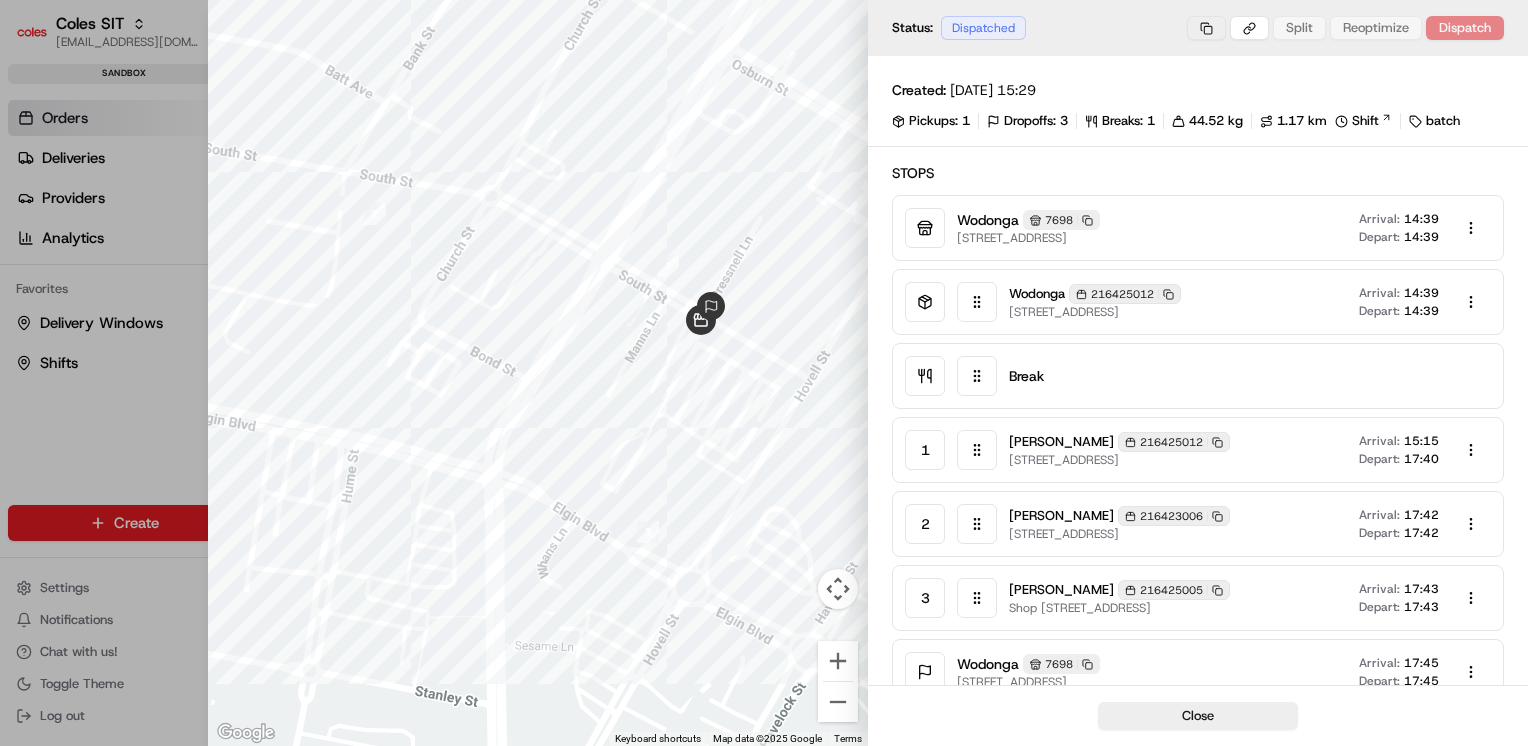 click on "Coles SIT prateekmohan.lal@coles.com.au Toggle Sidebar sandbox Orders Deliveries Providers Analytics Favorites Delivery Windows Shifts Main Menu Members & Organization Organization Users Roles Preferences Customization Tracking Orchestration Automations Dispatch Strategy Optimization Strategy Locations Pickup Locations Dropoff Locations Zones Shifts Delivery Windows Billing Billing Integrations Notification Triggers Webhooks API Keys Request Logs Create Settings Notifications Chat with us! Toggle Theme Log out Orders All times are displayed using  AEST  timezone Needs Attention 0 Ready to Dispatch 0 Routes 0 Dispatched 0 Optimization Unassigned Orders 01/07/2025 00:00 - 31/07/2025 23:59 Filters Views 216425005 Download Pickup Location Pickup Time Dropoff Location Dropoff Time Order Value Order Details Delivery Details Route Actions Wodonga 1-13 South St, Wodonga, VIC 3690, AU 14:30 16/07/2025 Prateek Mohan Shop 9 1-13 South St, WODONGA, VIC 3690, AU 18:41 16/07/2025 AU$91.50 3   items View Job 0 1" at bounding box center (764, 373) 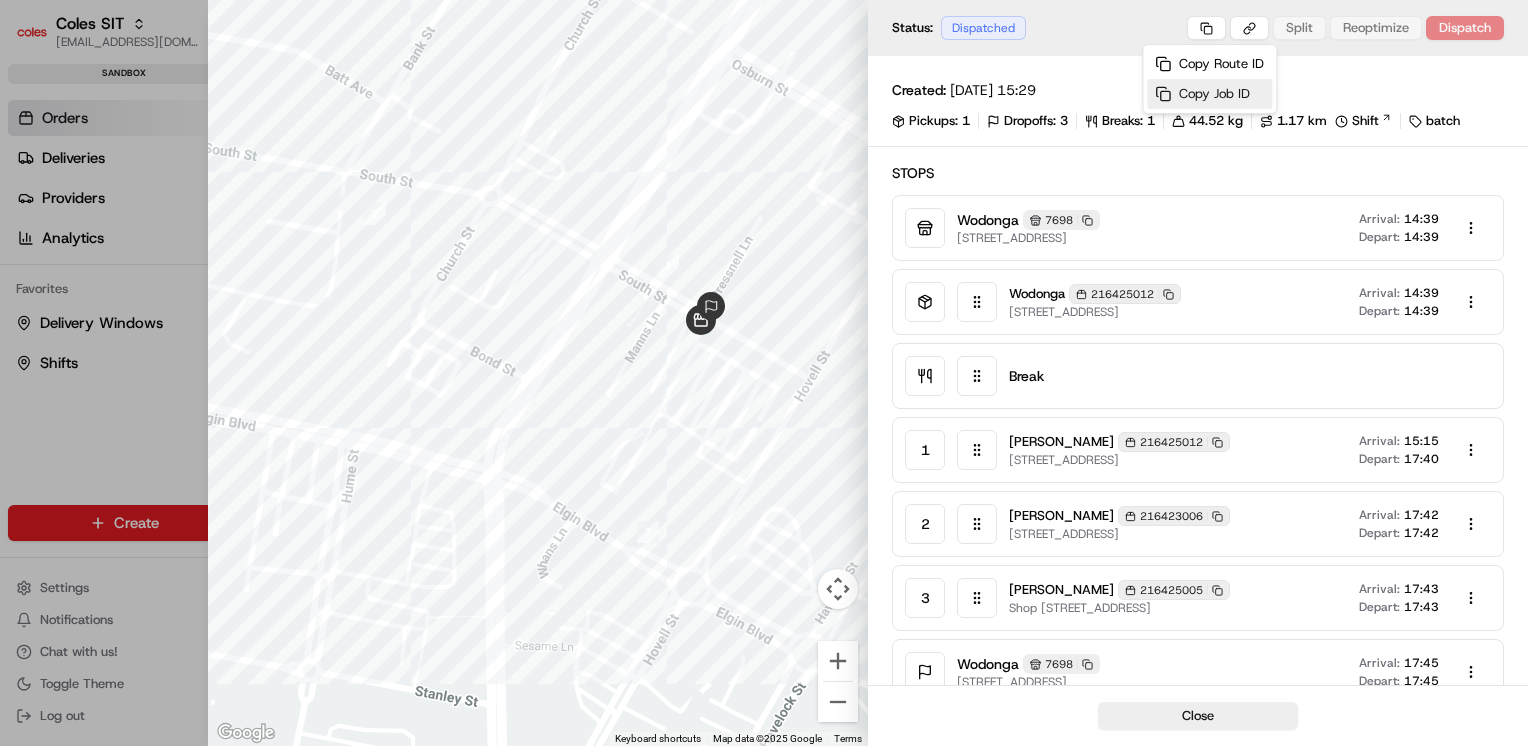 click on "Copy Job ID" at bounding box center (1209, 94) 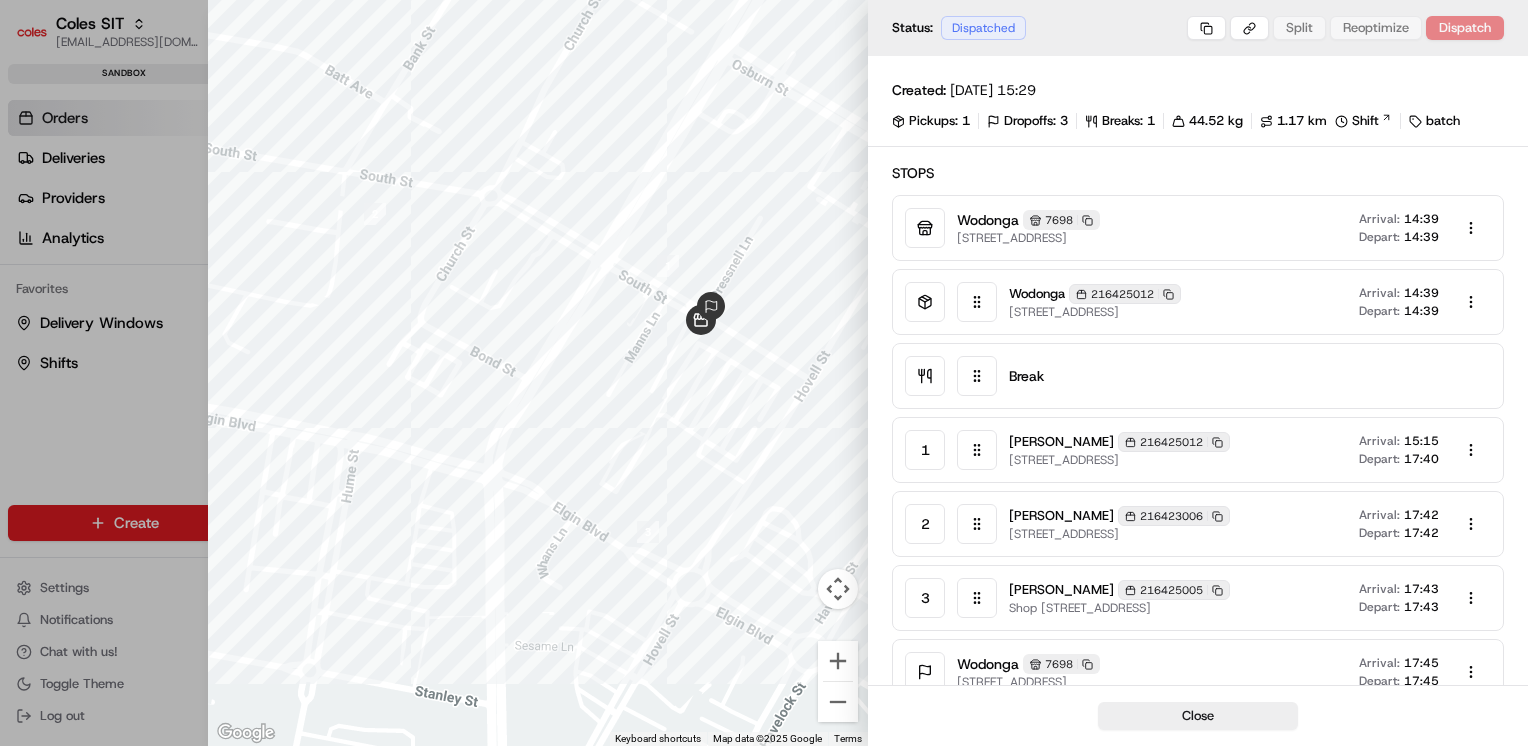 scroll, scrollTop: 84, scrollLeft: 0, axis: vertical 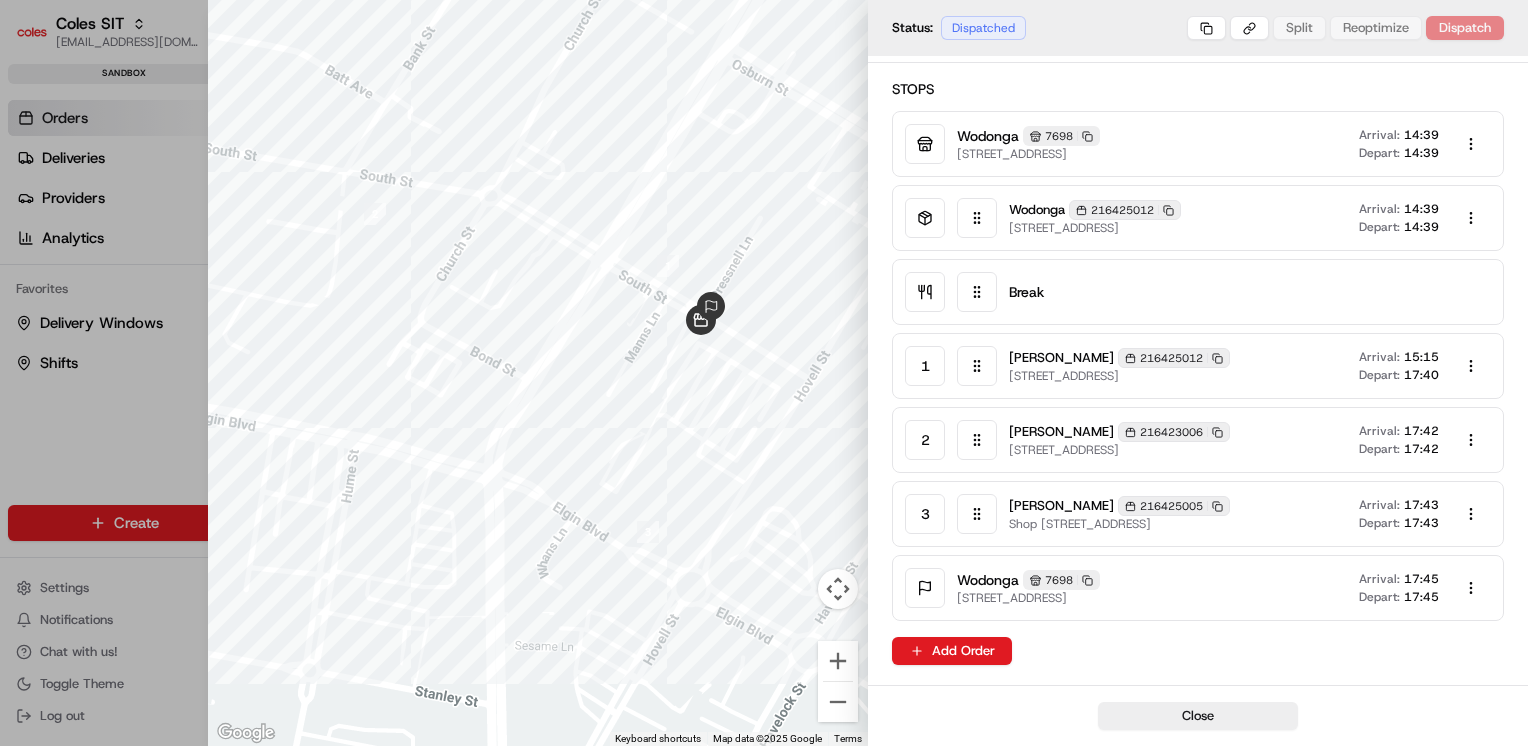 type 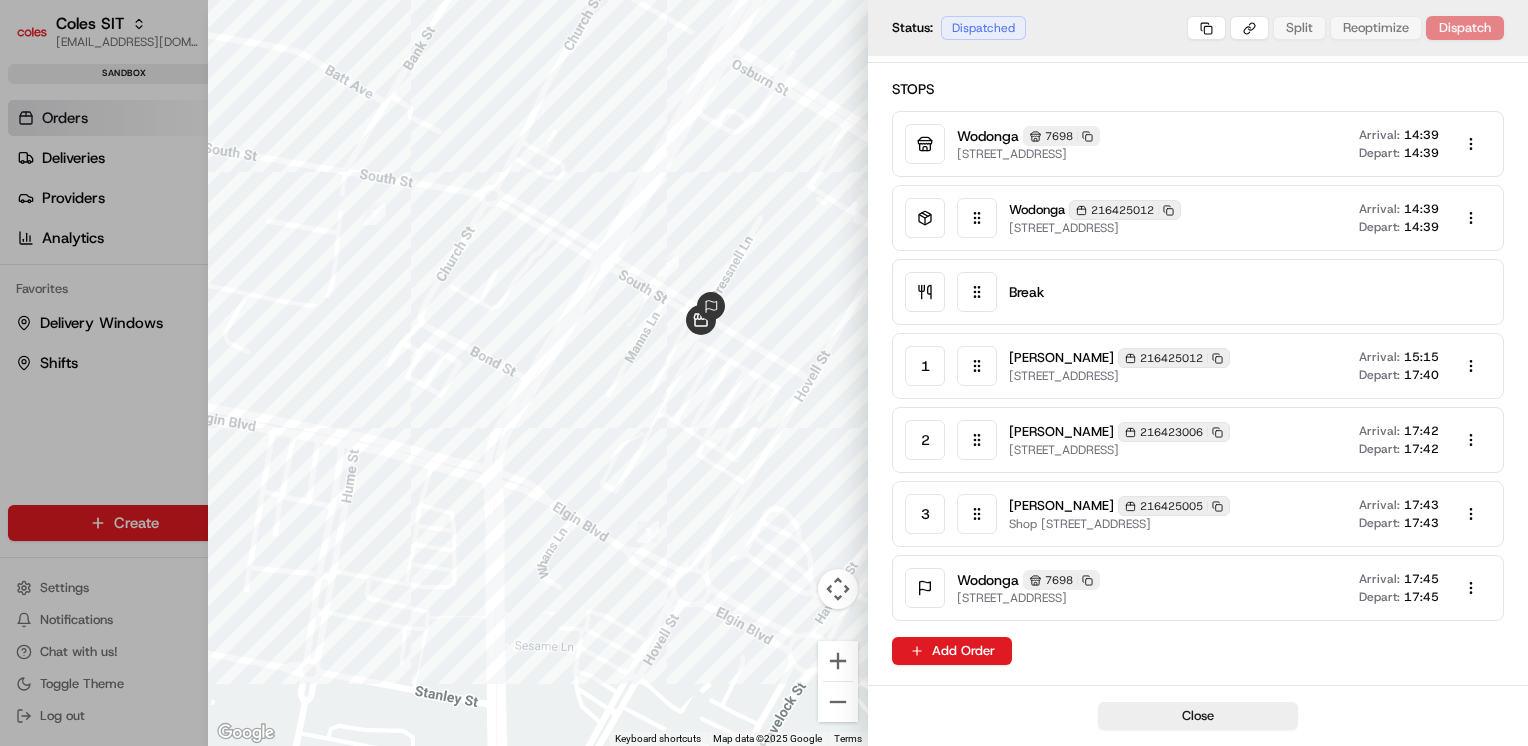 drag, startPoint x: 178, startPoint y: 506, endPoint x: 165, endPoint y: 490, distance: 20.615528 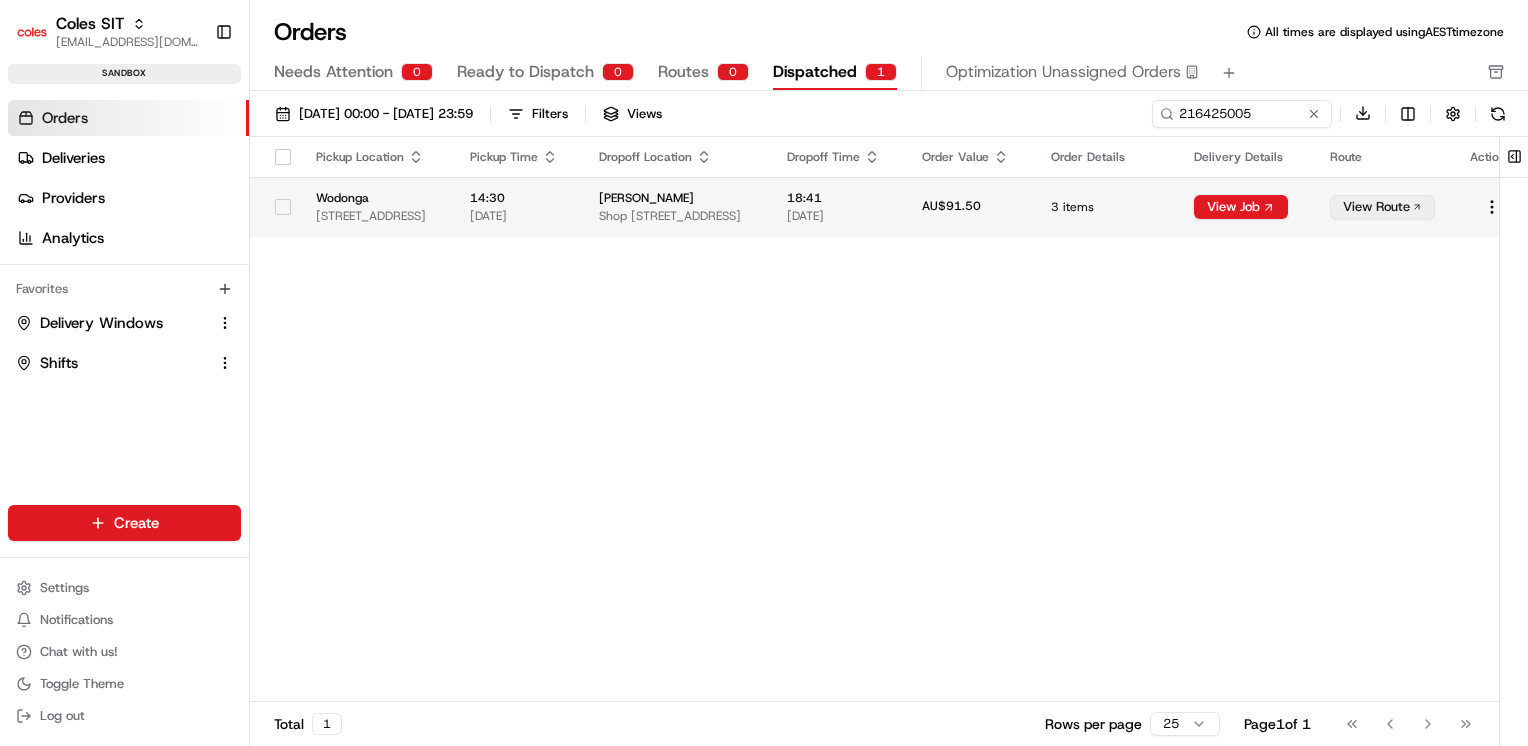 click on "Prateek Mohan" at bounding box center [677, 198] 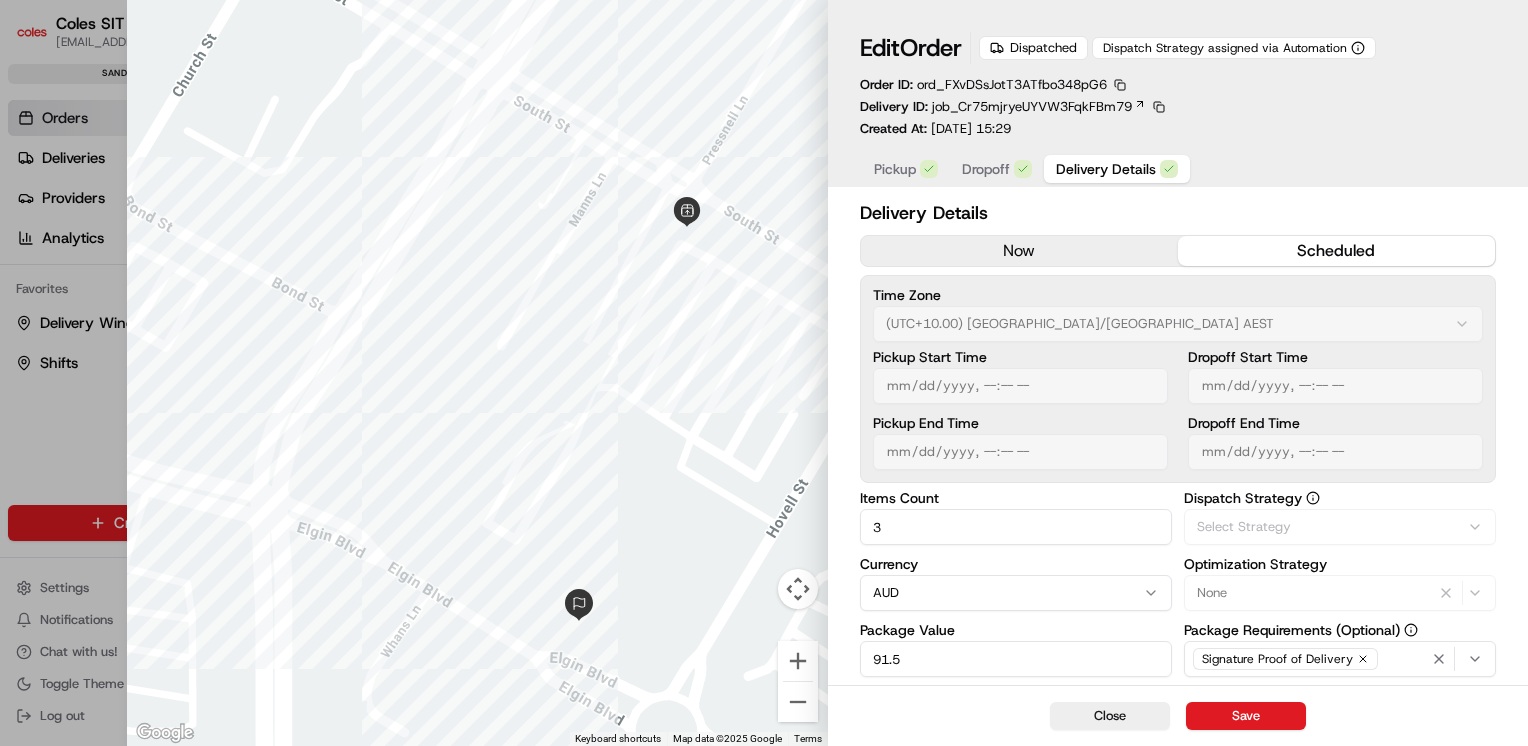 click on "Delivery Details" at bounding box center [1106, 169] 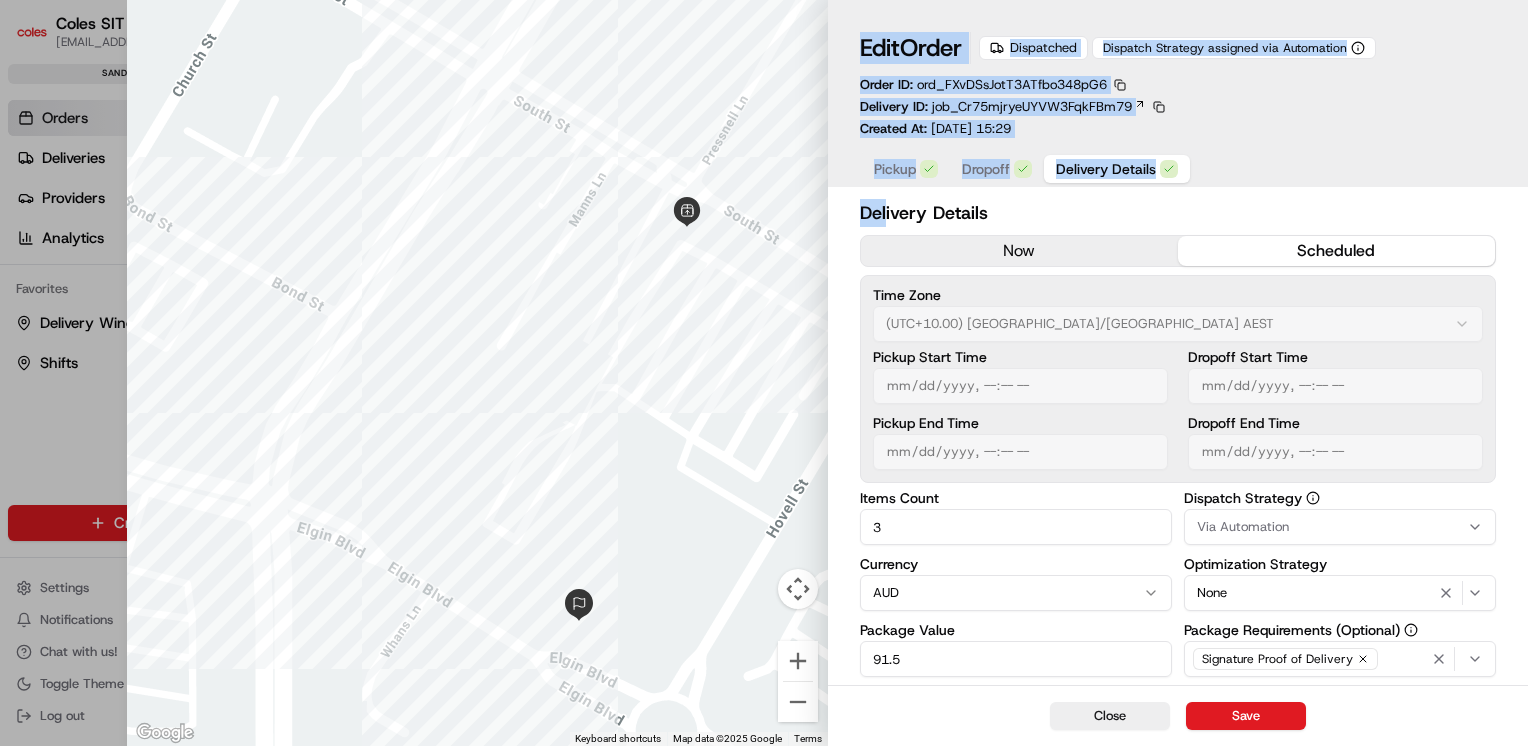 click on "Close To navigate the map with touch gestures double-tap and hold your finger on the map, then drag the map. ← Move left → Move right ↑ Move up ↓ Move down + Zoom in - Zoom out Home Jump left by 75% End Jump right by 75% Page Up Jump up by 75% Page Down Jump down by 75% Keyboard shortcuts Map Data Map data ©2025 Google Map data ©2025 Google 20 m  Click to toggle between metric and imperial units Terms Report a map error Edit  Order Dispatched Dispatch Strategy assigned via Automation Order ID:   ord_FXvDSsJotT3ATfbo348pG6 Delivery ID:   job_Cr75mjryeUYVW3FqkFBm79 Created At:   07/15/2025 15:29 Pickup Dropoff Delivery Details Delivery Details now scheduled Time Zone (UTC+10.00) Australia/Sydney AEST Pickup Start Time Pickup End Time Dropoff Start Time Dropoff End Time Items Count 3 Currency AUD Package Value 91.5 Package Identifier (Optional) 216425005 Description (Optional) Tags (optional) batch Dispatch Strategy Via Automation Optimization Strategy None Package Requirements (Optional) Any $ 5 $ 10" at bounding box center (827, 373) 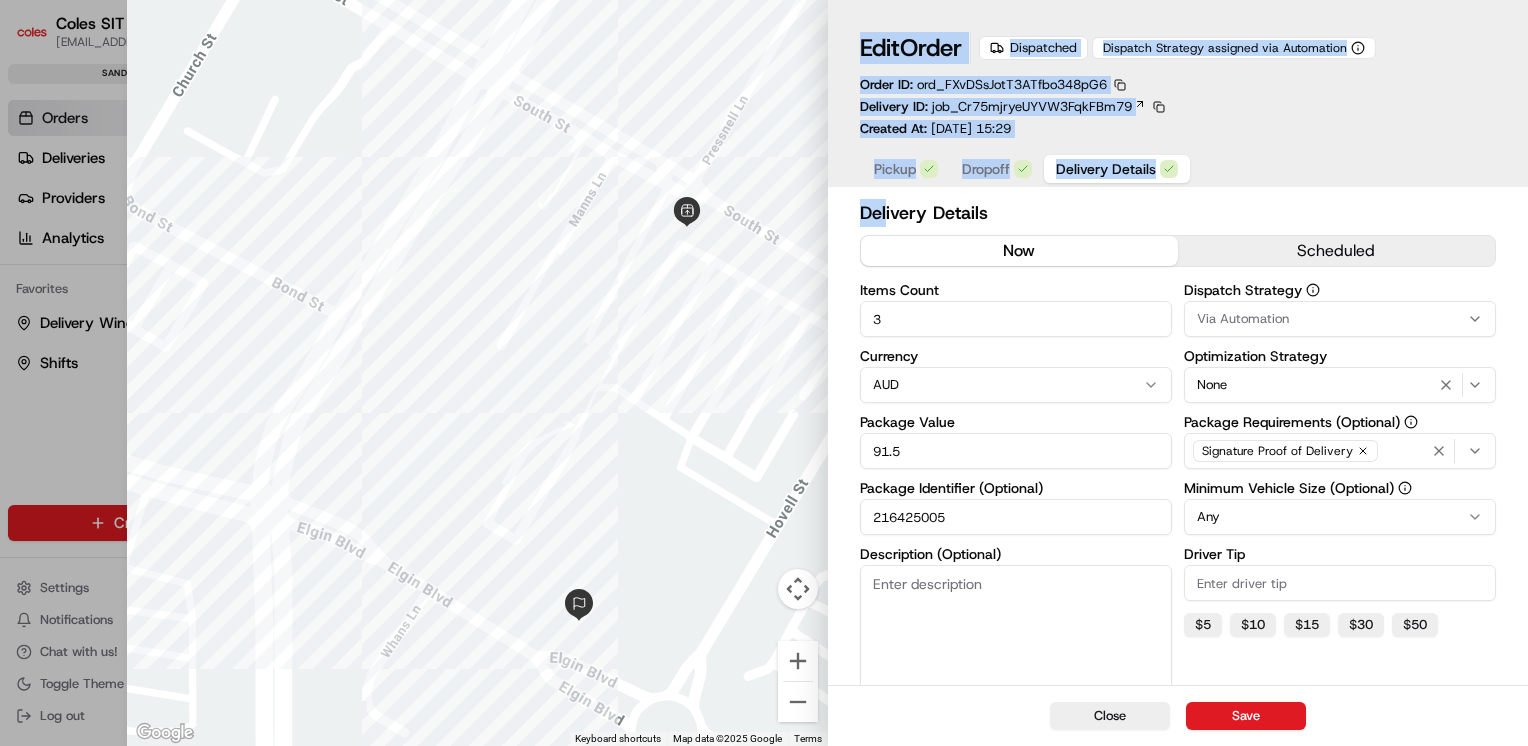 click at bounding box center (477, 373) 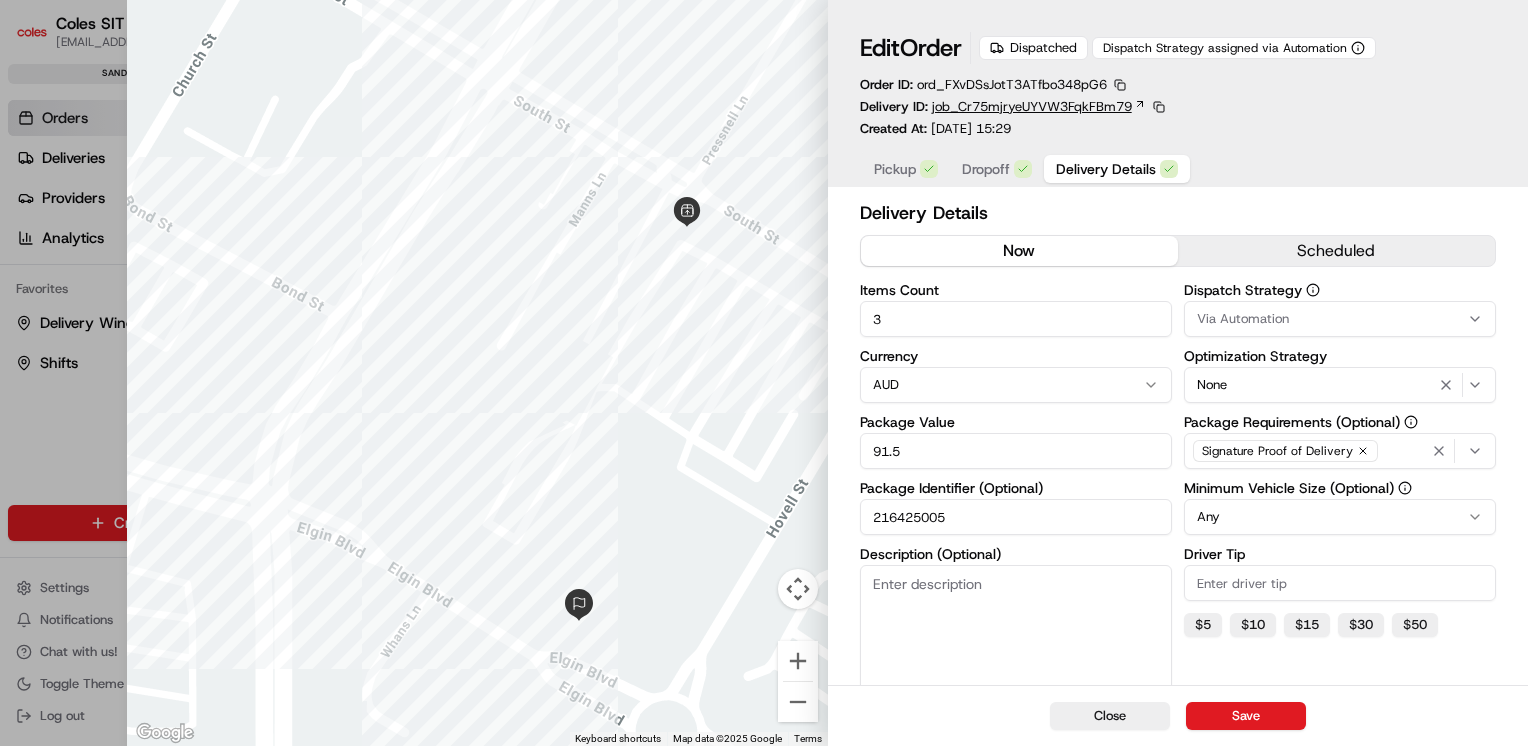click on "job_Cr75mjryeUYVW3FqkFBm79" at bounding box center (1032, 107) 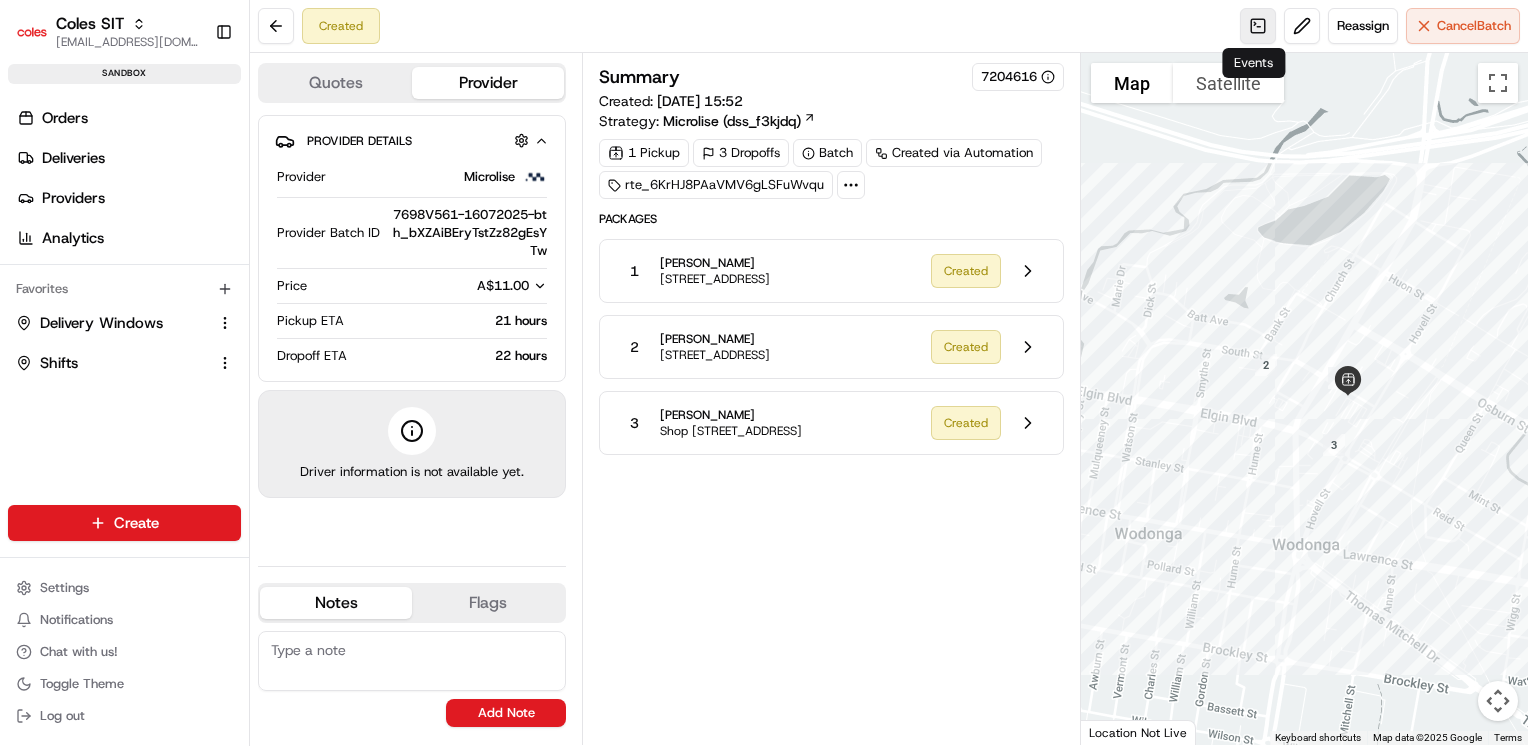 click at bounding box center [1258, 26] 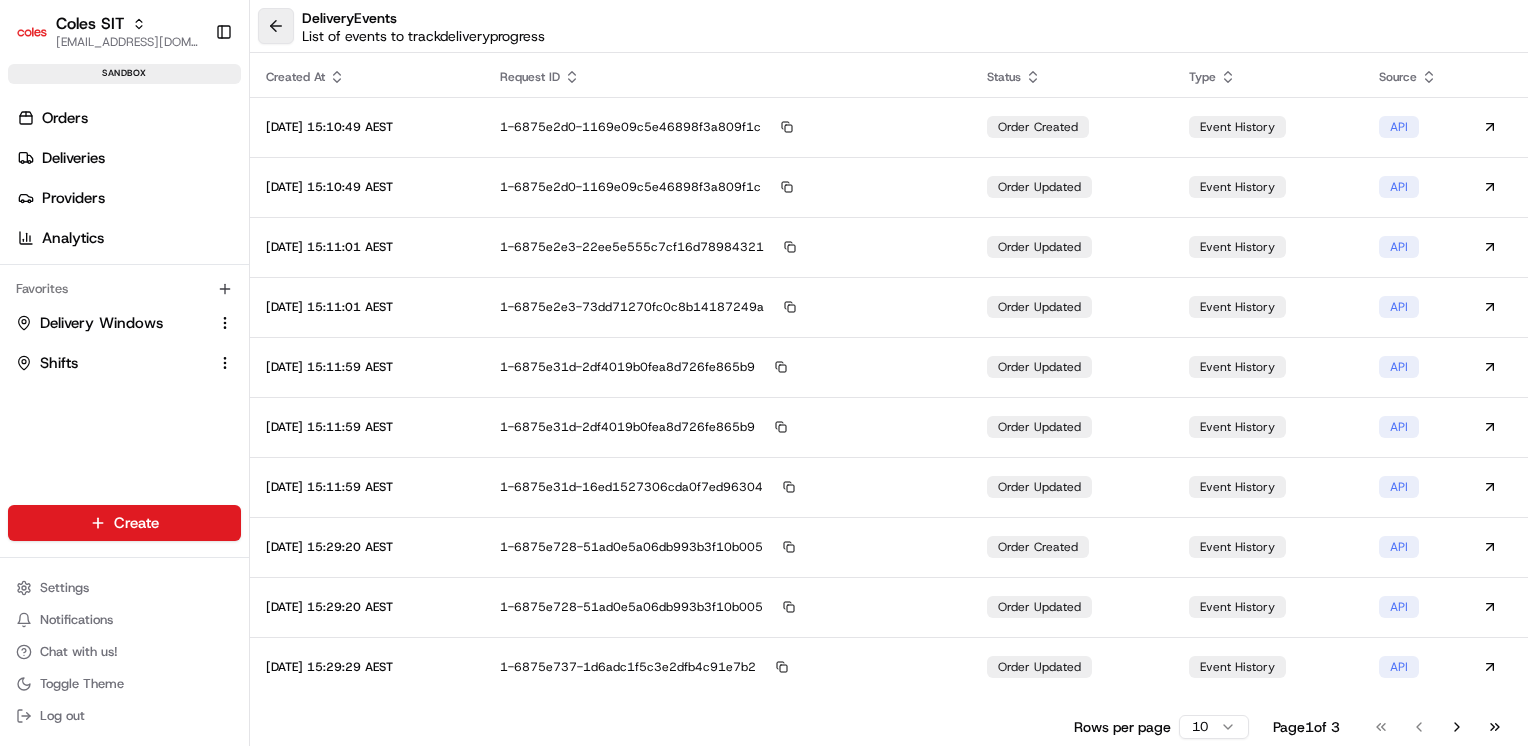 click at bounding box center (276, 26) 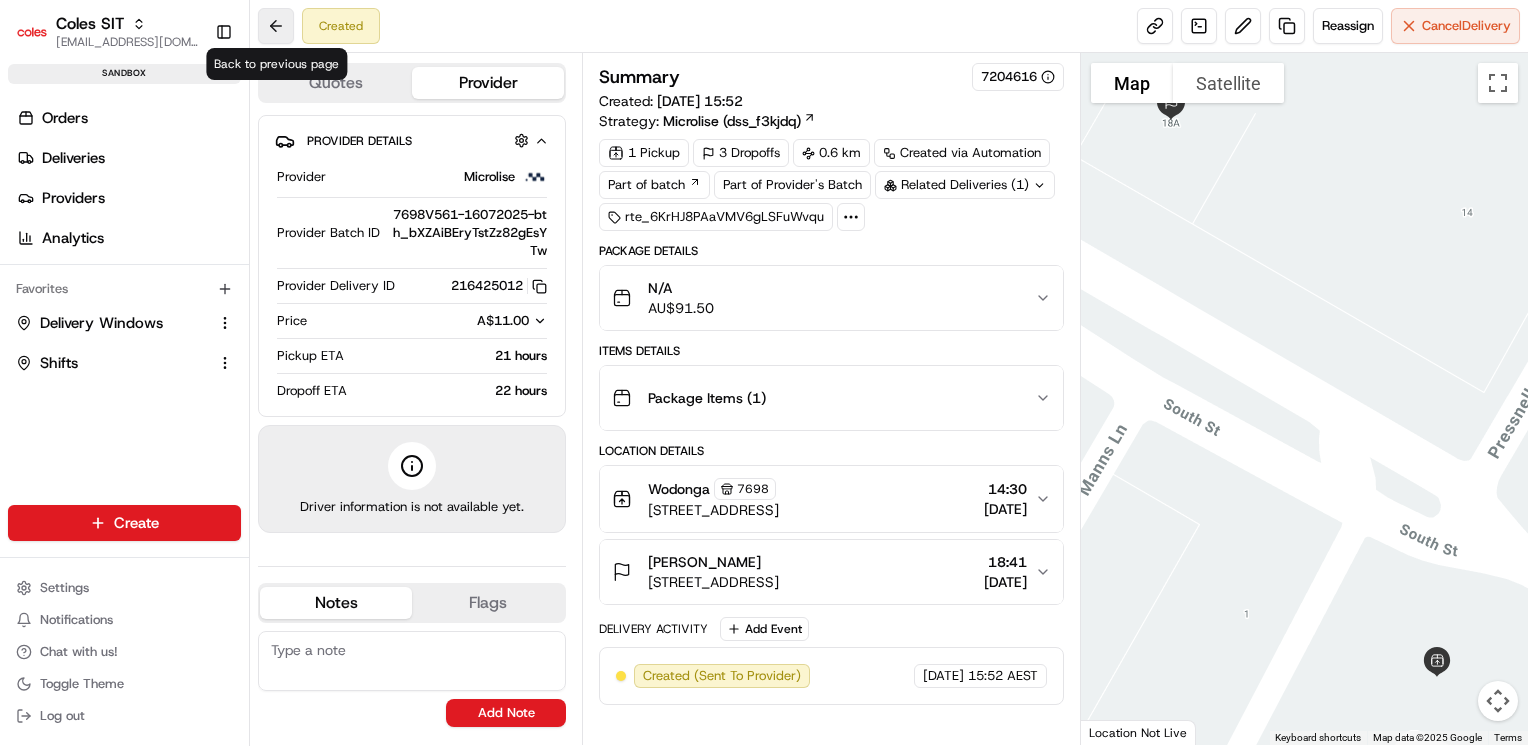 click at bounding box center (276, 26) 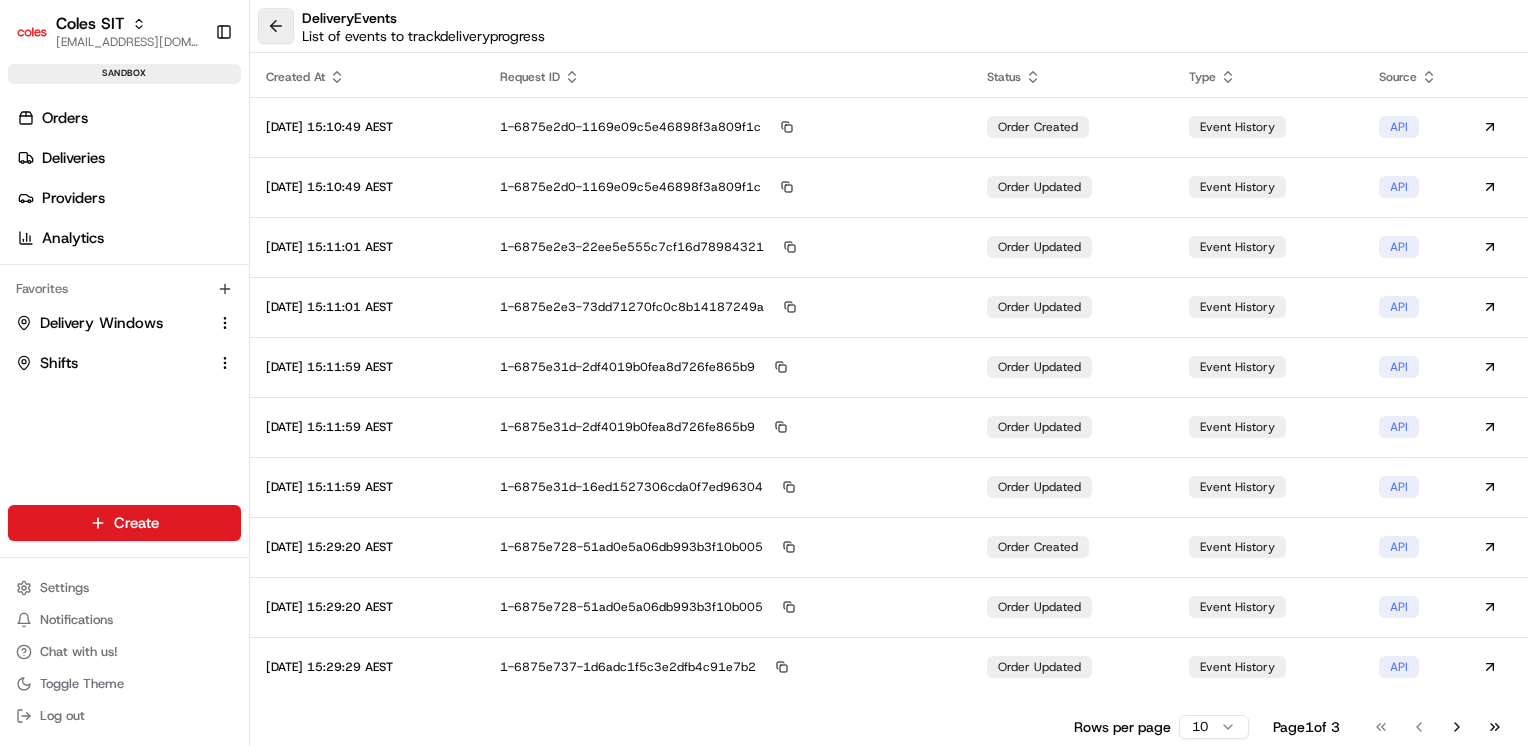 click at bounding box center (276, 26) 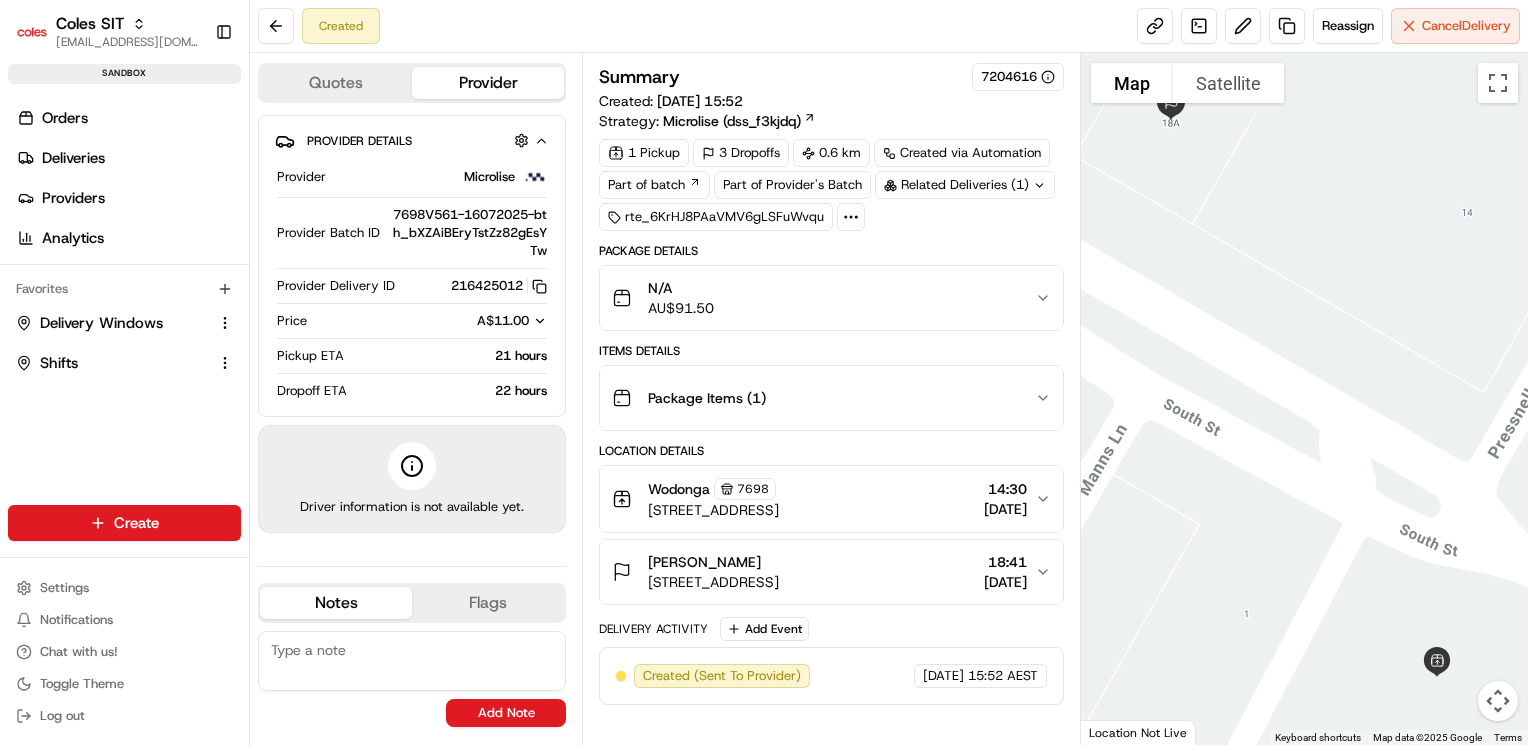 click on "Orders Deliveries Providers Analytics Favorites Delivery Windows Shifts" at bounding box center (124, 320) 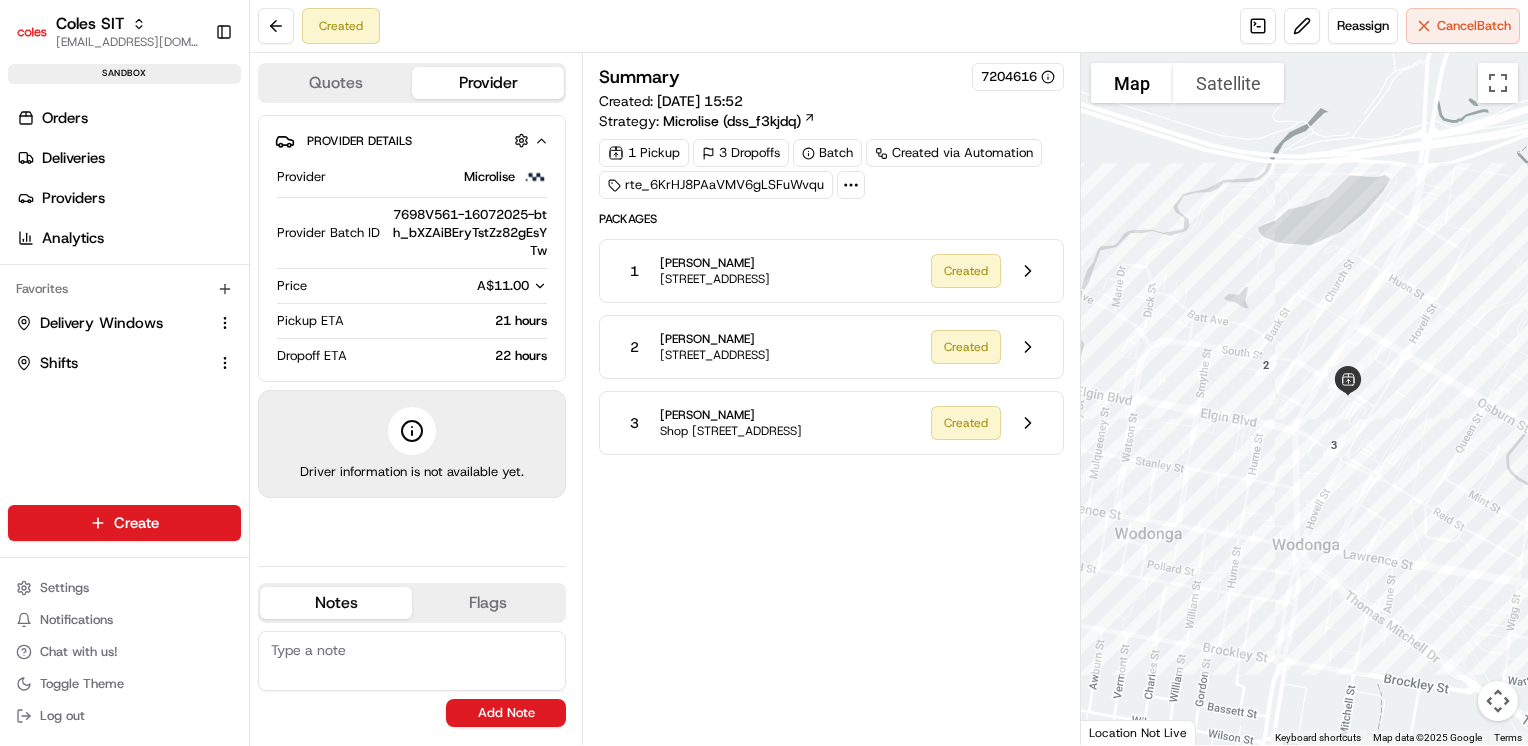 click on "rte_6KrHJ8PAaVMV6gLSFuWvqu" at bounding box center [716, 185] 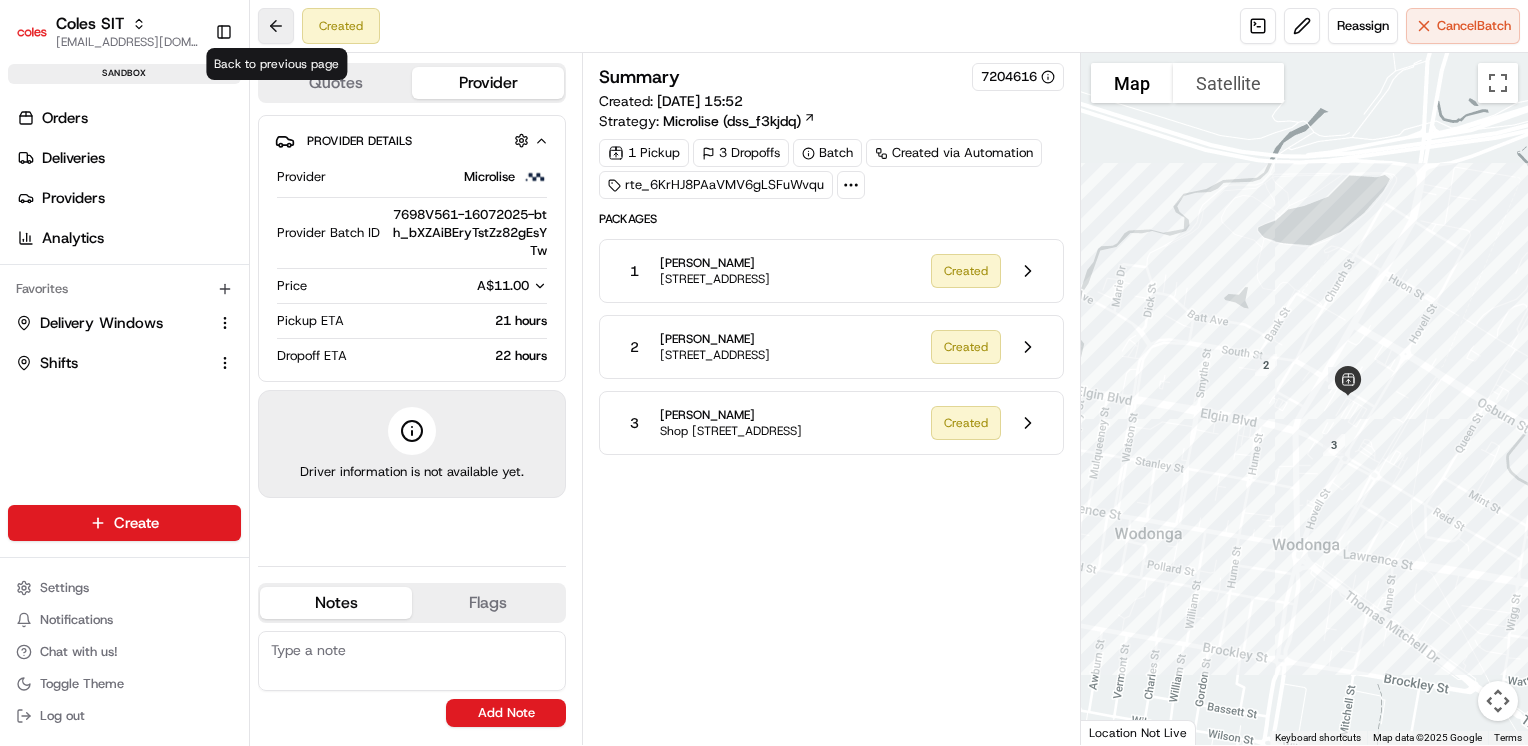 click at bounding box center [276, 26] 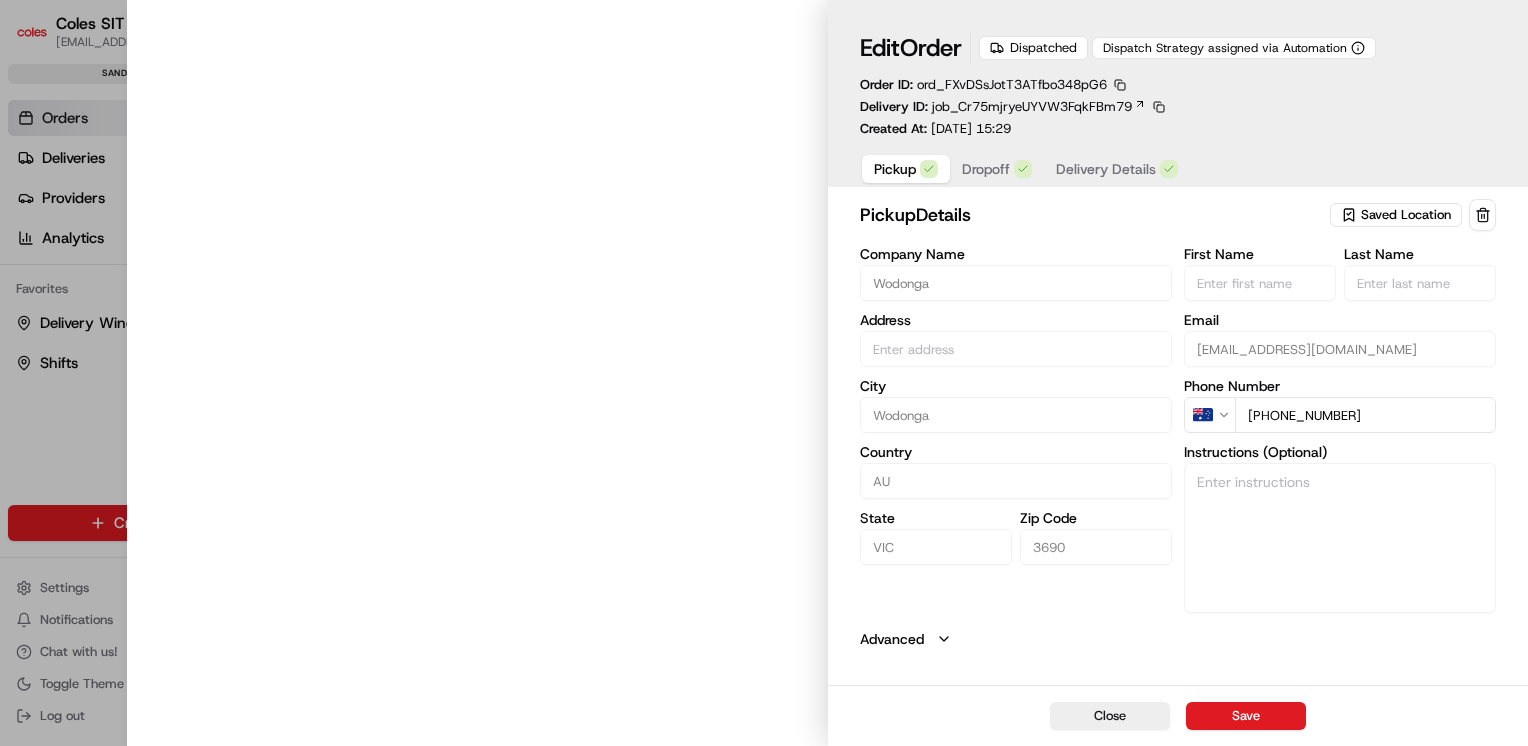 type on "1-13 South St, Wodonga, VIC 3690, AU" 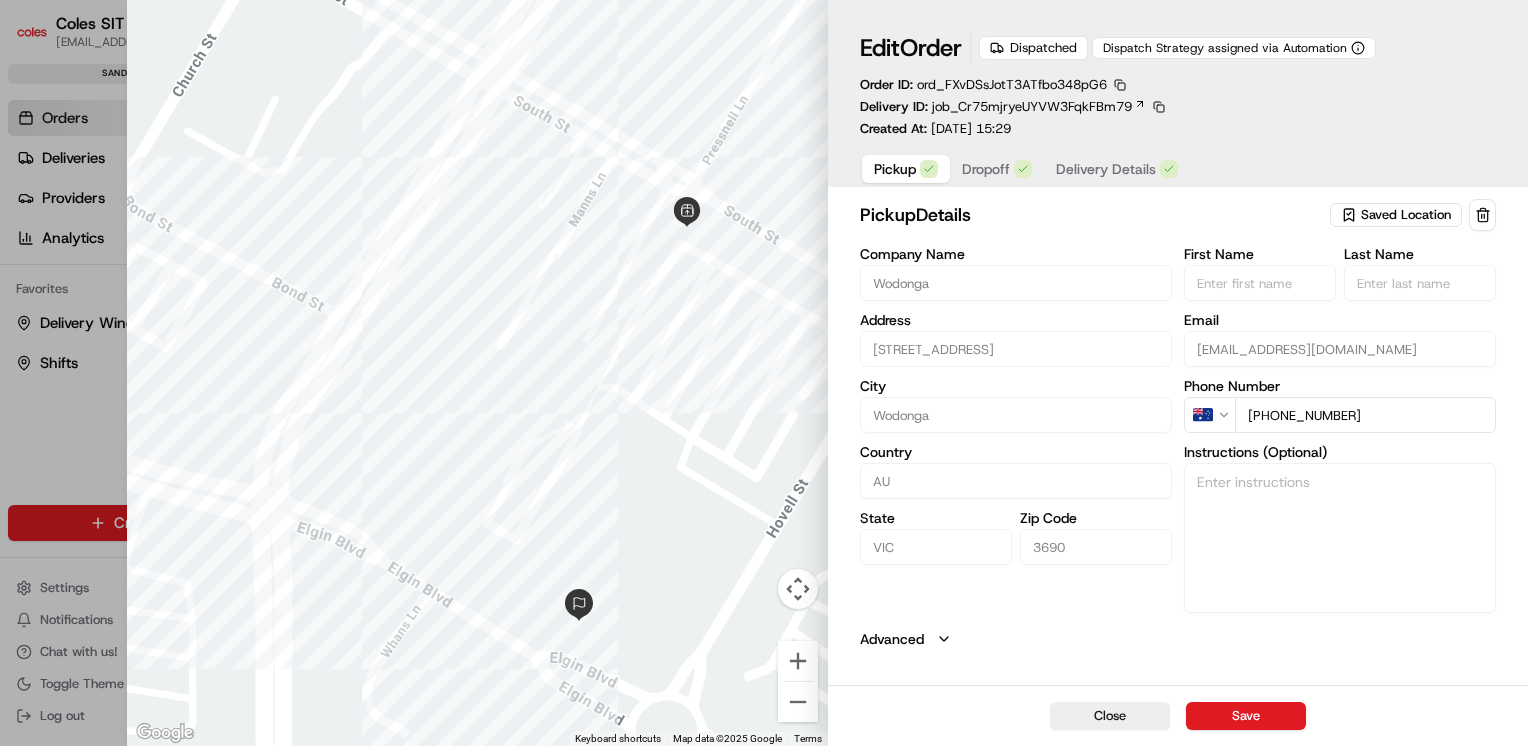 click at bounding box center (764, 373) 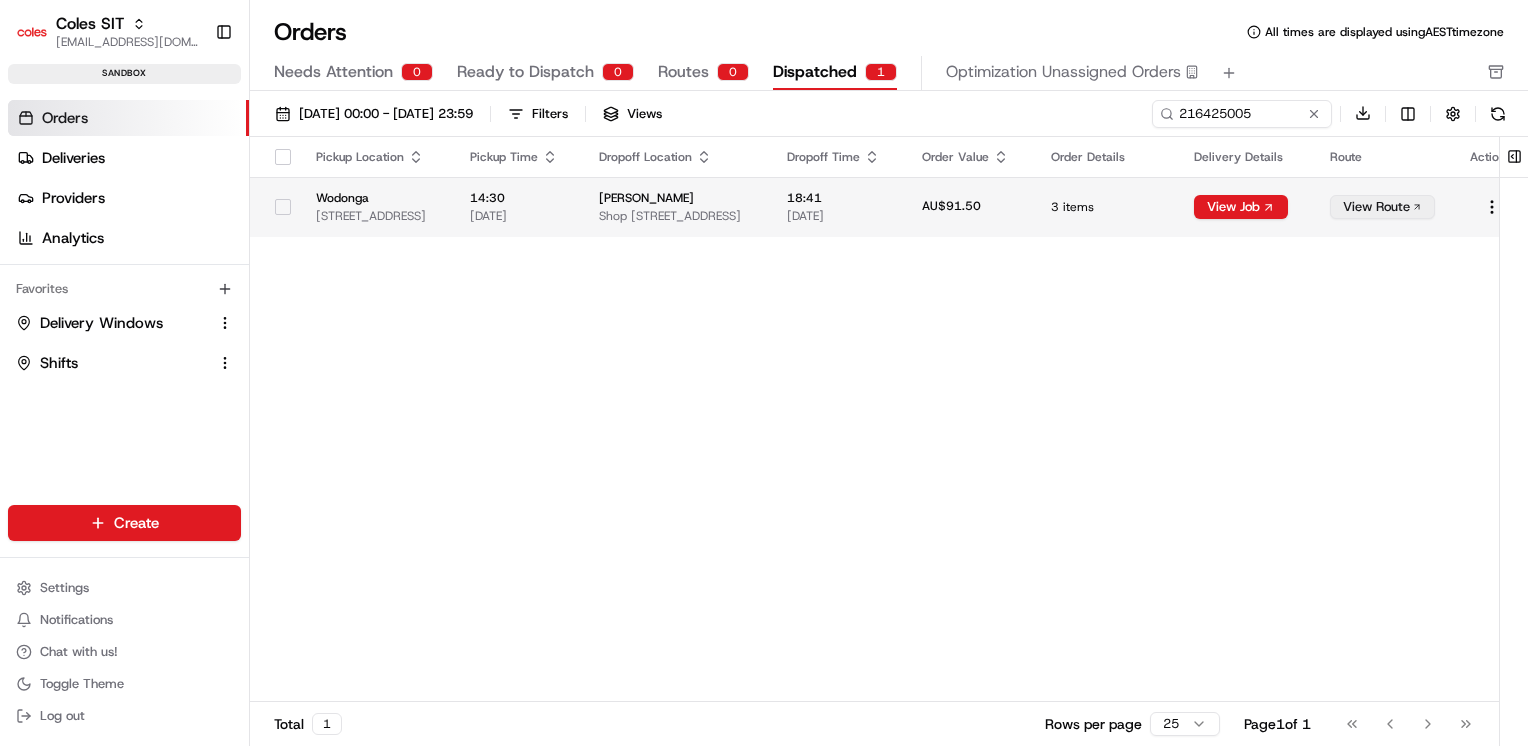 scroll, scrollTop: 0, scrollLeft: 173, axis: horizontal 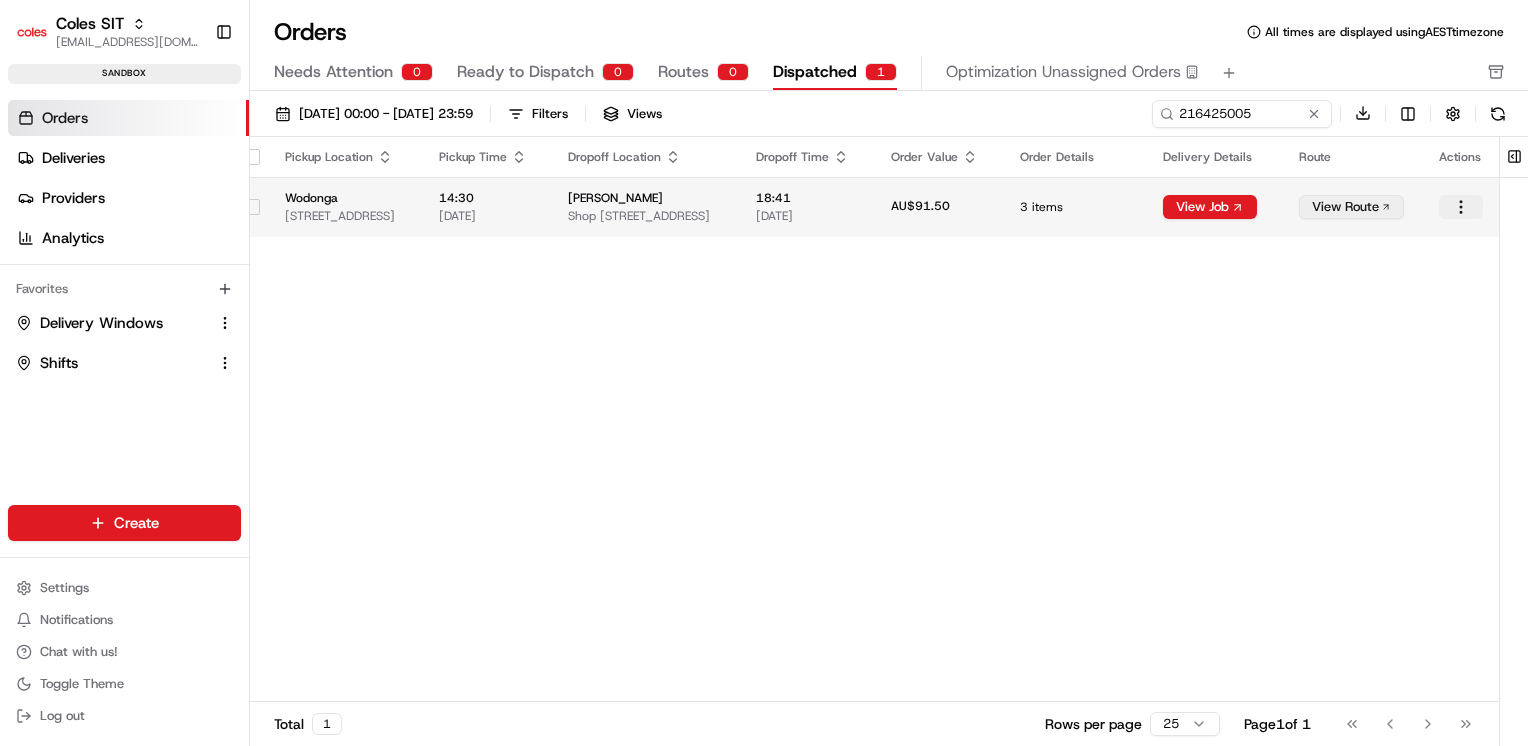 click on "Coles SIT prateekmohan.lal@coles.com.au Toggle Sidebar sandbox Orders Deliveries Providers Analytics Favorites Delivery Windows Shifts Main Menu Members & Organization Organization Users Roles Preferences Customization Tracking Orchestration Automations Dispatch Strategy Optimization Strategy Locations Pickup Locations Dropoff Locations Zones Shifts Delivery Windows Billing Billing Integrations Notification Triggers Webhooks API Keys Request Logs Create Settings Notifications Chat with us! Toggle Theme Log out Orders All times are displayed using  AEST  timezone Needs Attention 0 Ready to Dispatch 0 Routes 0 Dispatched 1 Optimization Unassigned Orders 01/07/2025 00:00 - 31/07/2025 23:59 Filters Views 216425005 Download Pickup Location Pickup Time Dropoff Location Dropoff Time Order Value Order Details Delivery Details Route Actions Wodonga 1-13 South St, Wodonga, VIC 3690, AU 14:30 16/07/2025 Prateek Mohan Shop 9 1-13 South St, WODONGA, VIC 3690, AU 18:41 16/07/2025 AU$91.50 3   items View Job" at bounding box center [764, 373] 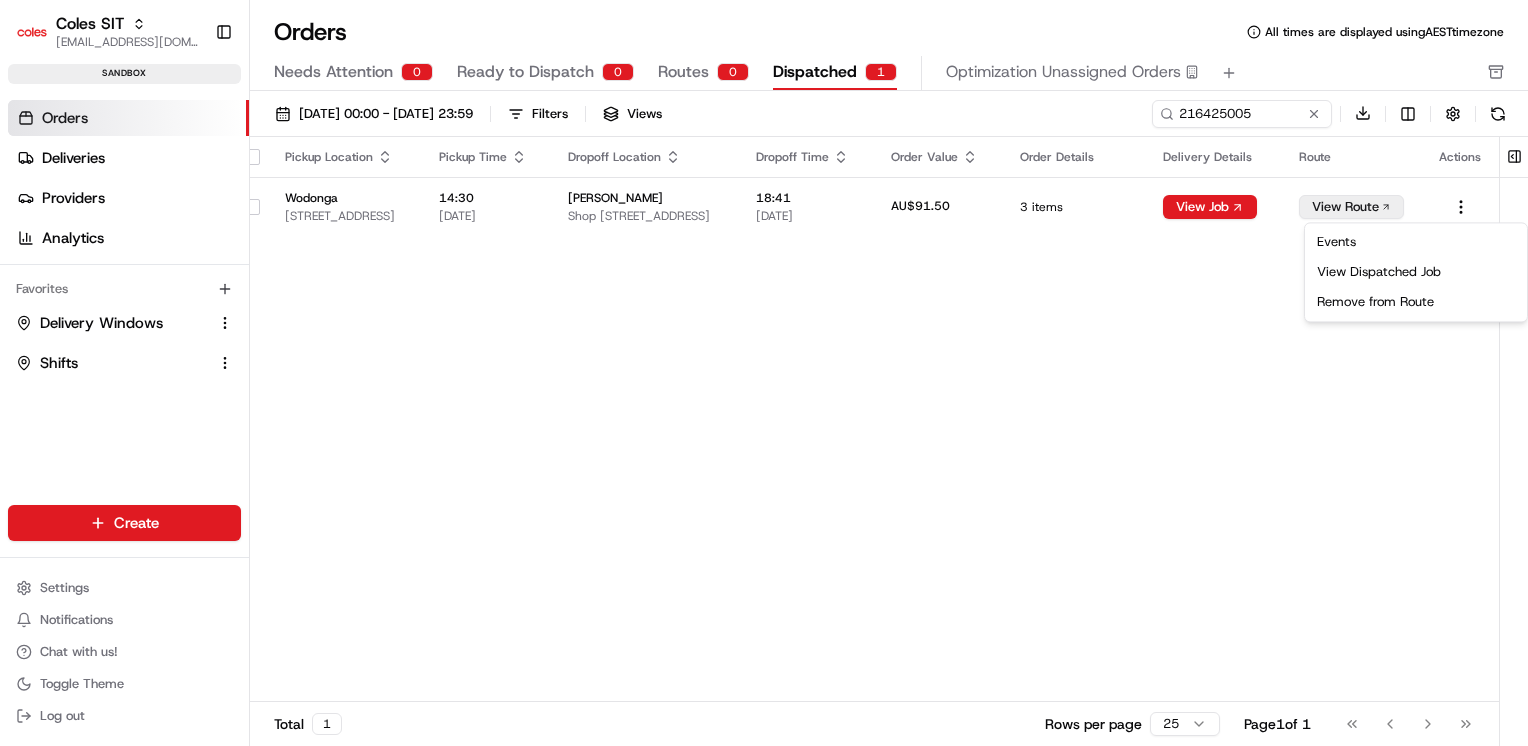 click on "Coles SIT prateekmohan.lal@coles.com.au Toggle Sidebar sandbox Orders Deliveries Providers Analytics Favorites Delivery Windows Shifts Main Menu Members & Organization Organization Users Roles Preferences Customization Tracking Orchestration Automations Dispatch Strategy Optimization Strategy Locations Pickup Locations Dropoff Locations Zones Shifts Delivery Windows Billing Billing Integrations Notification Triggers Webhooks API Keys Request Logs Create Settings Notifications Chat with us! Toggle Theme Log out Orders All times are displayed using  AEST  timezone Needs Attention 0 Ready to Dispatch 0 Routes 0 Dispatched 1 Optimization Unassigned Orders 01/07/2025 00:00 - 31/07/2025 23:59 Filters Views 216425005 Download Pickup Location Pickup Time Dropoff Location Dropoff Time Order Value Order Details Delivery Details Route Actions Wodonga 1-13 South St, Wodonga, VIC 3690, AU 14:30 16/07/2025 Prateek Mohan Shop 9 1-13 South St, WODONGA, VIC 3690, AU 18:41 16/07/2025 AU$91.50 3   items View Job" at bounding box center (764, 373) 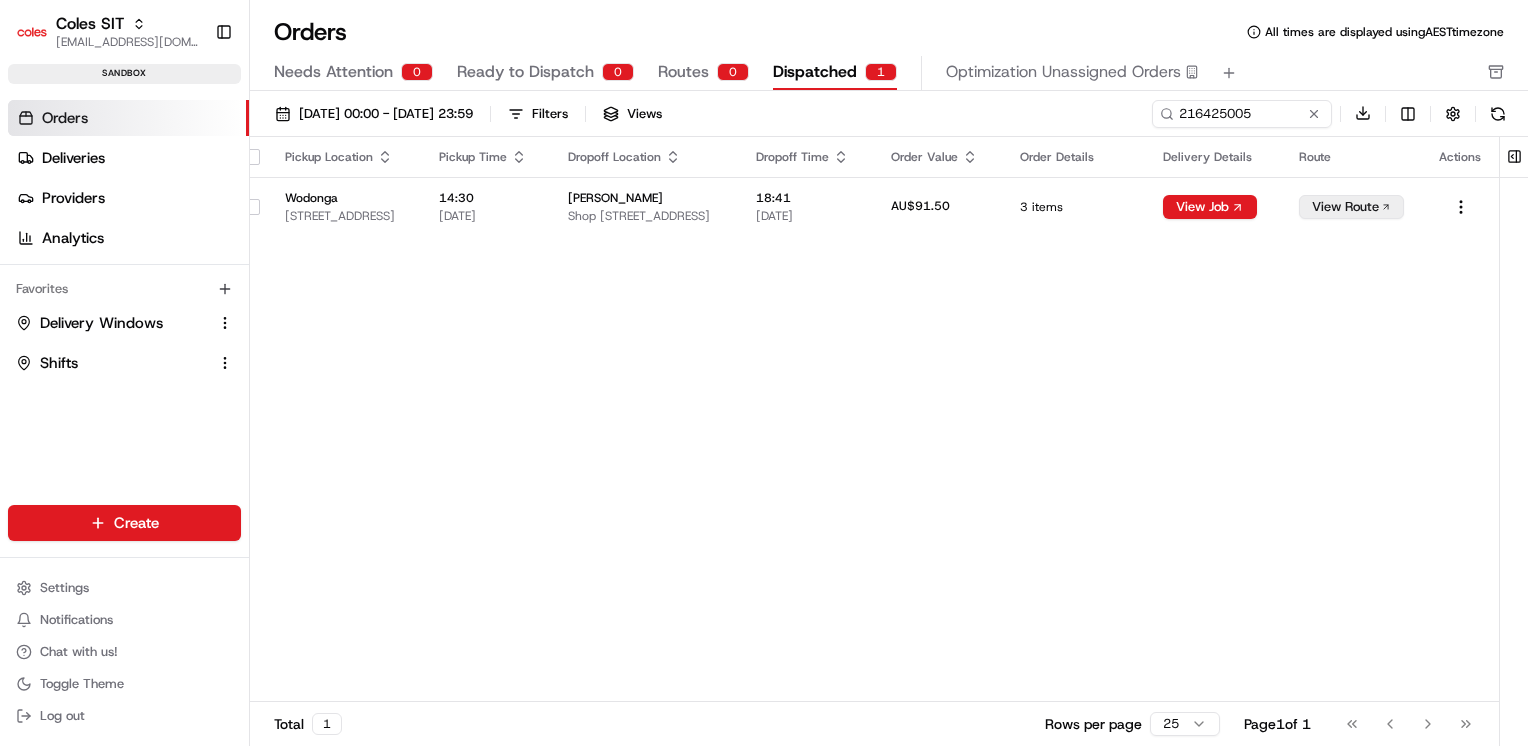click on "View Route" at bounding box center (1351, 207) 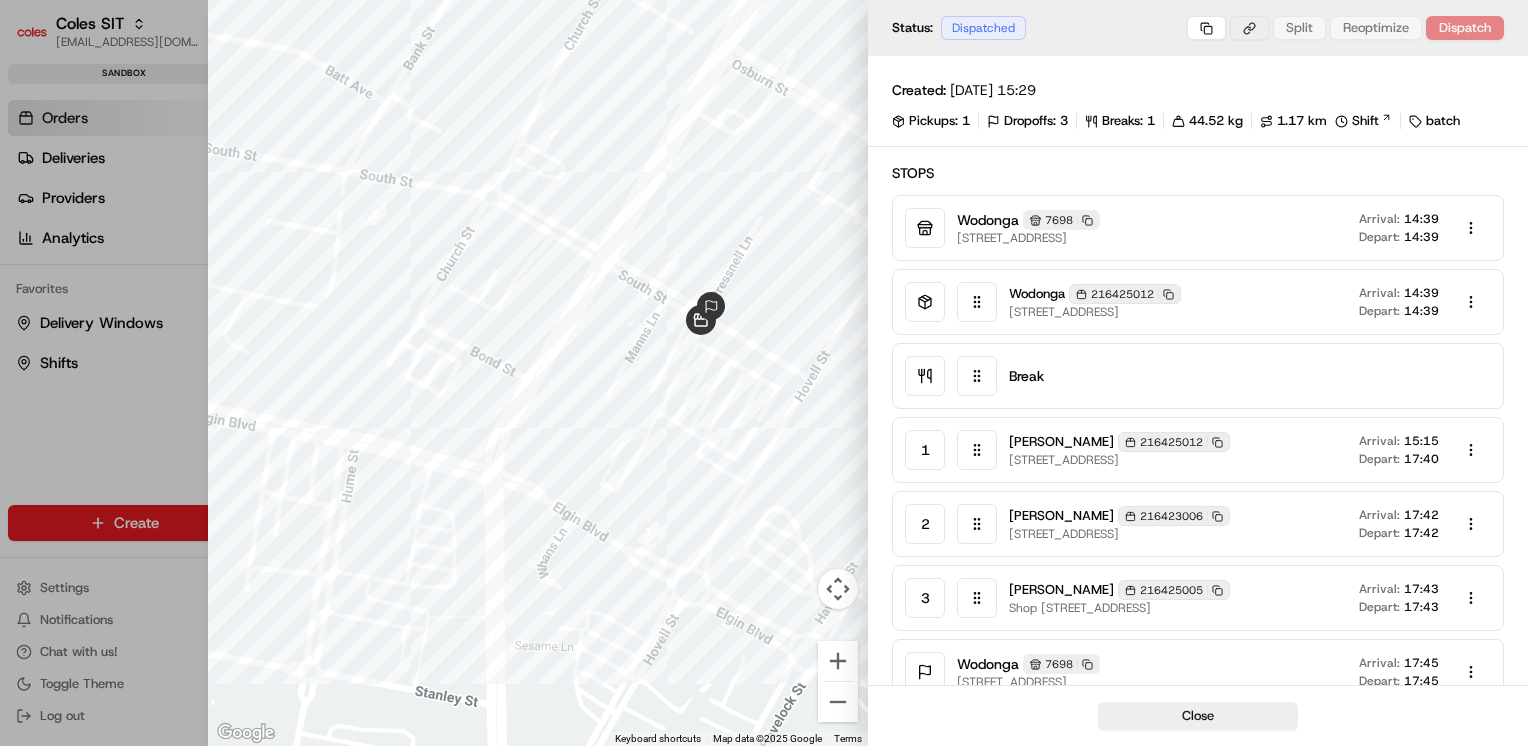 click on "Coles SIT prateekmohan.lal@coles.com.au Toggle Sidebar sandbox Orders Deliveries Providers Analytics Favorites Delivery Windows Shifts Main Menu Members & Organization Organization Users Roles Preferences Customization Tracking Orchestration Automations Dispatch Strategy Optimization Strategy Locations Pickup Locations Dropoff Locations Zones Shifts Delivery Windows Billing Billing Integrations Notification Triggers Webhooks API Keys Request Logs Create Settings Notifications Chat with us! Toggle Theme Log out Orders All times are displayed using  AEST  timezone Needs Attention 0 Ready to Dispatch 0 Routes 0 Dispatched 0 Optimization Unassigned Orders 01/07/2025 00:00 - 31/07/2025 23:59 Filters Views 216425005 Download Pickup Location Pickup Time Dropoff Location Dropoff Time Order Value Order Details Delivery Details Route Actions Wodonga 1-13 South St, Wodonga, VIC 3690, AU 14:30 16/07/2025 Prateek Mohan Shop 9 1-13 South St, WODONGA, VIC 3690, AU 18:41 16/07/2025 AU$91.50 3   items View Job 0 1" at bounding box center (764, 373) 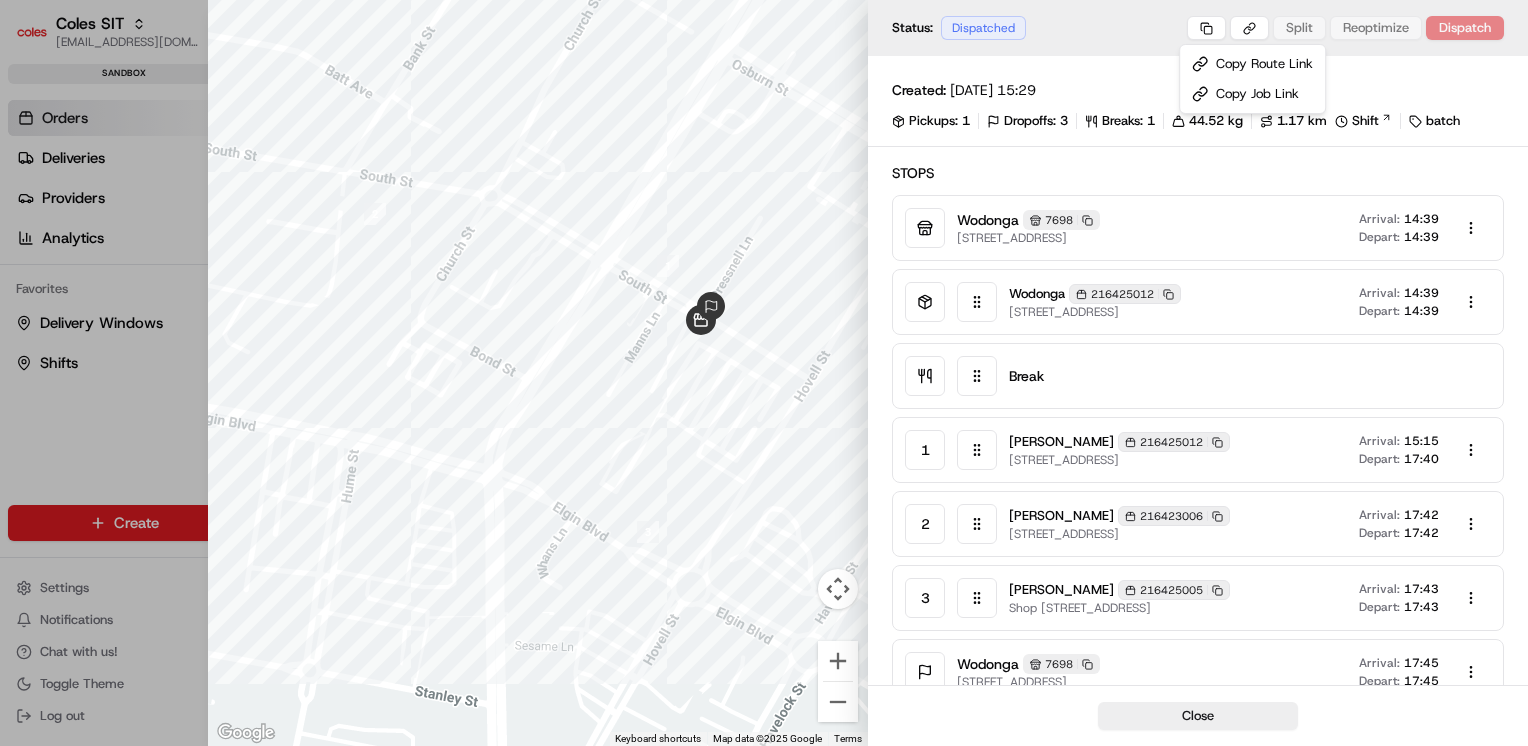 click at bounding box center [764, 373] 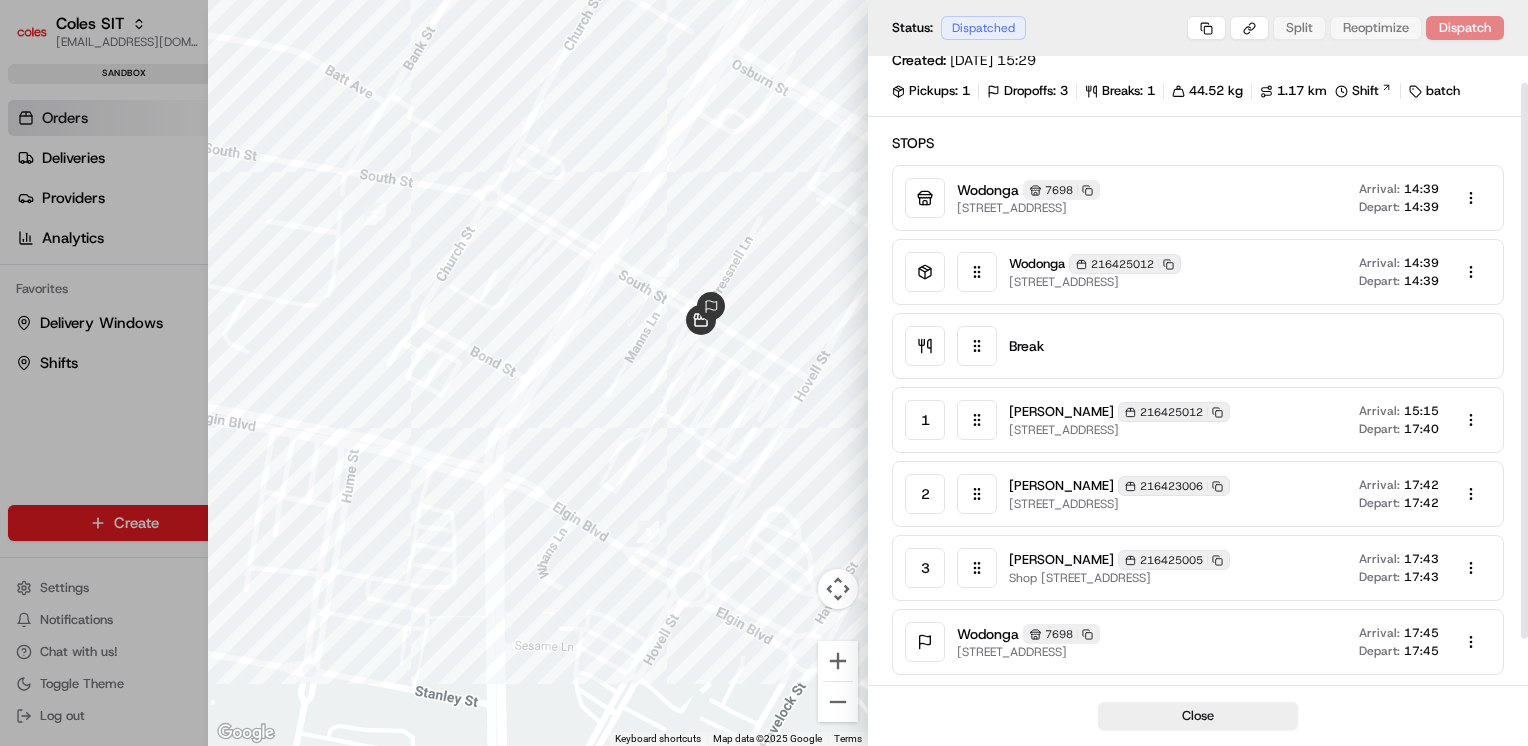 scroll, scrollTop: 31, scrollLeft: 0, axis: vertical 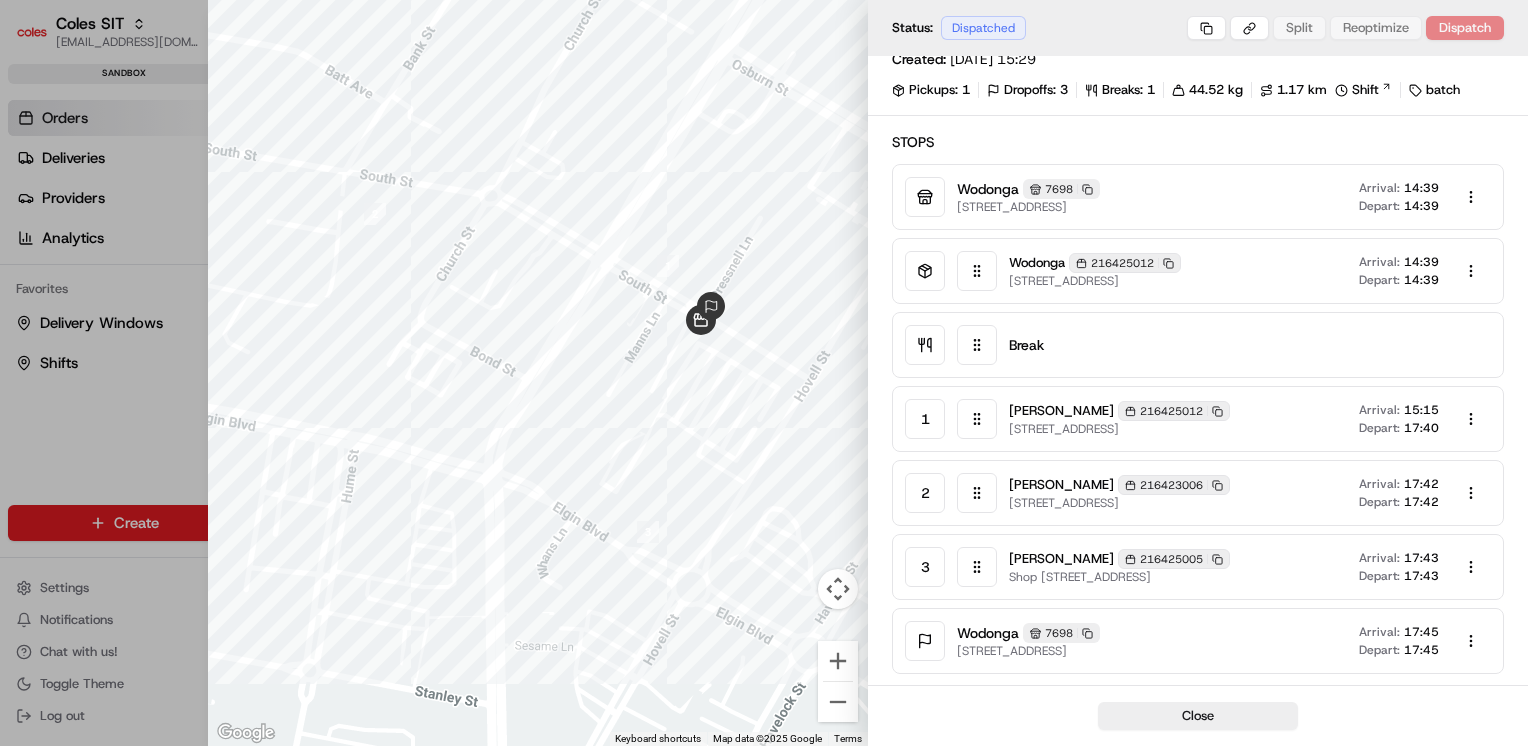 click at bounding box center [977, 345] 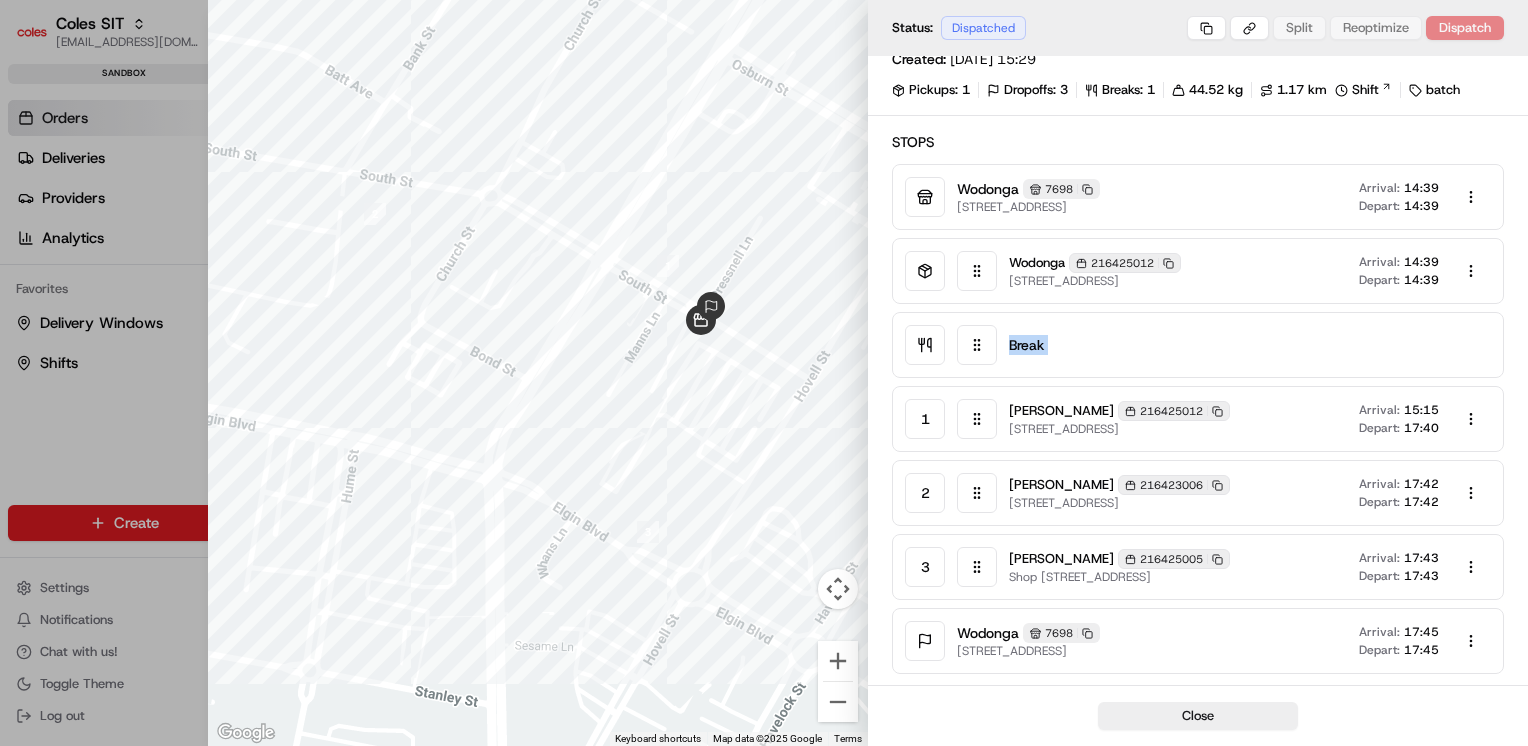 click on "Break" at bounding box center [1026, 345] 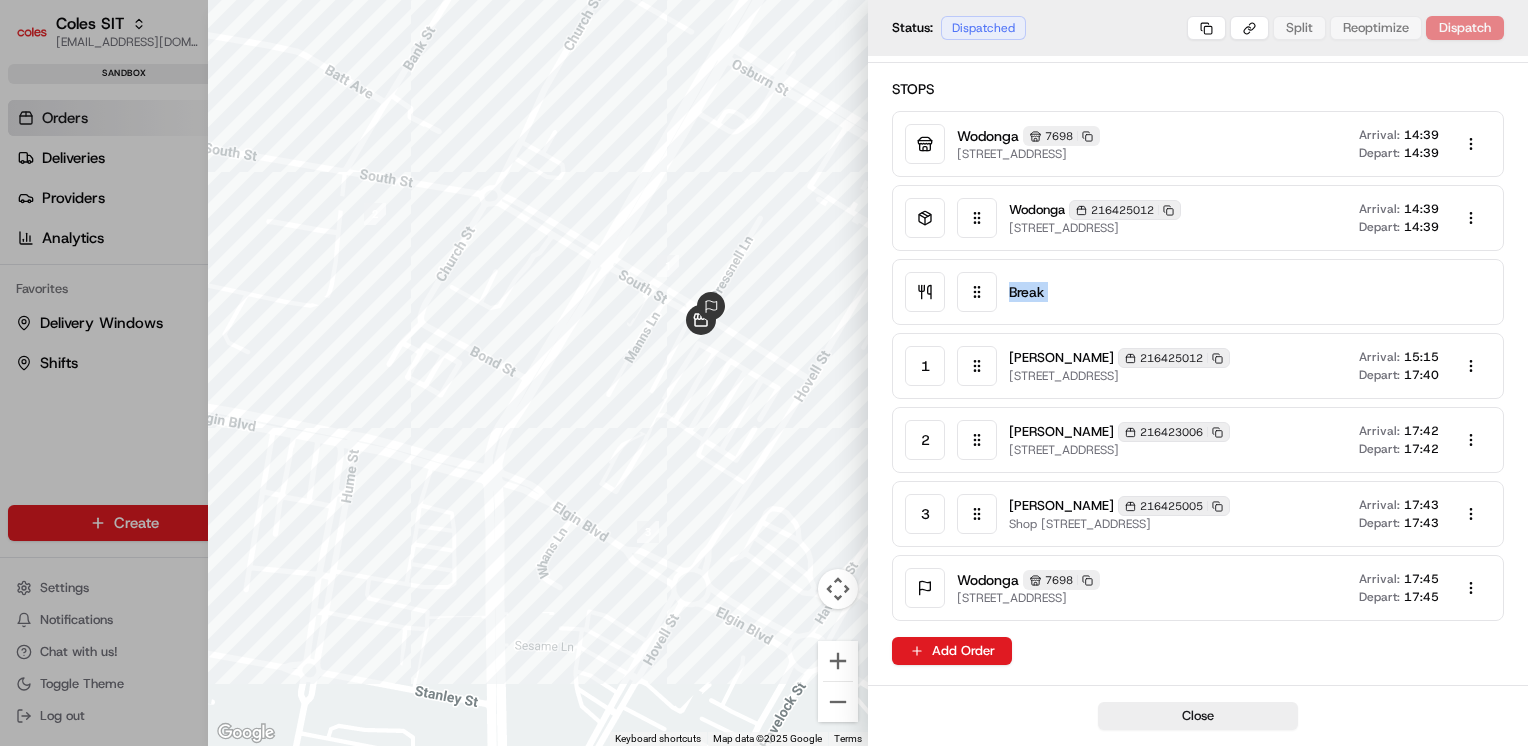 click on "Break" at bounding box center (1198, 292) 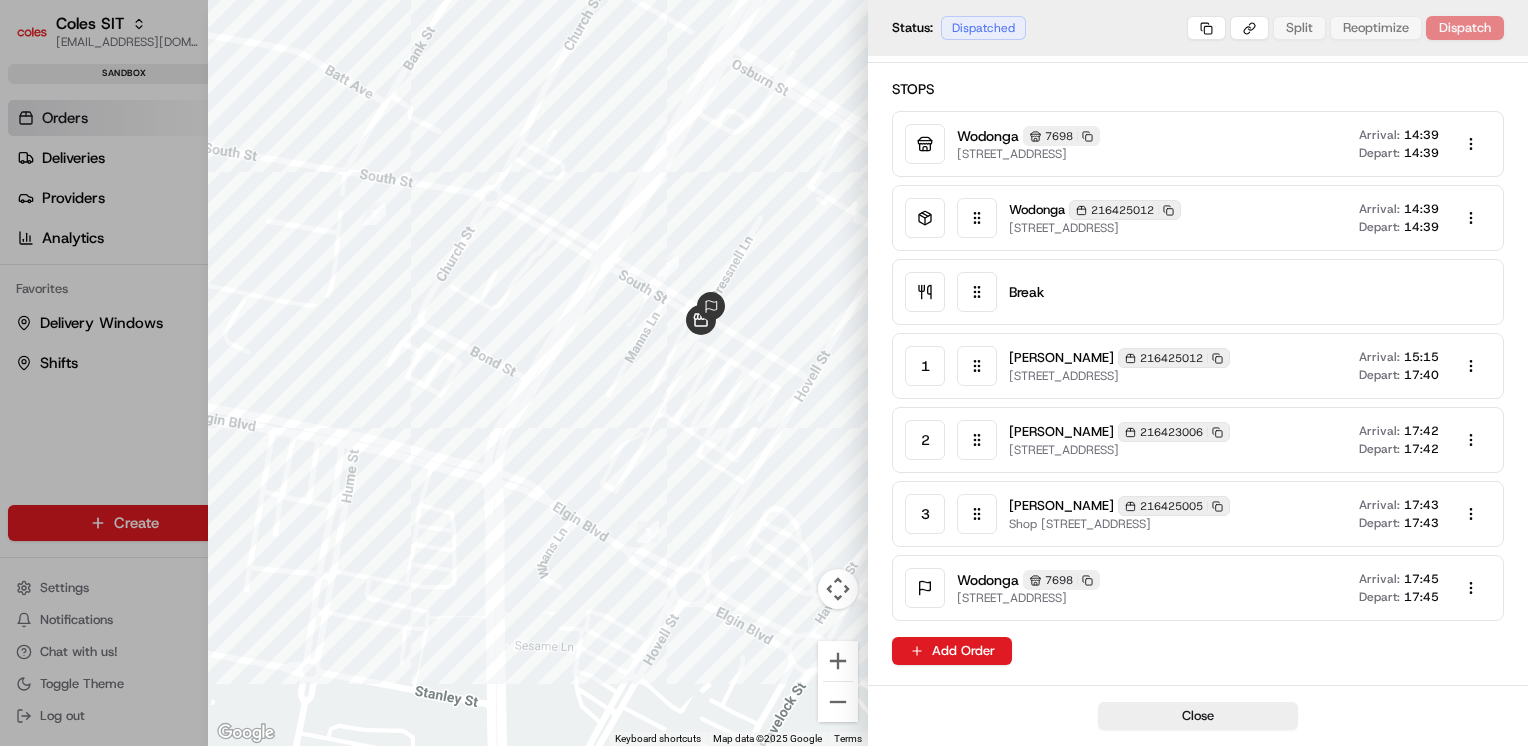 click on "Break" at bounding box center (1026, 292) 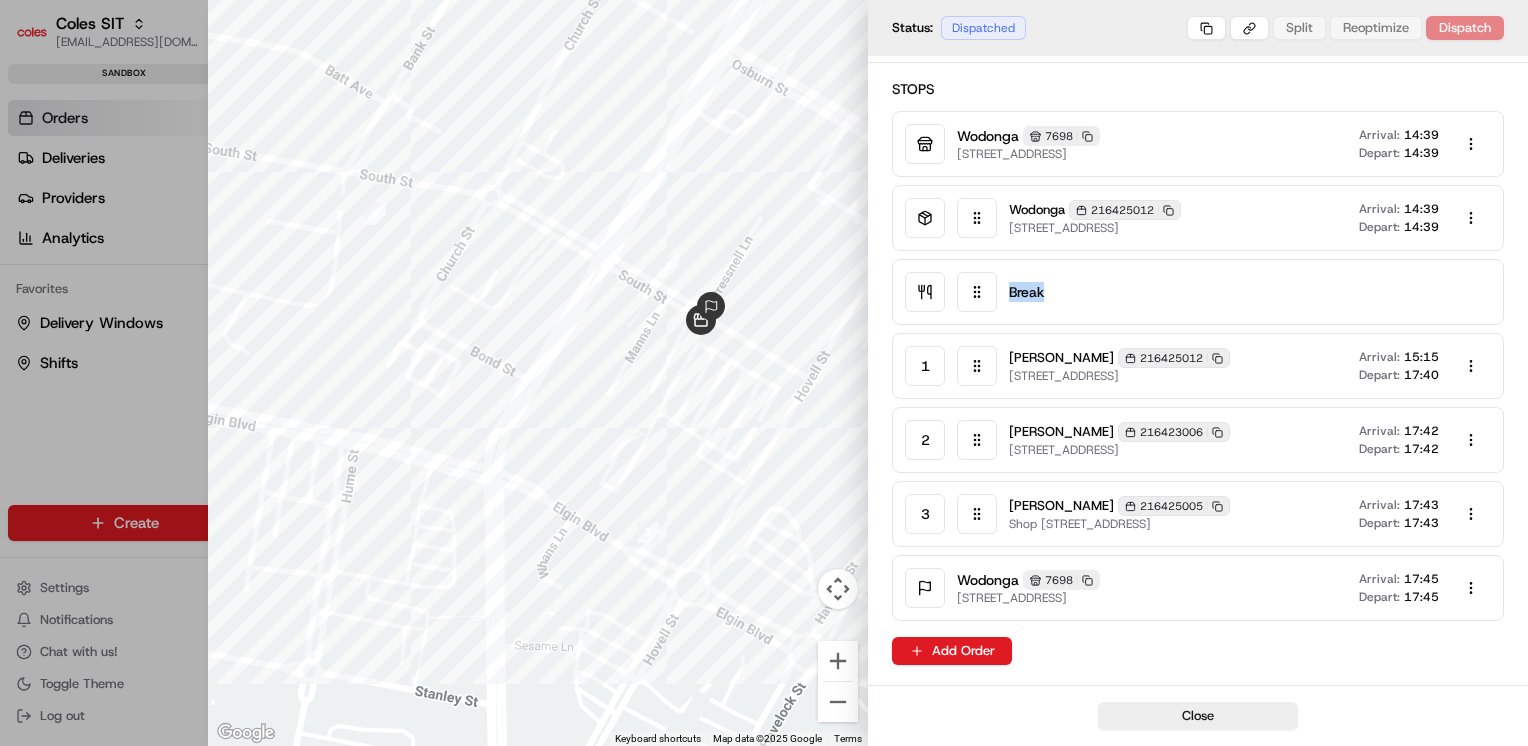 click on "Break" at bounding box center (1026, 292) 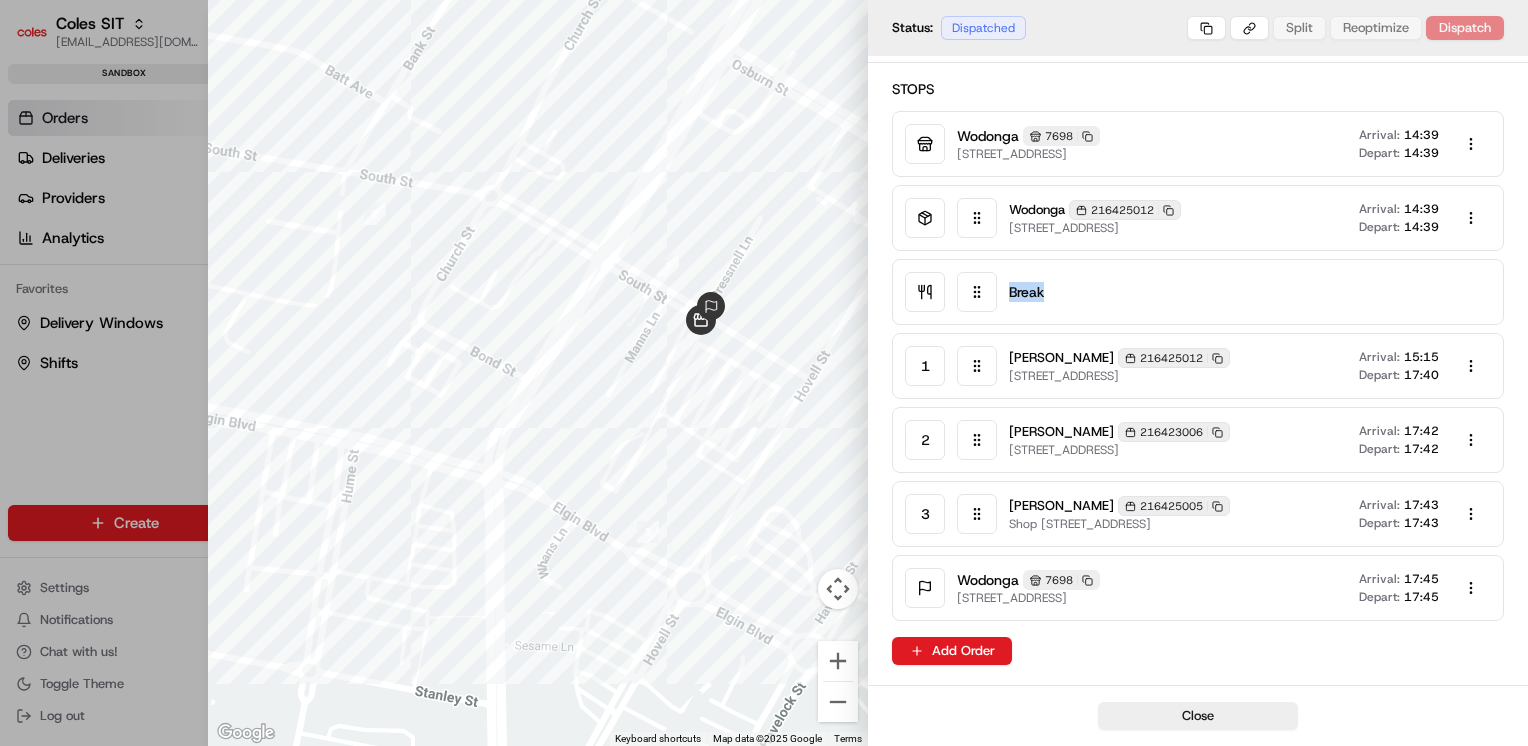 drag, startPoint x: 1032, startPoint y: 287, endPoint x: 1022, endPoint y: 314, distance: 28.79236 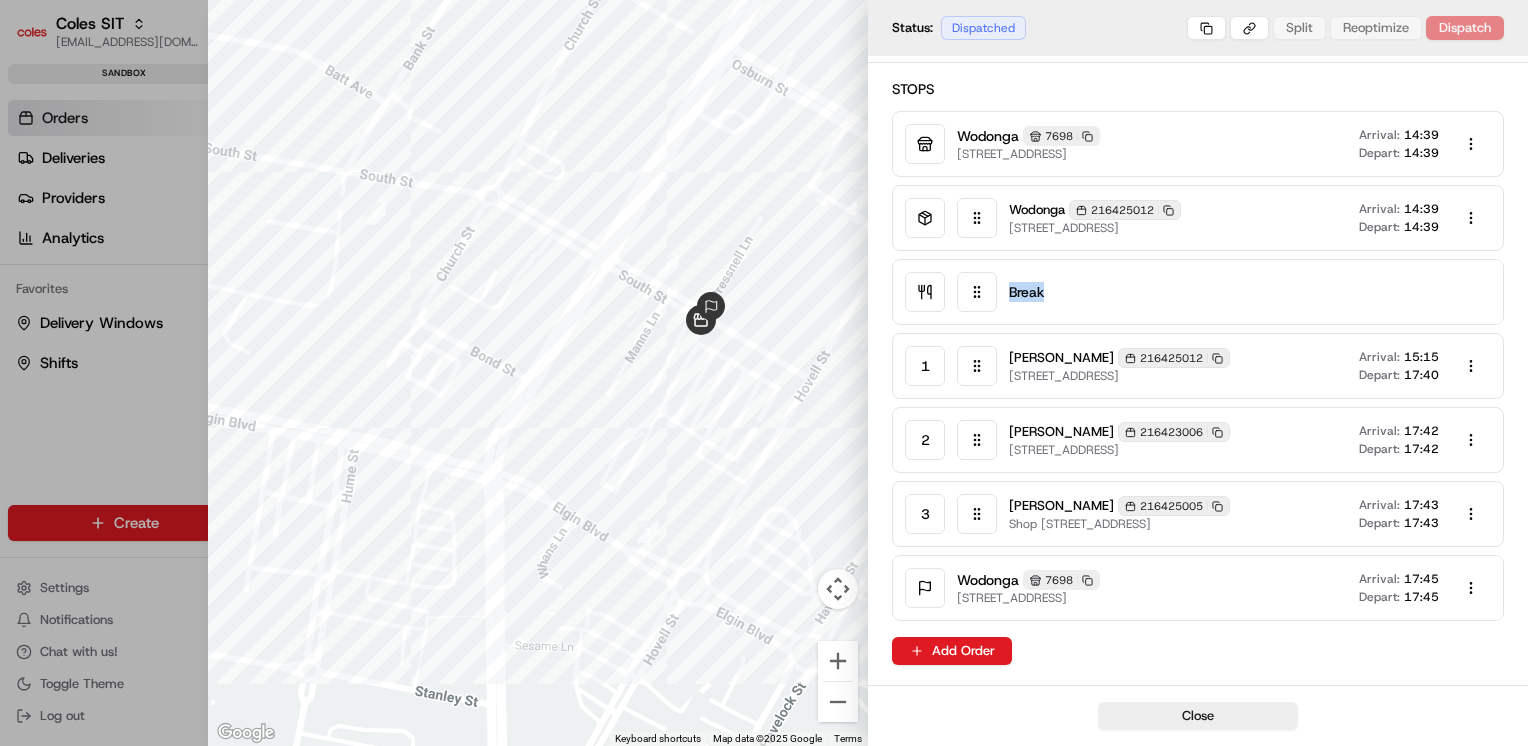 click 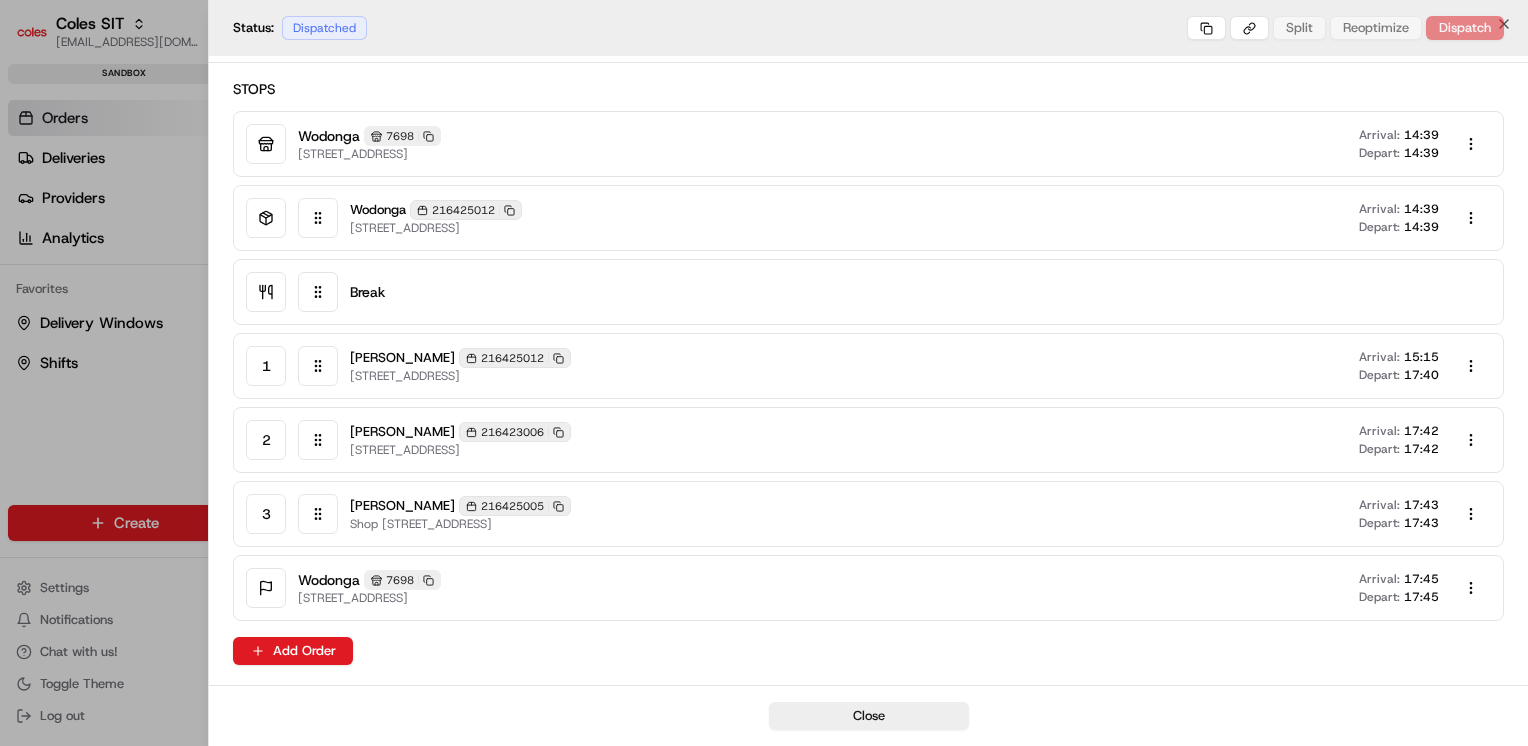 click at bounding box center (764, 373) 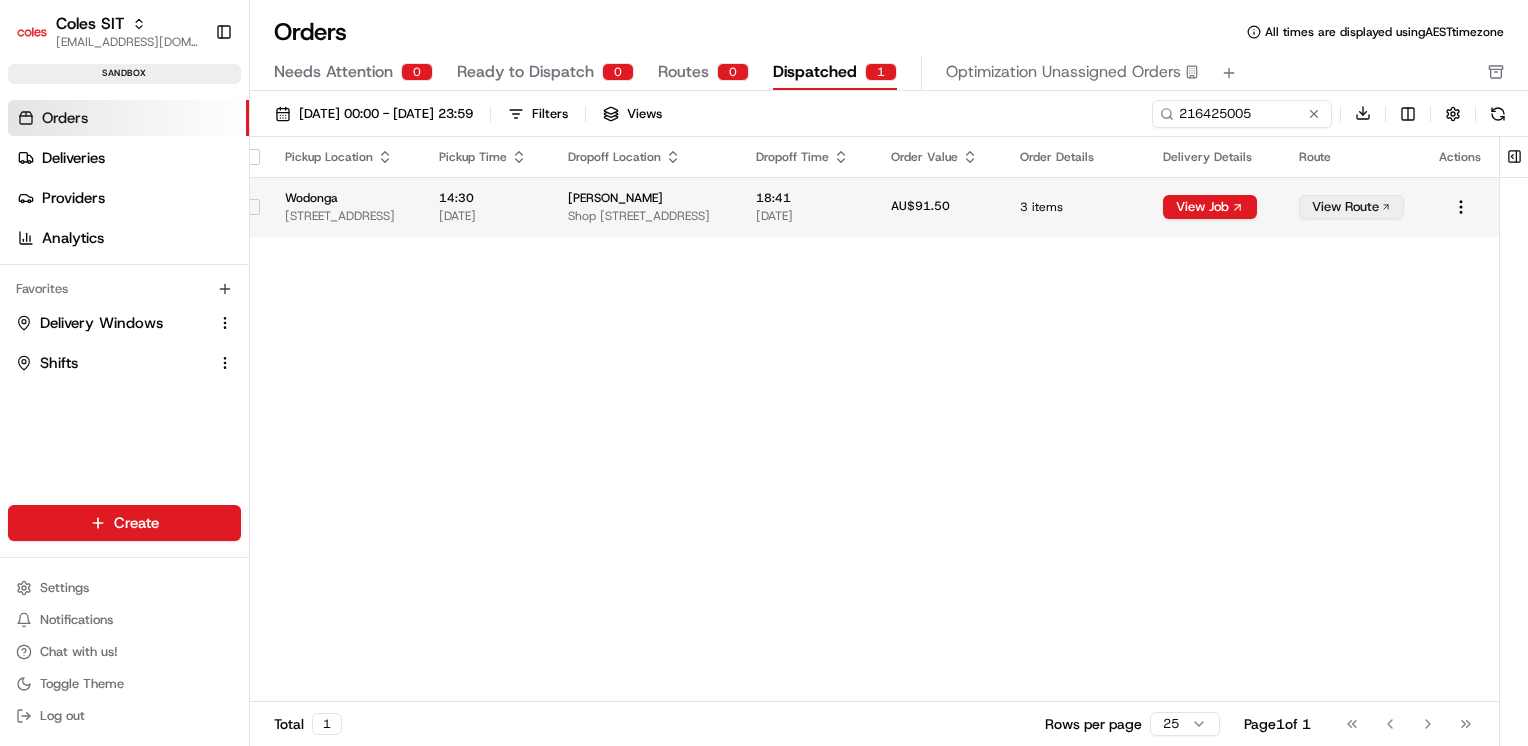 click on "AU$91.50" at bounding box center (939, 207) 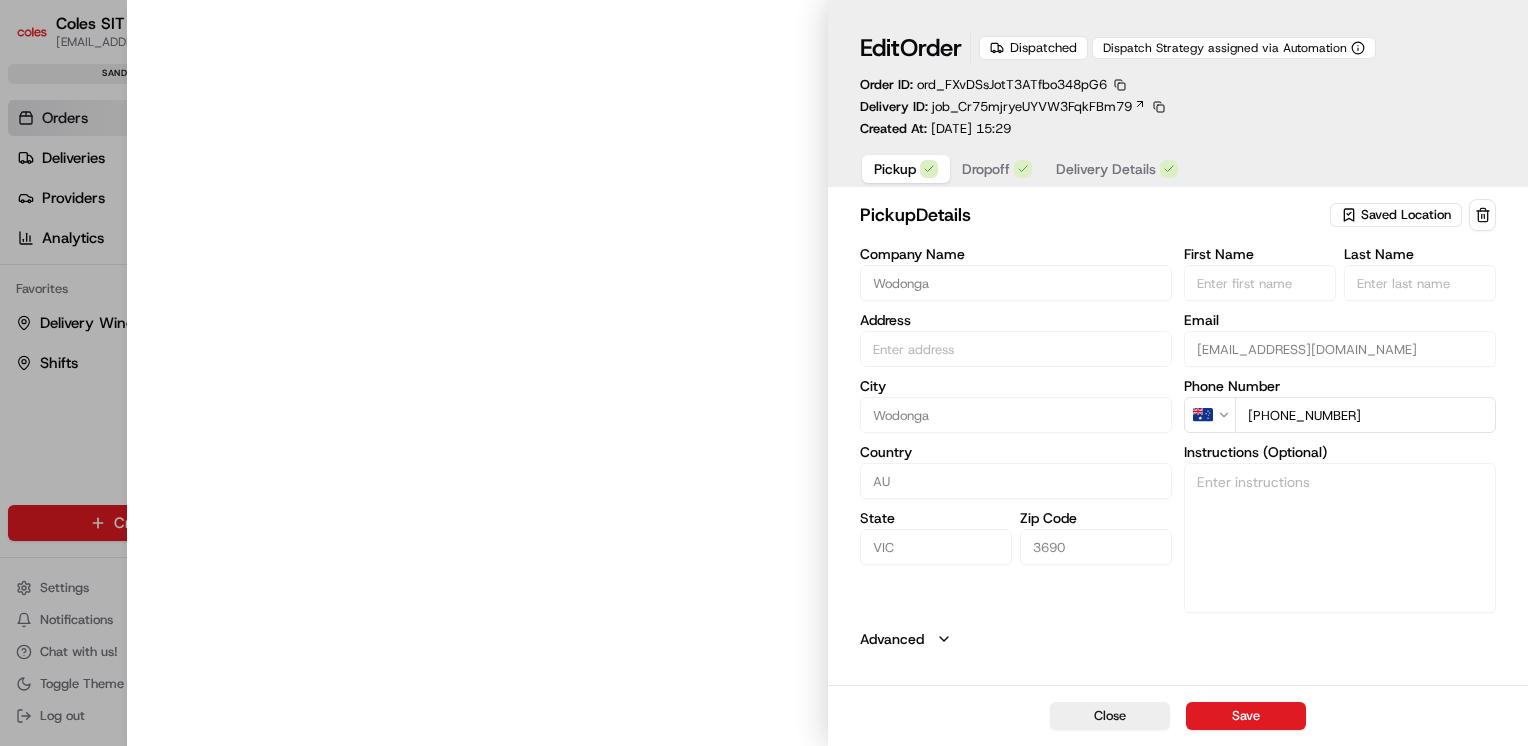 type on "1-13 South St, Wodonga, VIC 3690, AU" 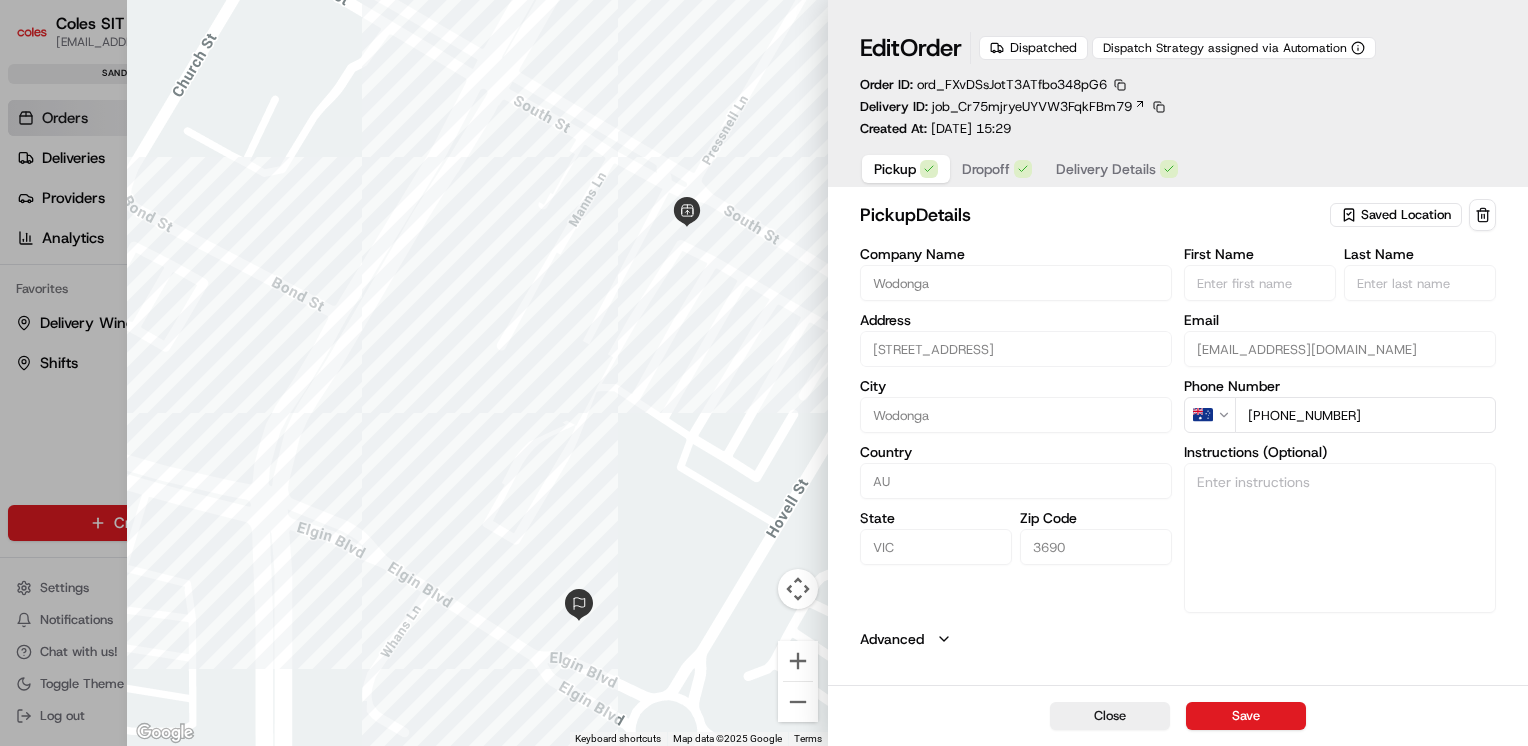 type 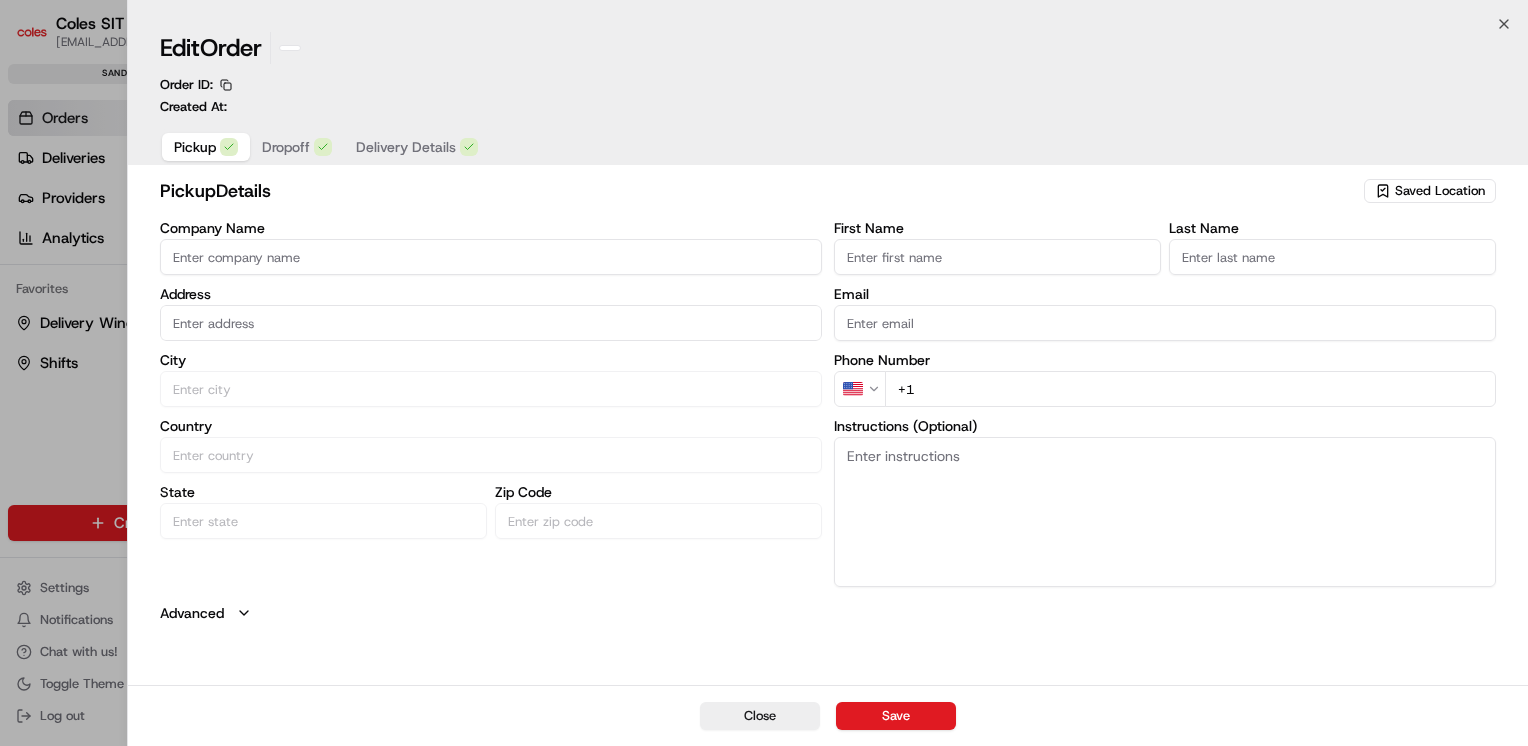 click at bounding box center (764, 373) 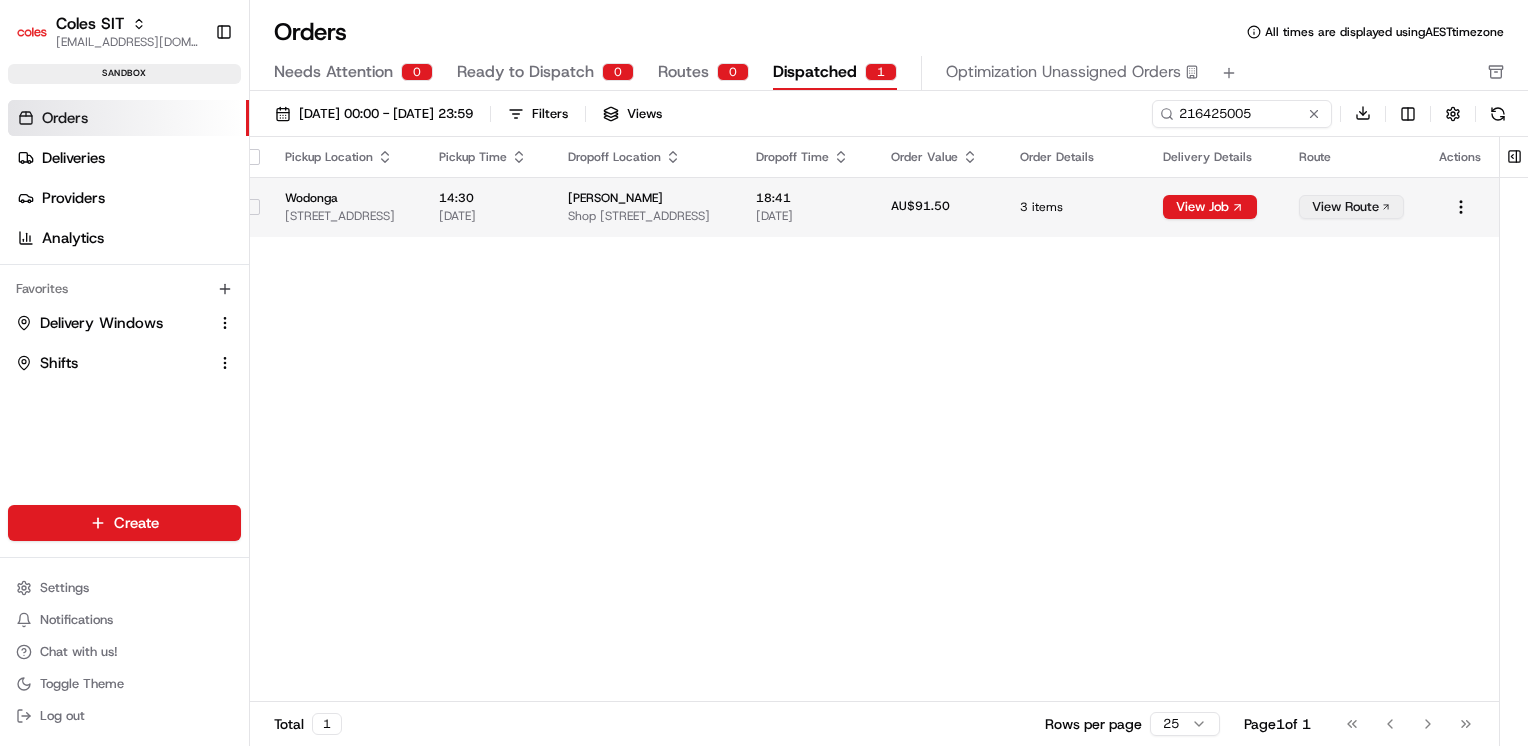 click on "View Route" at bounding box center (1351, 207) 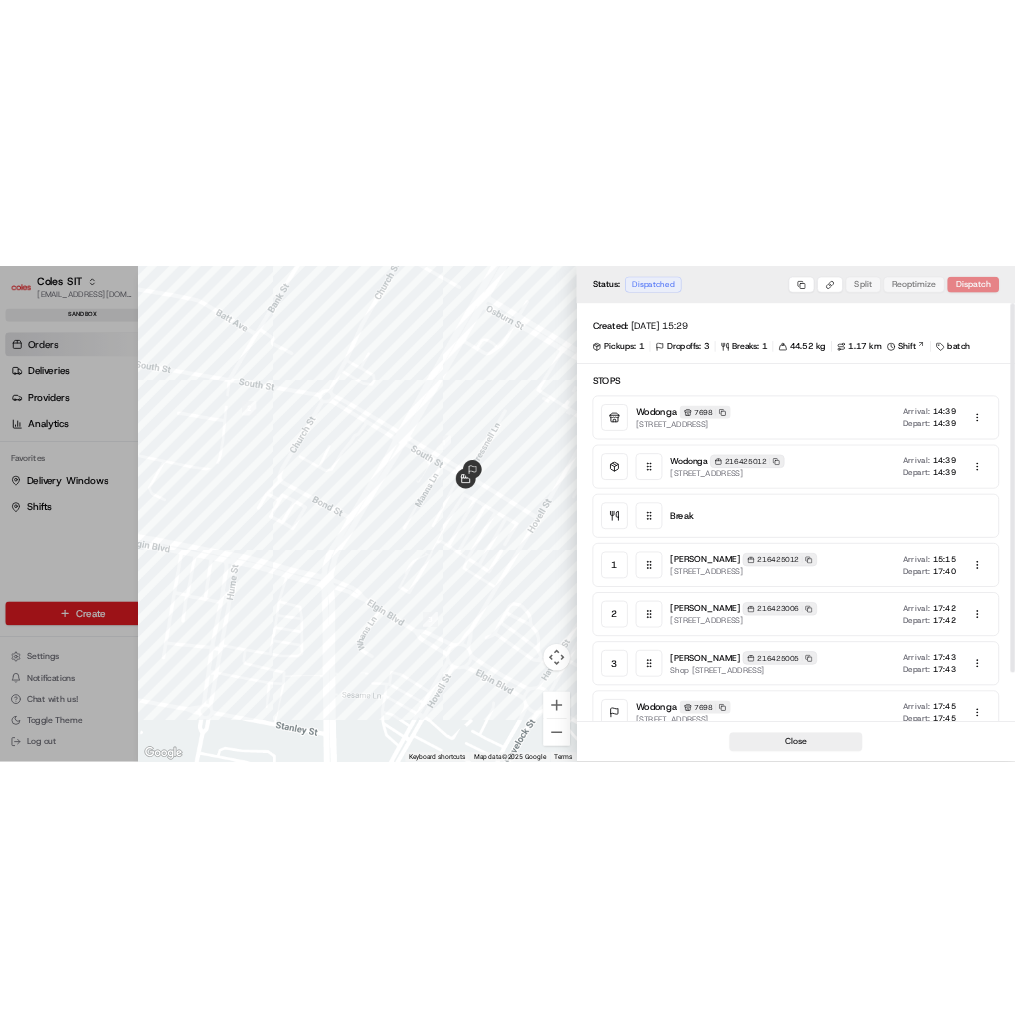 scroll, scrollTop: 84, scrollLeft: 0, axis: vertical 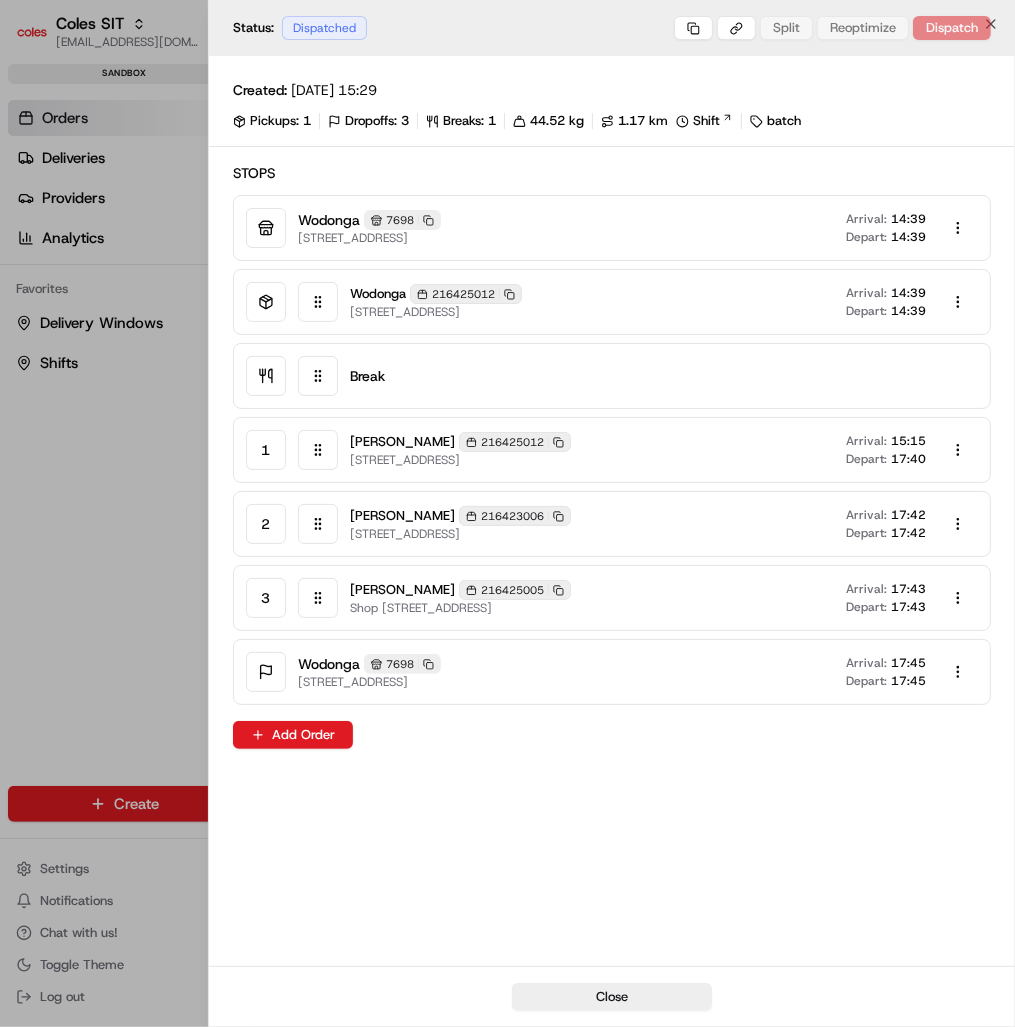 click at bounding box center [507, 513] 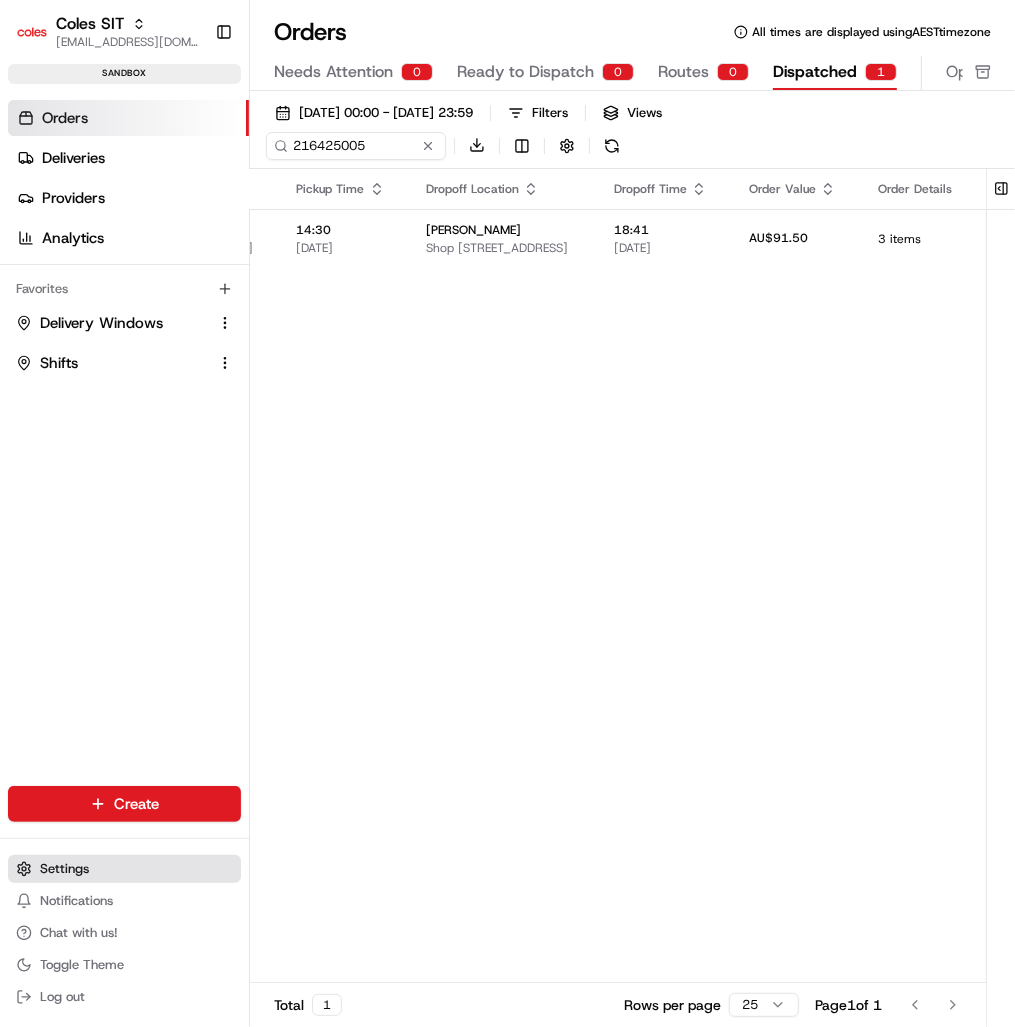 click on "Settings" at bounding box center (64, 869) 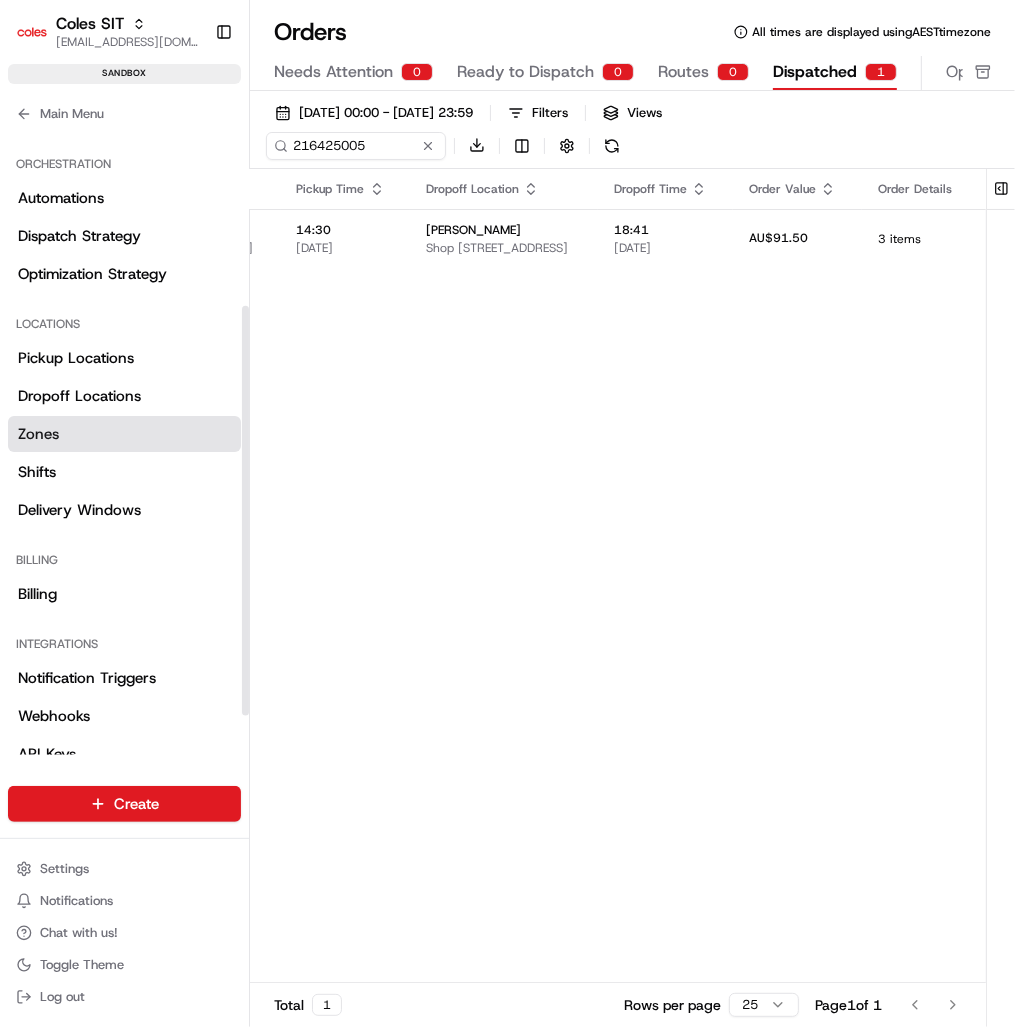 scroll, scrollTop: 274, scrollLeft: 0, axis: vertical 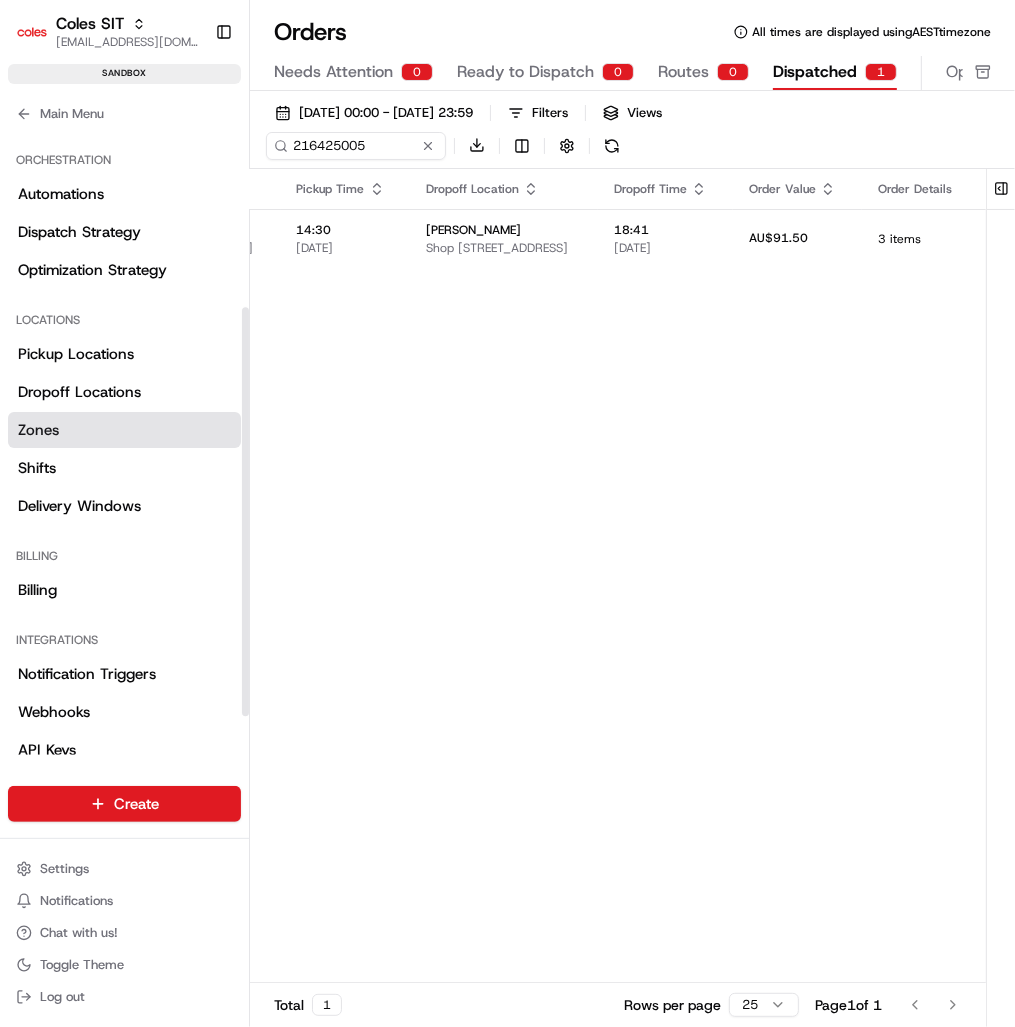 click on "Webhooks" at bounding box center (54, 712) 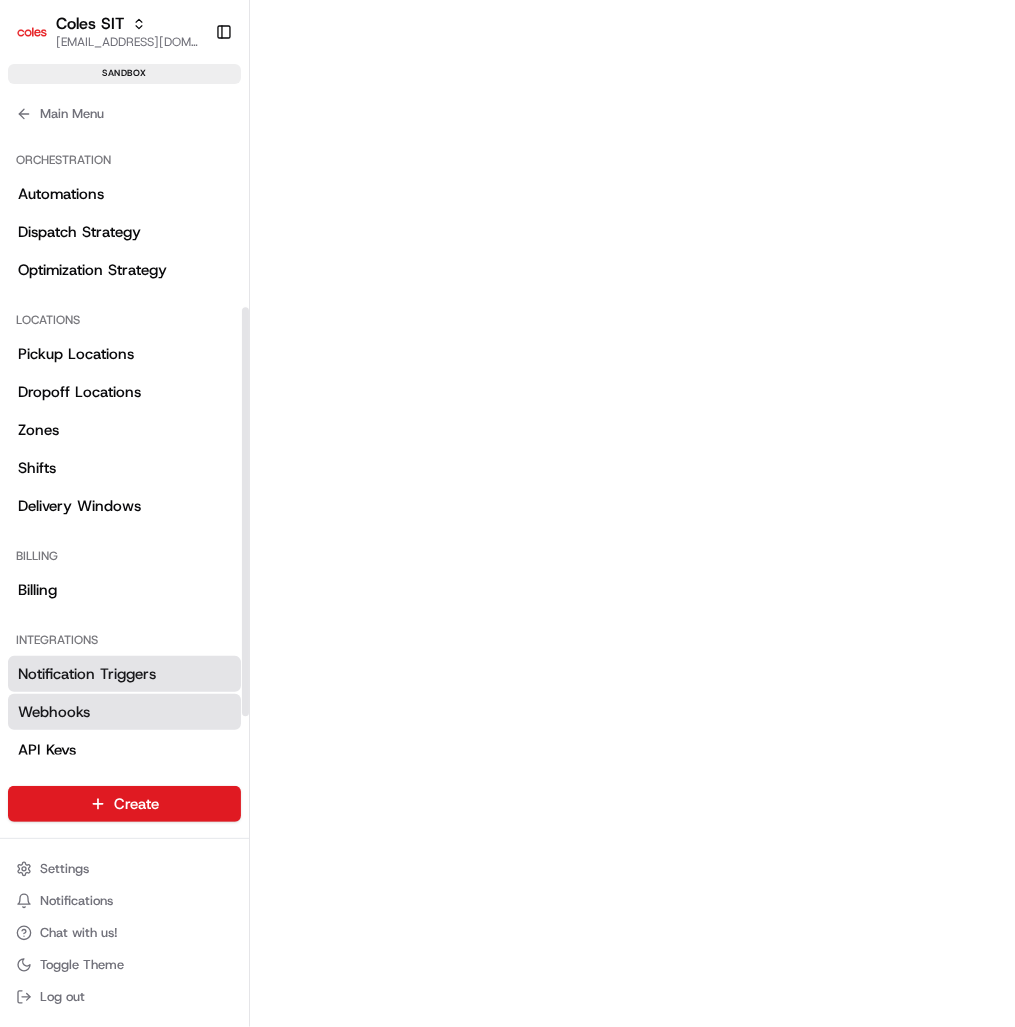 click on "Notification Triggers" at bounding box center [87, 674] 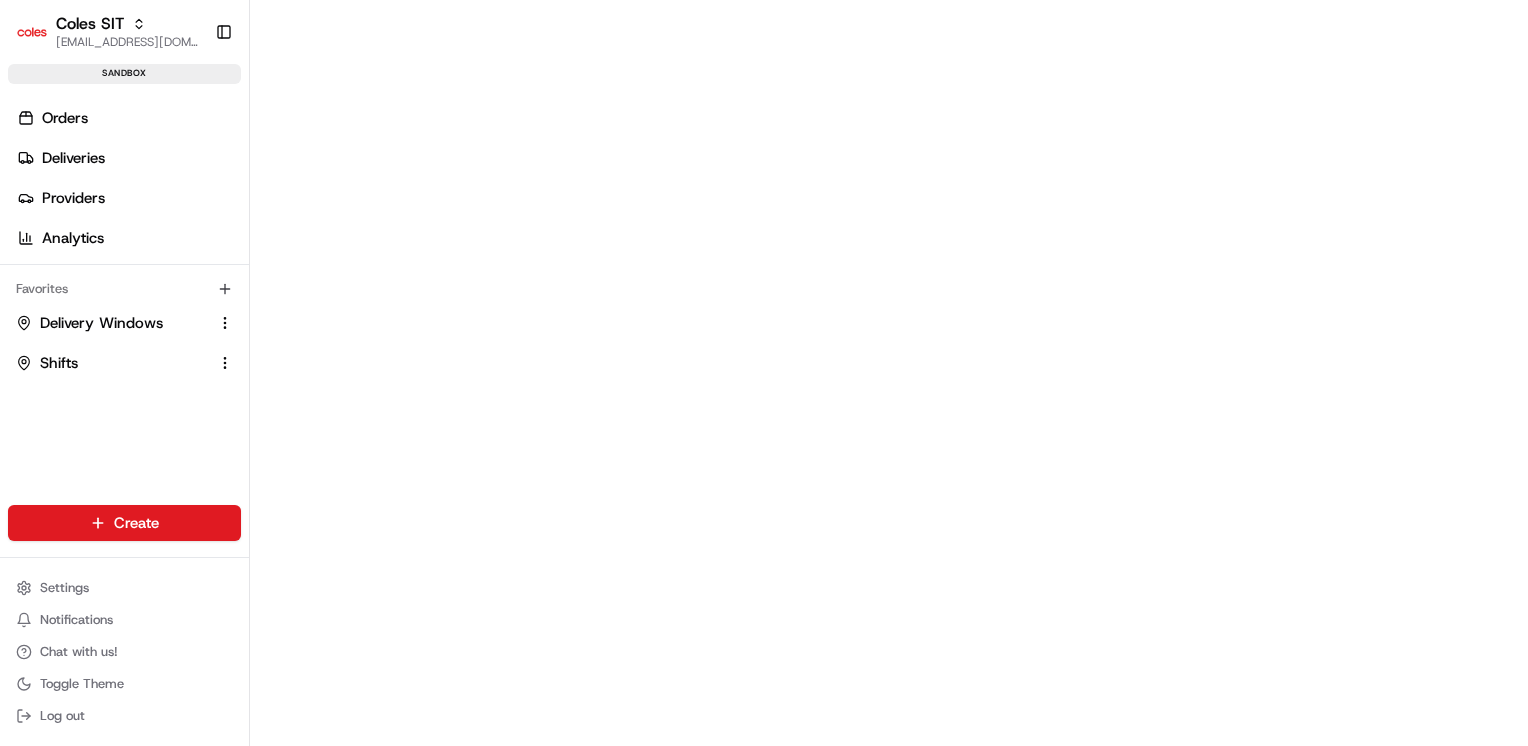 scroll, scrollTop: 0, scrollLeft: 0, axis: both 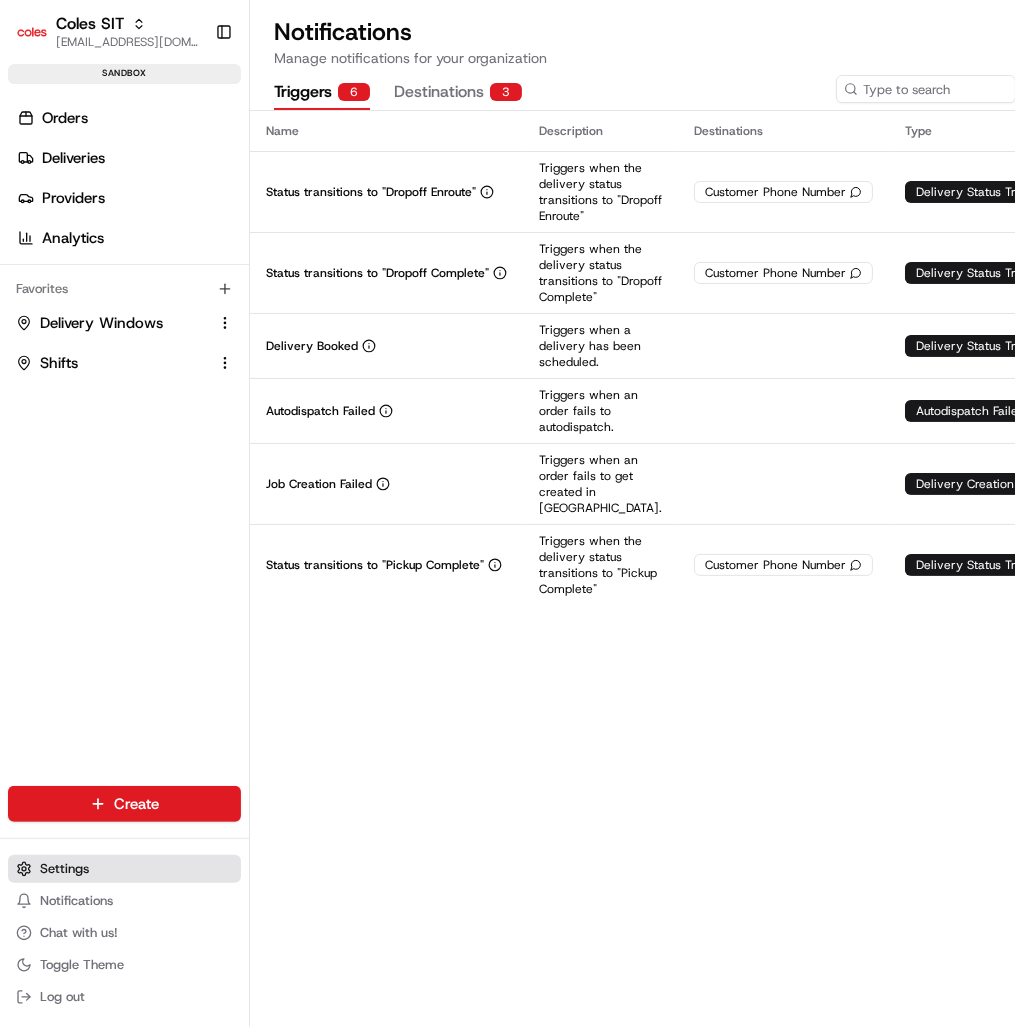 click on "Settings" at bounding box center (124, 869) 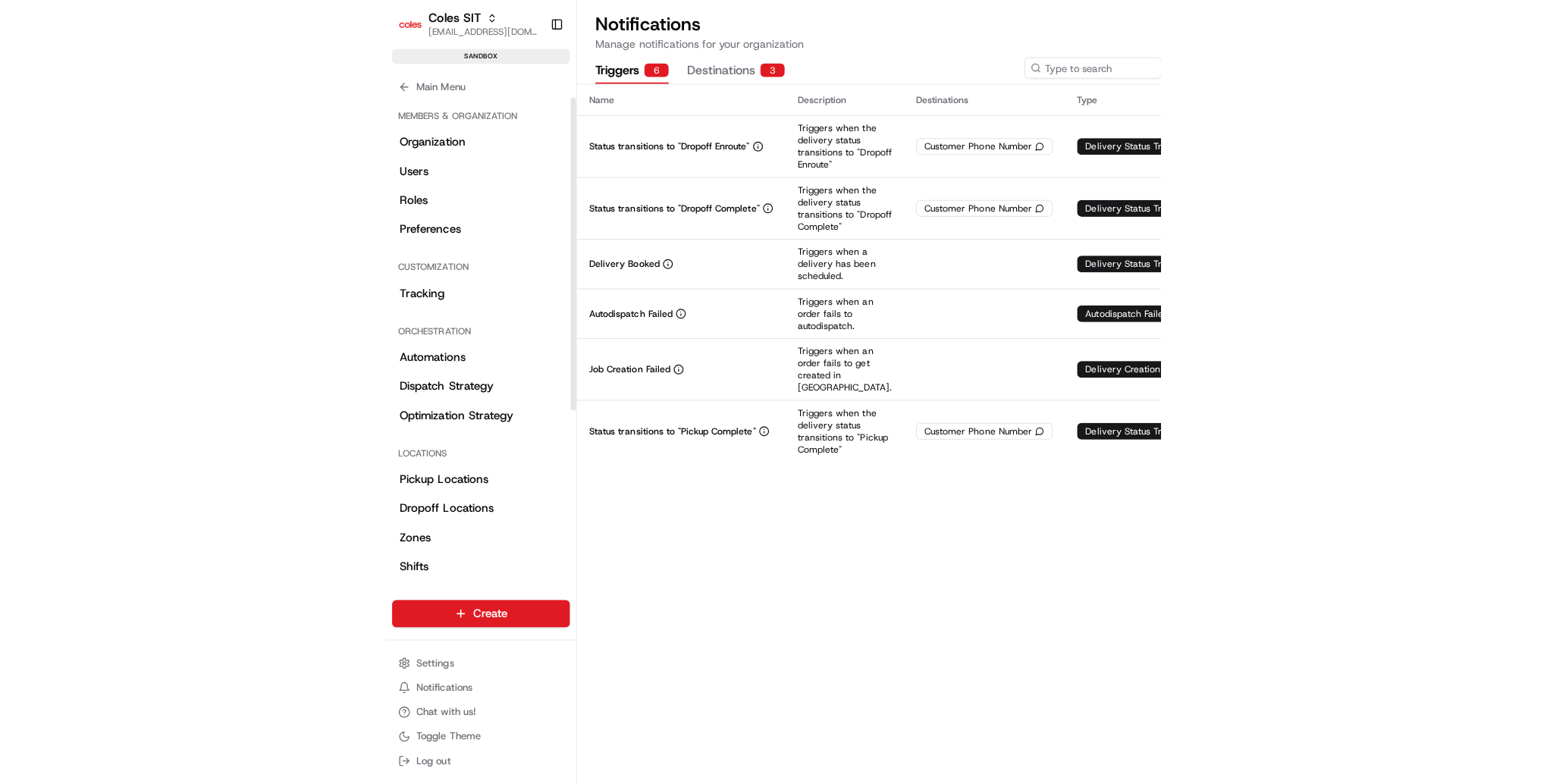 scroll, scrollTop: 252, scrollLeft: 0, axis: vertical 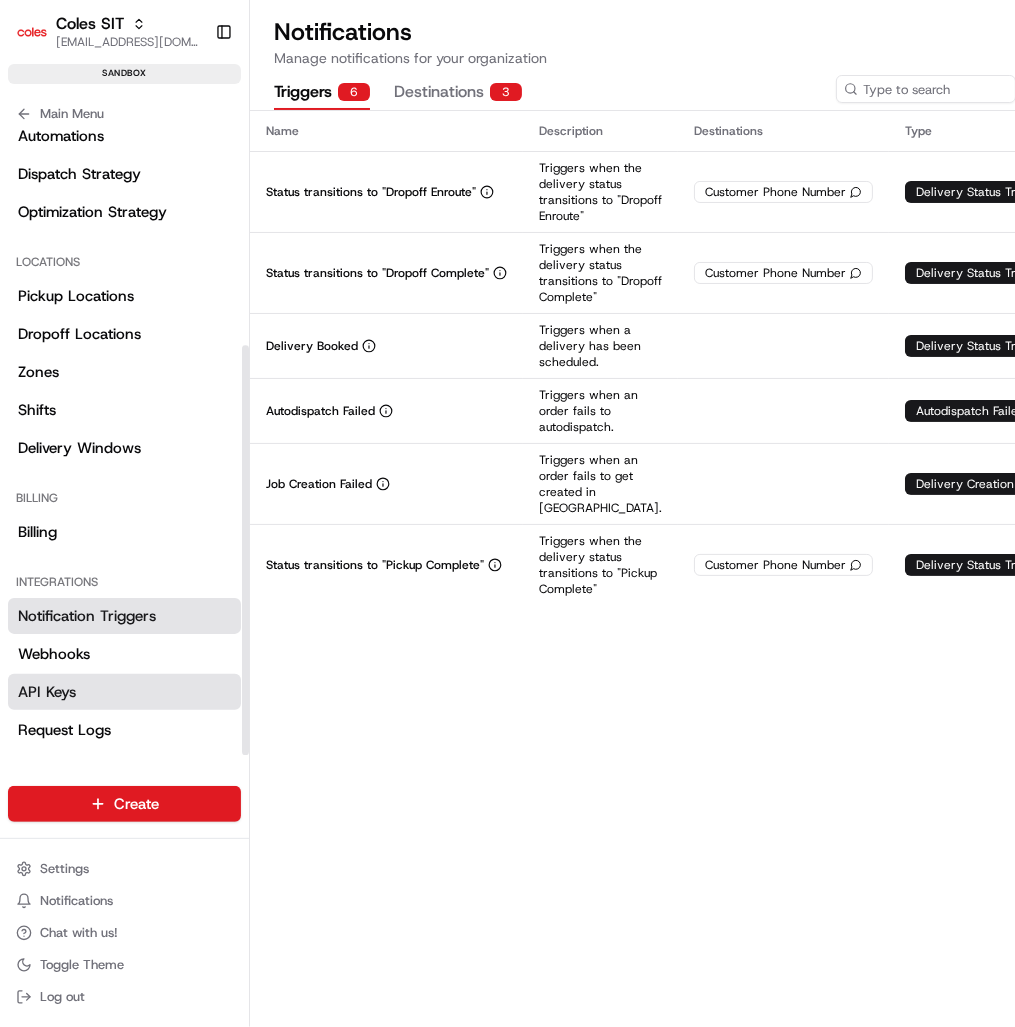 click on "API Keys" at bounding box center [124, 692] 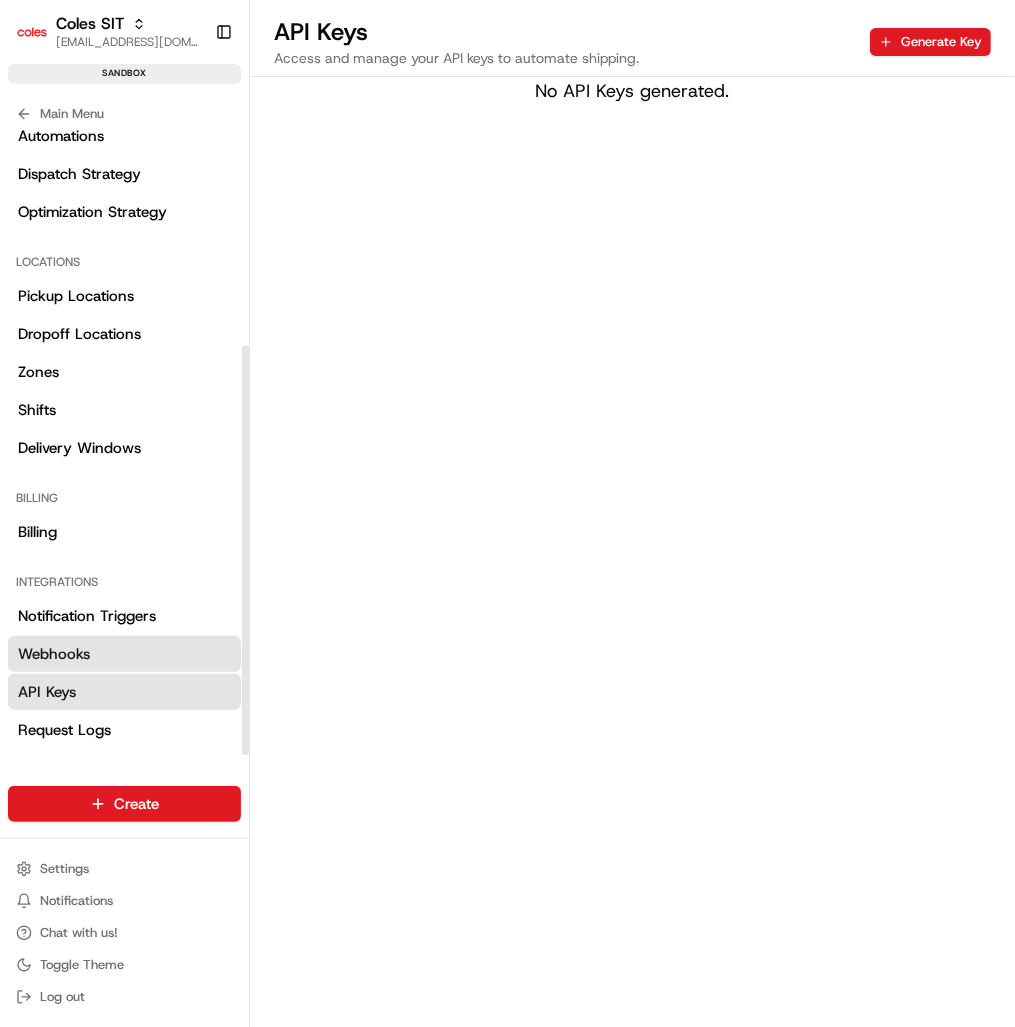 click on "Webhooks" at bounding box center [124, 654] 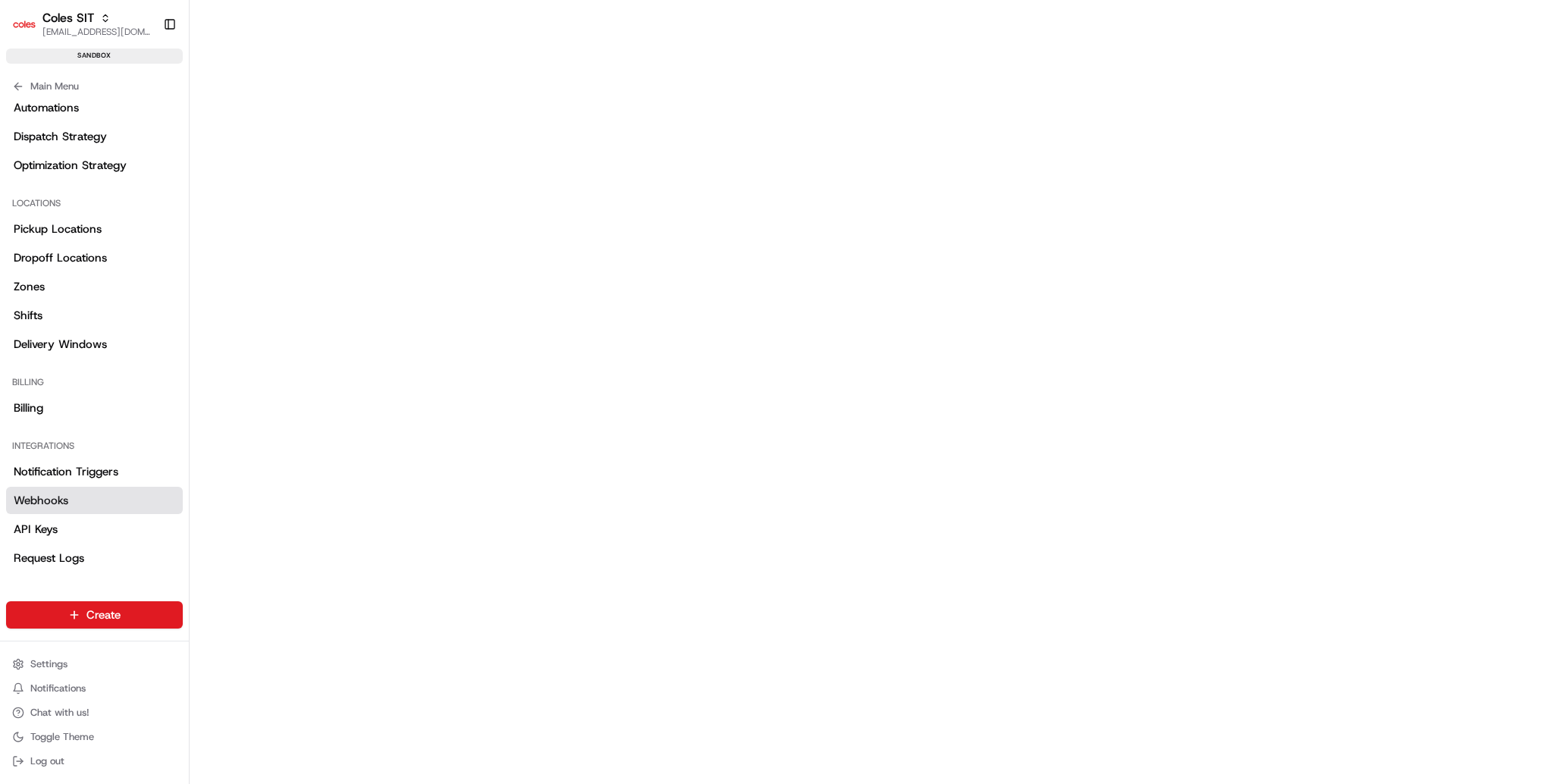 scroll, scrollTop: 246, scrollLeft: 0, axis: vertical 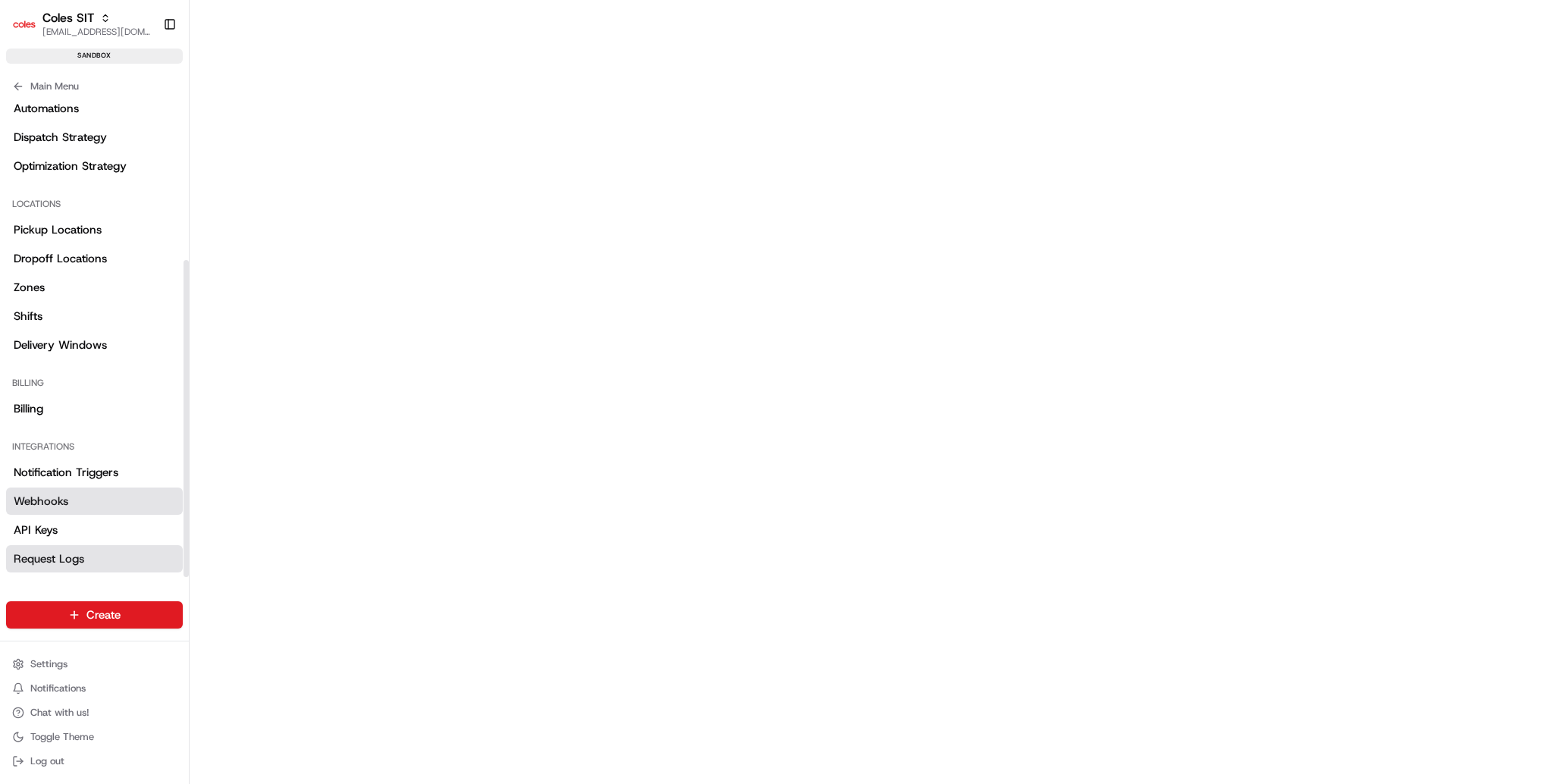 click on "Request Logs" at bounding box center (94, 559) 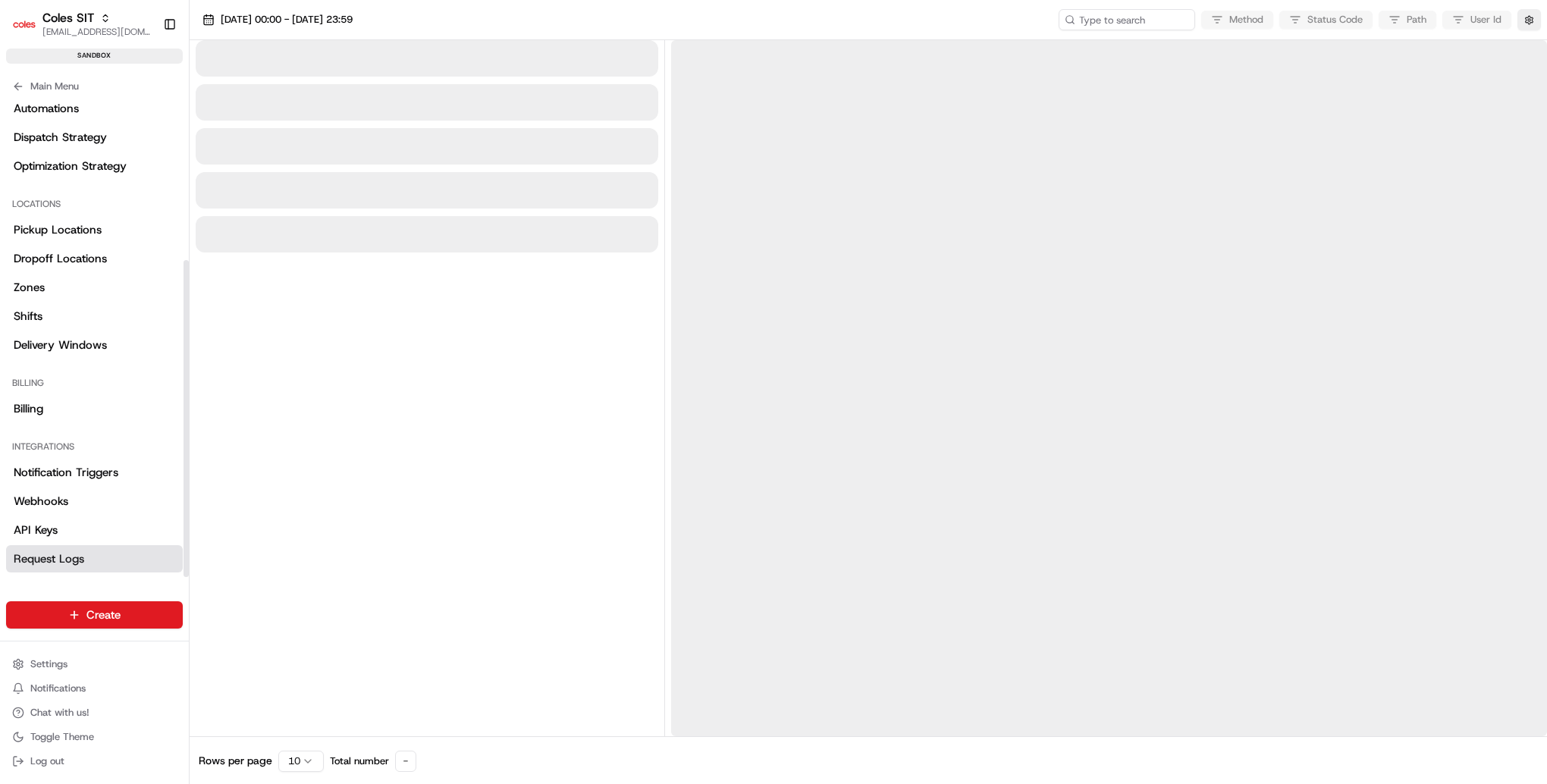click on "Request Logs" at bounding box center (94, 559) 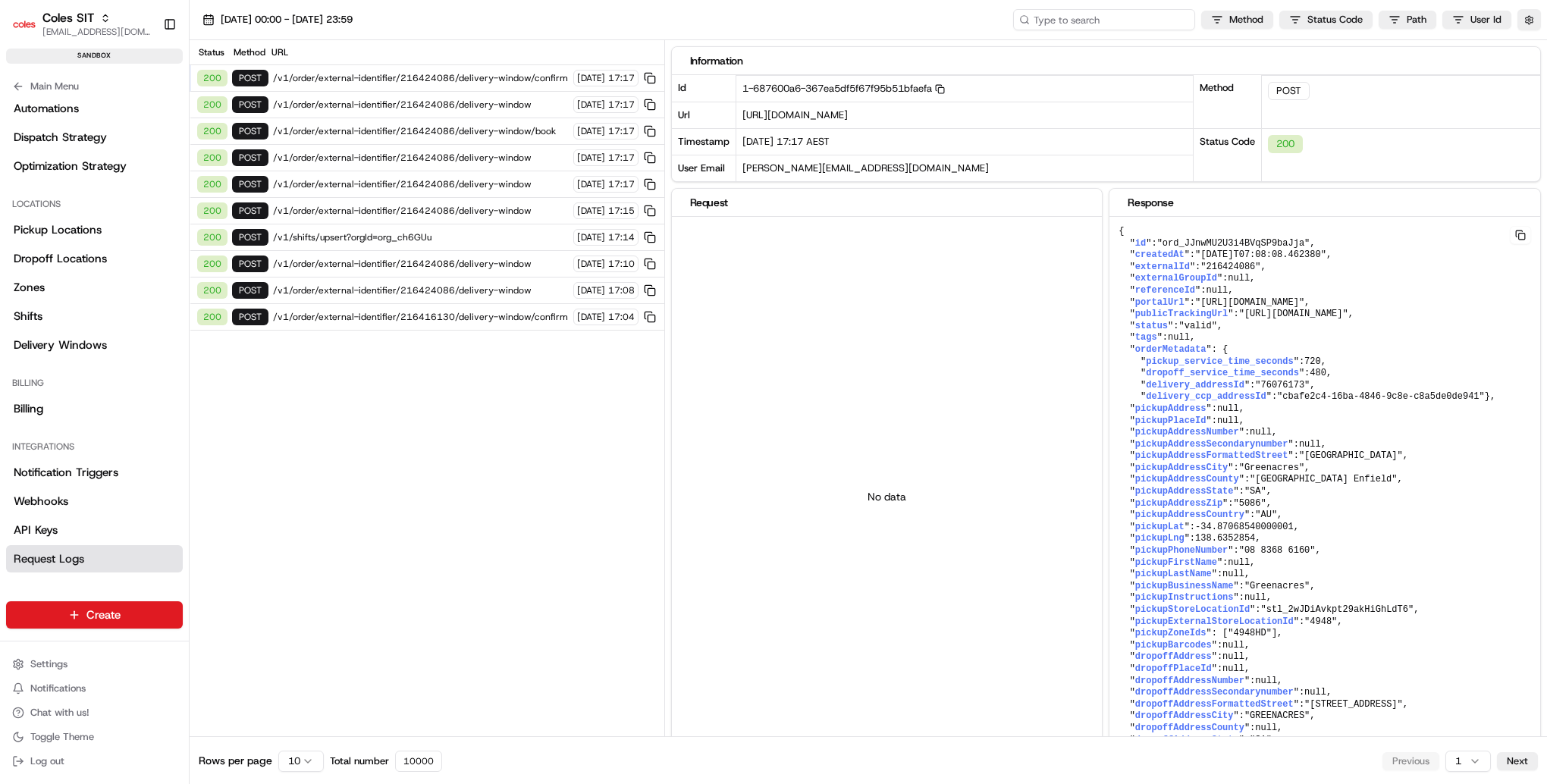 click at bounding box center [1104, 20] 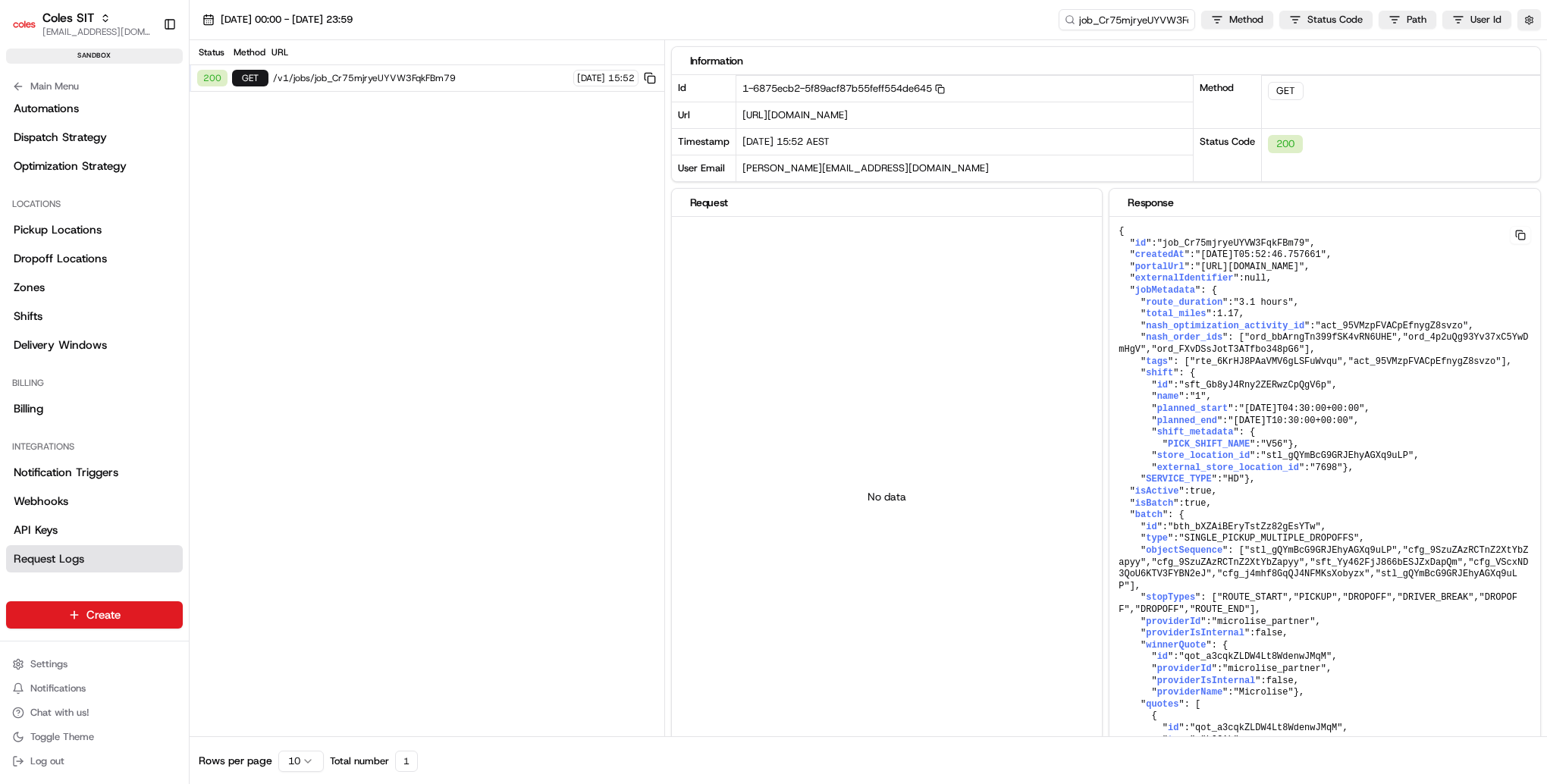 click on "/v1/jobs/job_Cr75mjryeUYVW3FqkFBm79" at bounding box center [421, 78] 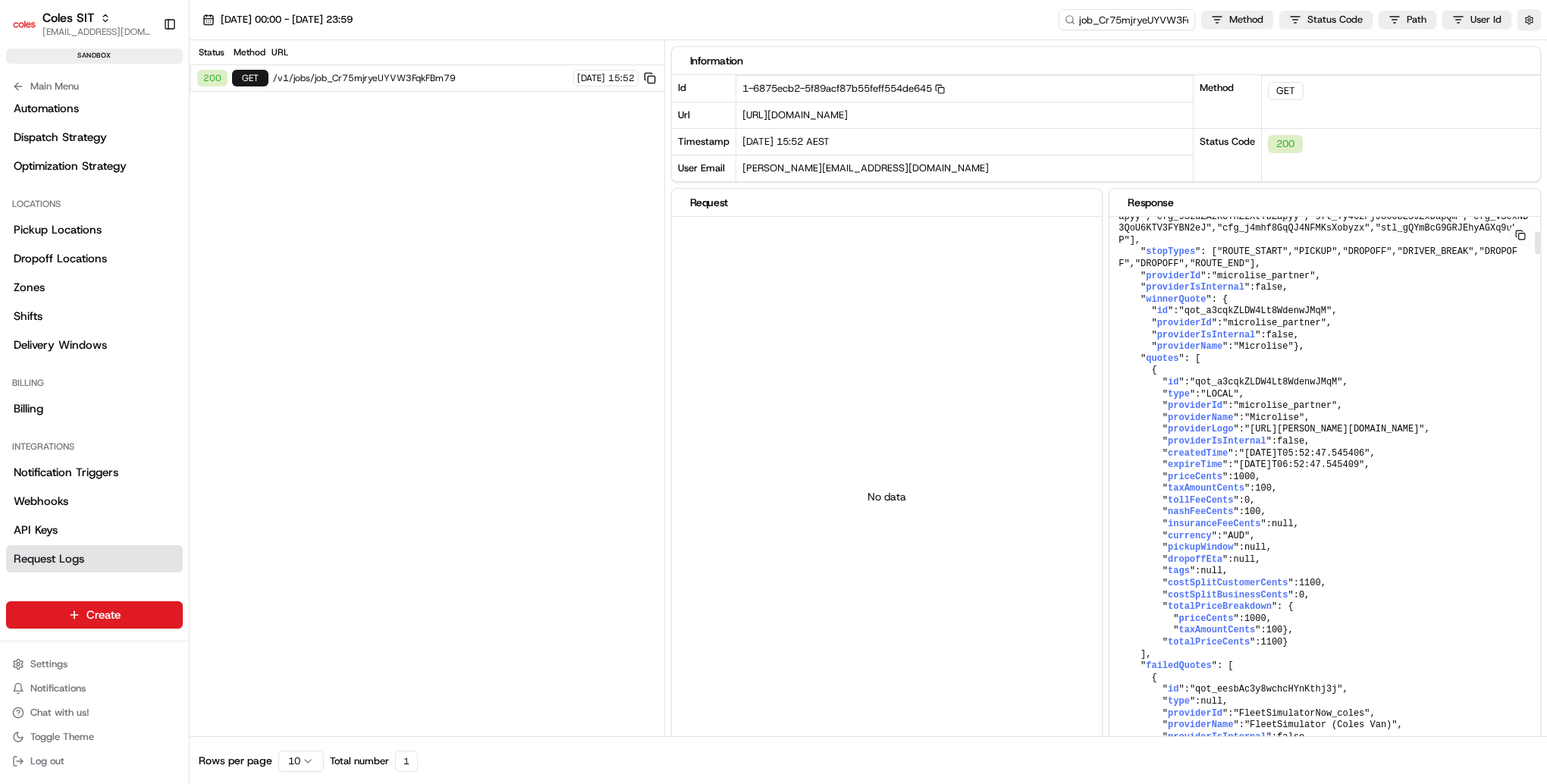scroll, scrollTop: 347, scrollLeft: 0, axis: vertical 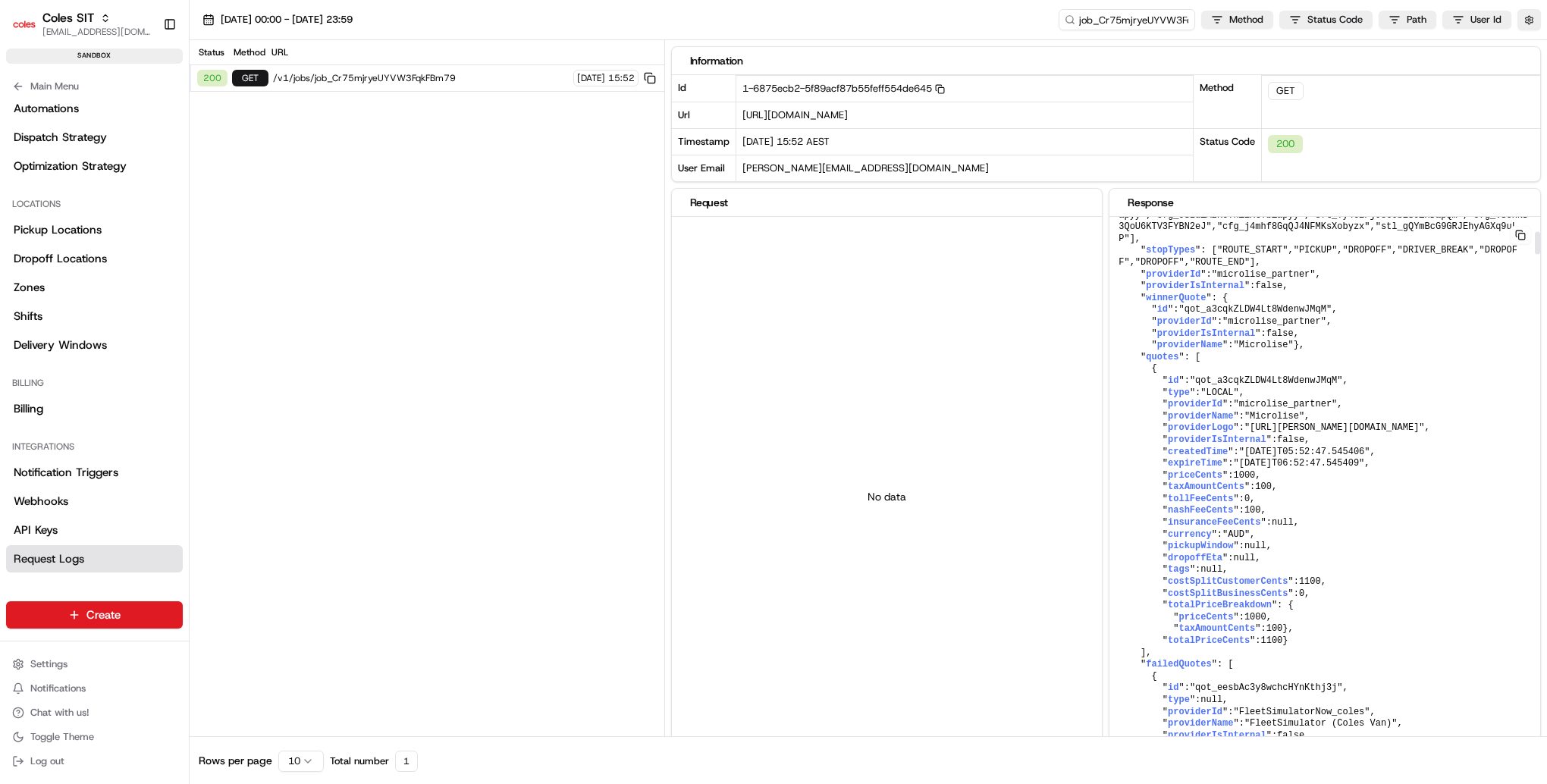 click on ""DRIVER_BREAK"" at bounding box center (1436, 250) 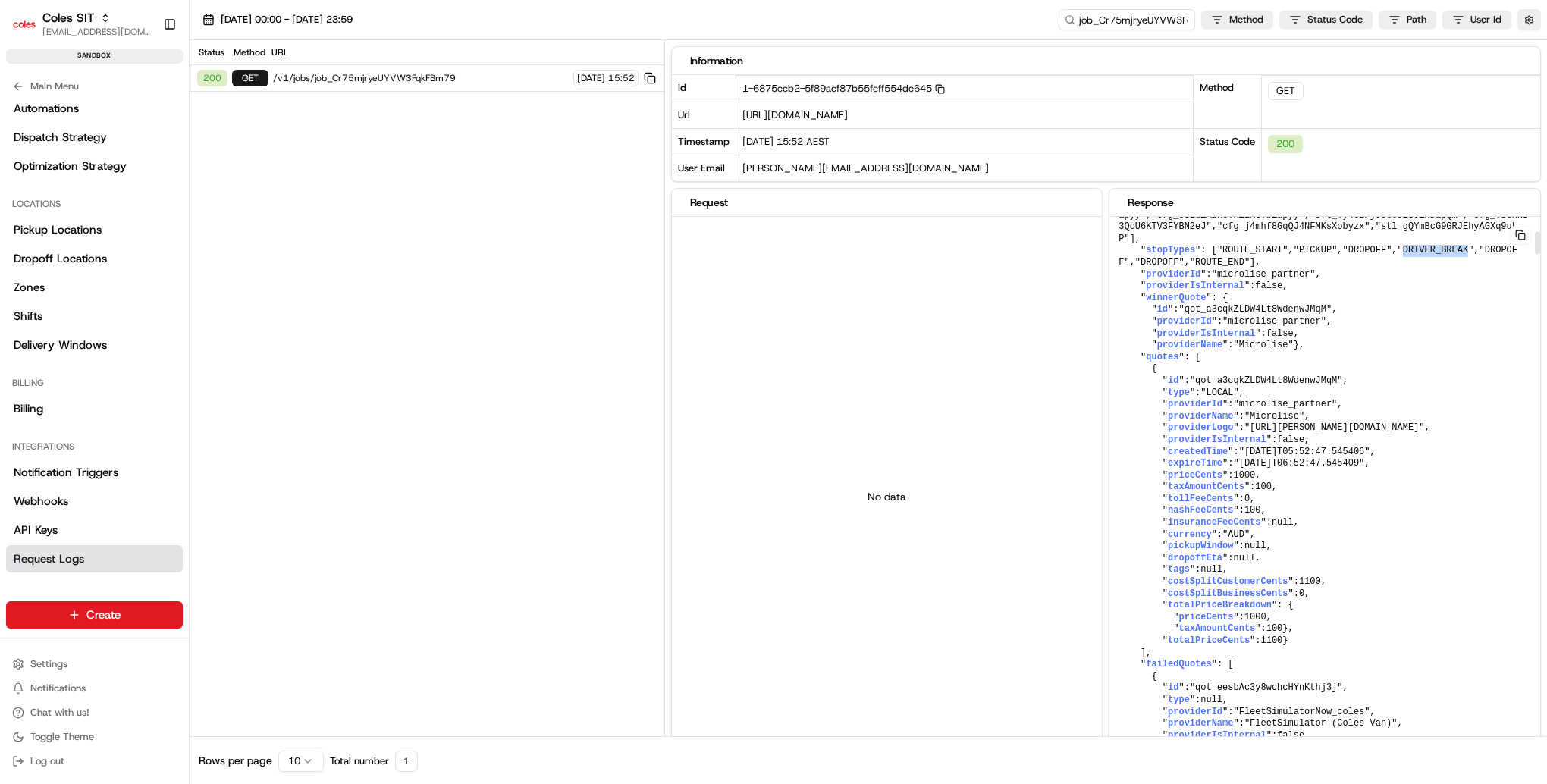 click on ""DRIVER_BREAK"" at bounding box center (1436, 250) 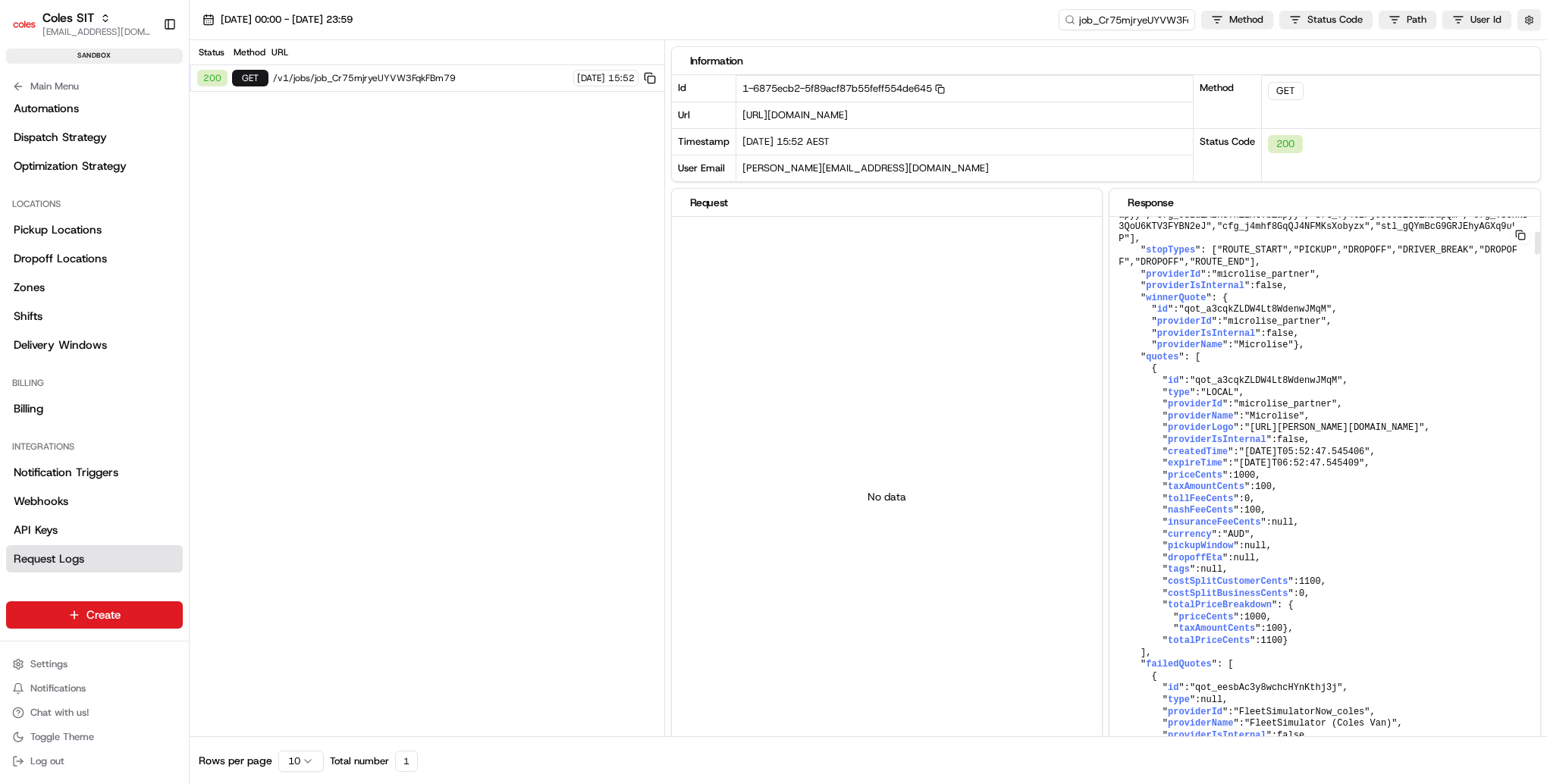 drag, startPoint x: 1177, startPoint y: 472, endPoint x: 1287, endPoint y: 481, distance: 110.36757 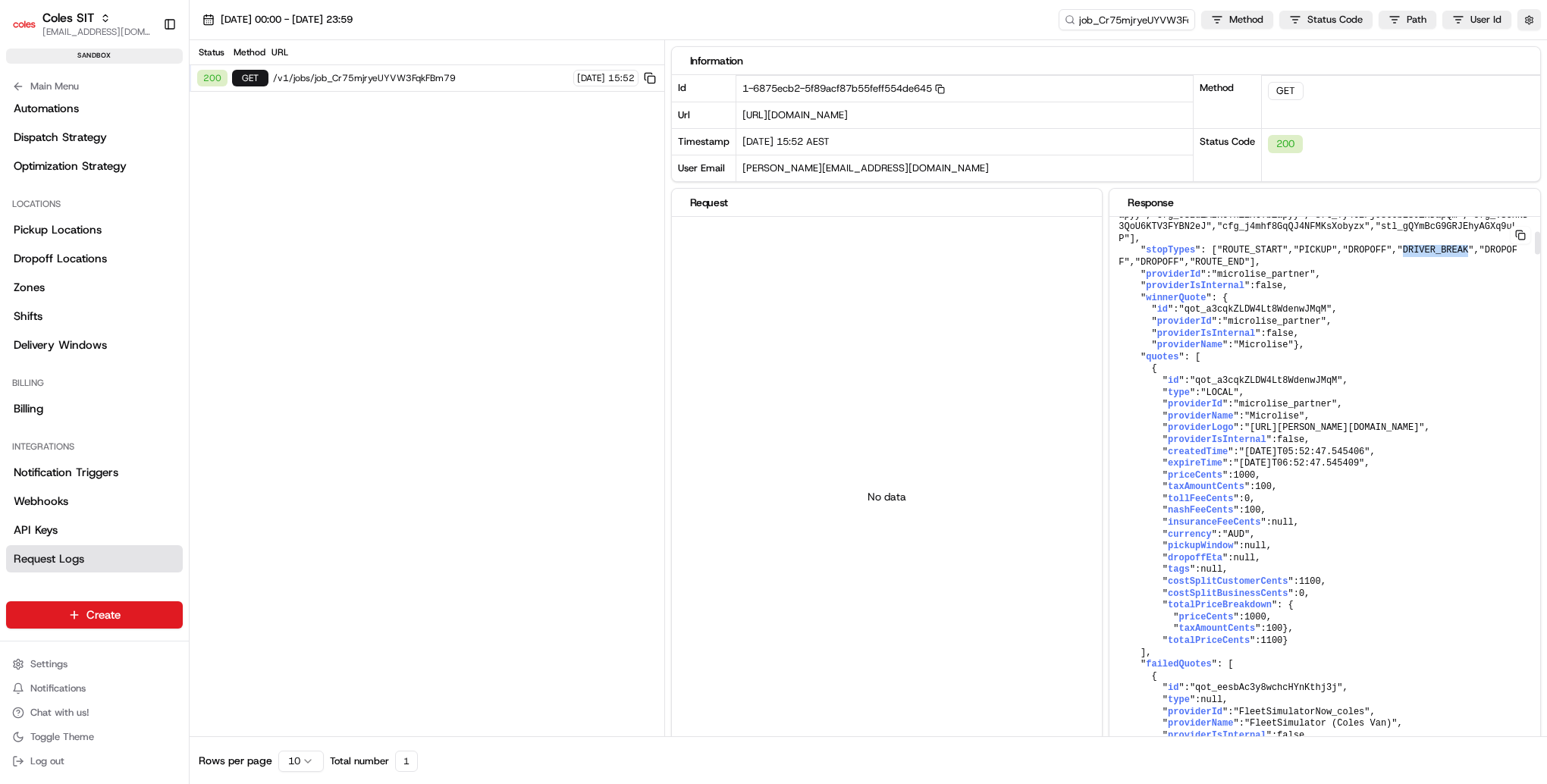 click on ""DRIVER_BREAK"" at bounding box center (1436, 250) 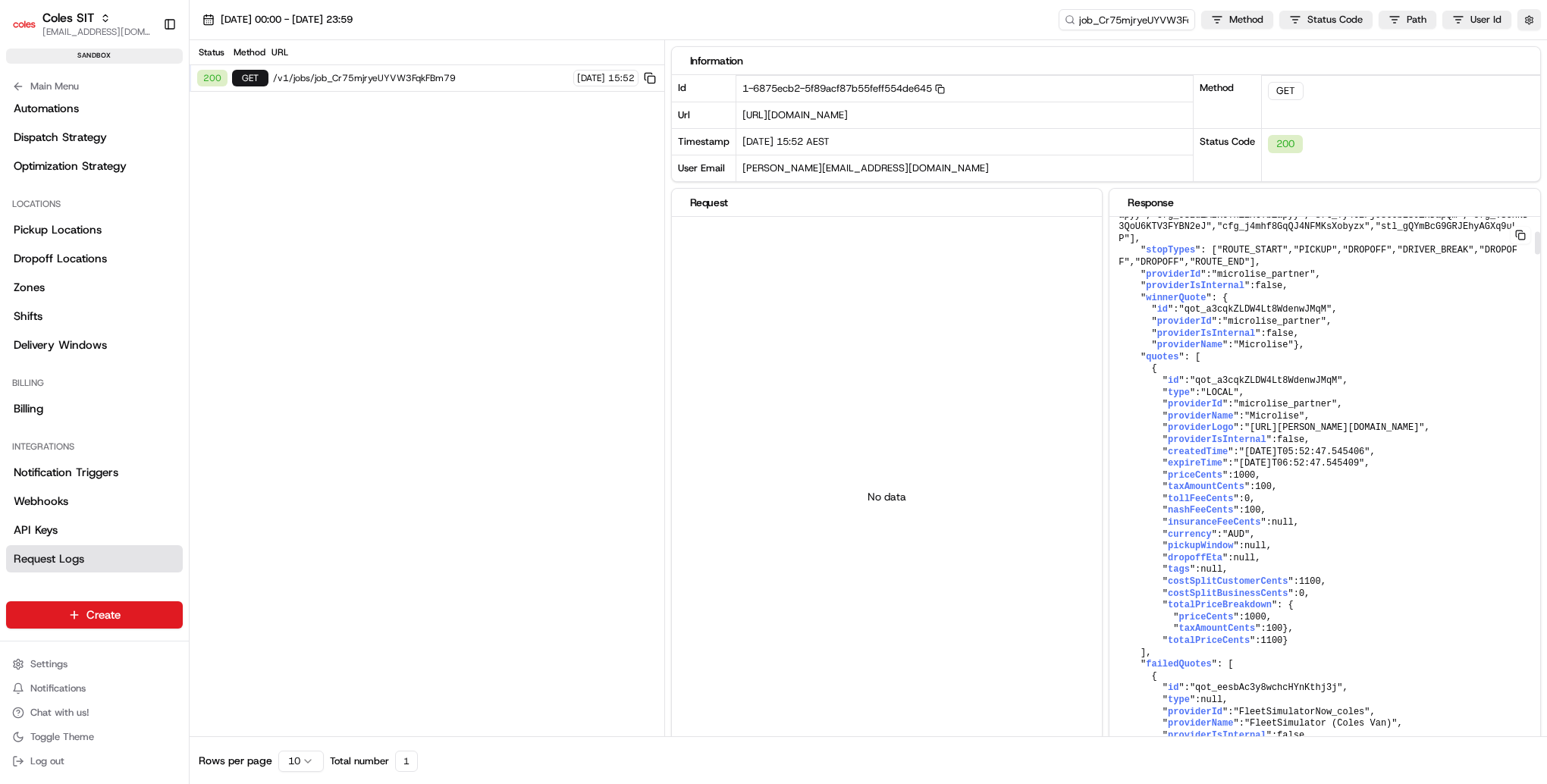drag, startPoint x: 1189, startPoint y: 475, endPoint x: 1184, endPoint y: 481, distance: 7.81025 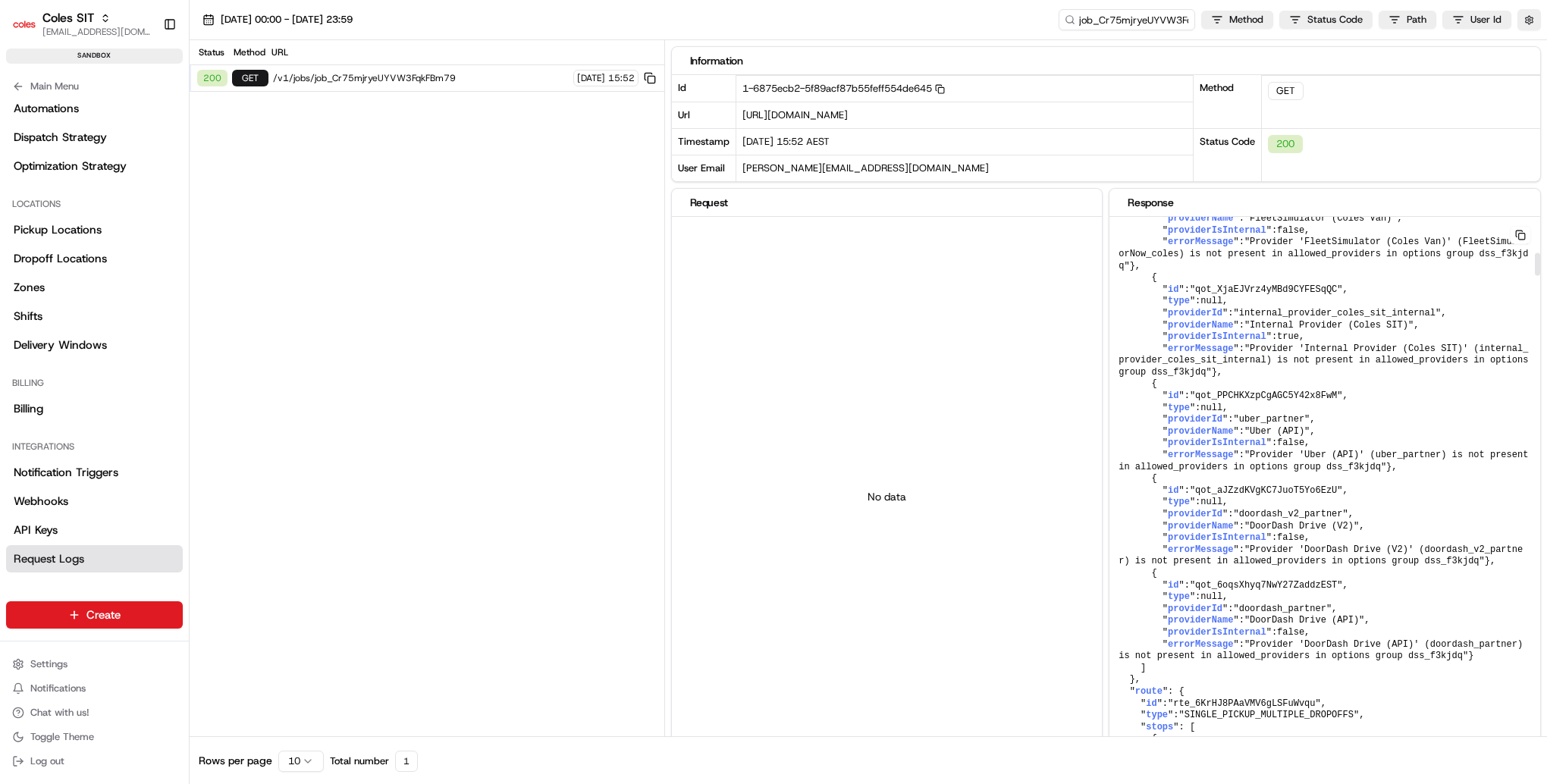 scroll, scrollTop: 854, scrollLeft: 0, axis: vertical 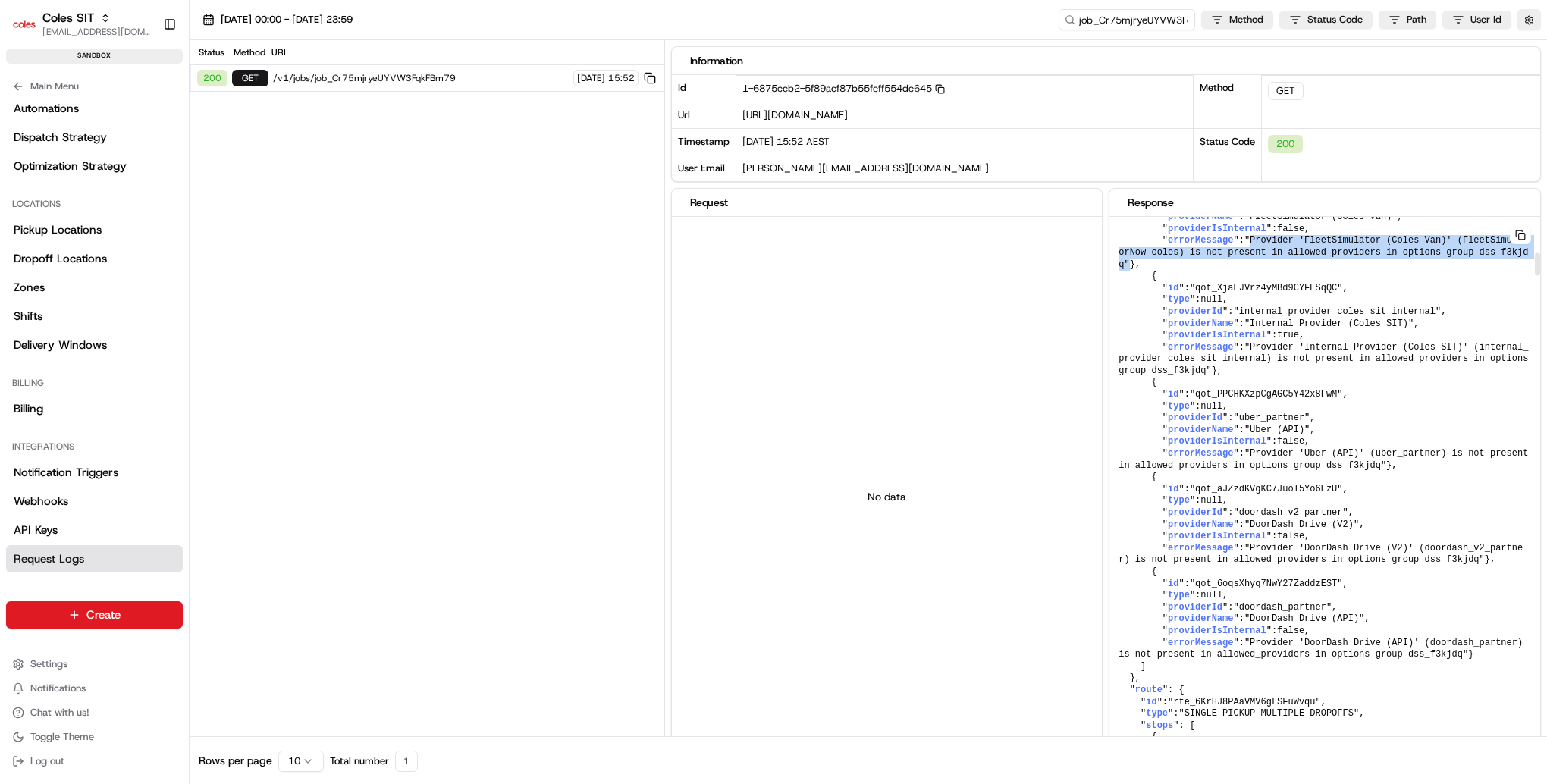 drag, startPoint x: 1245, startPoint y: 550, endPoint x: 1471, endPoint y: 563, distance: 226.37359 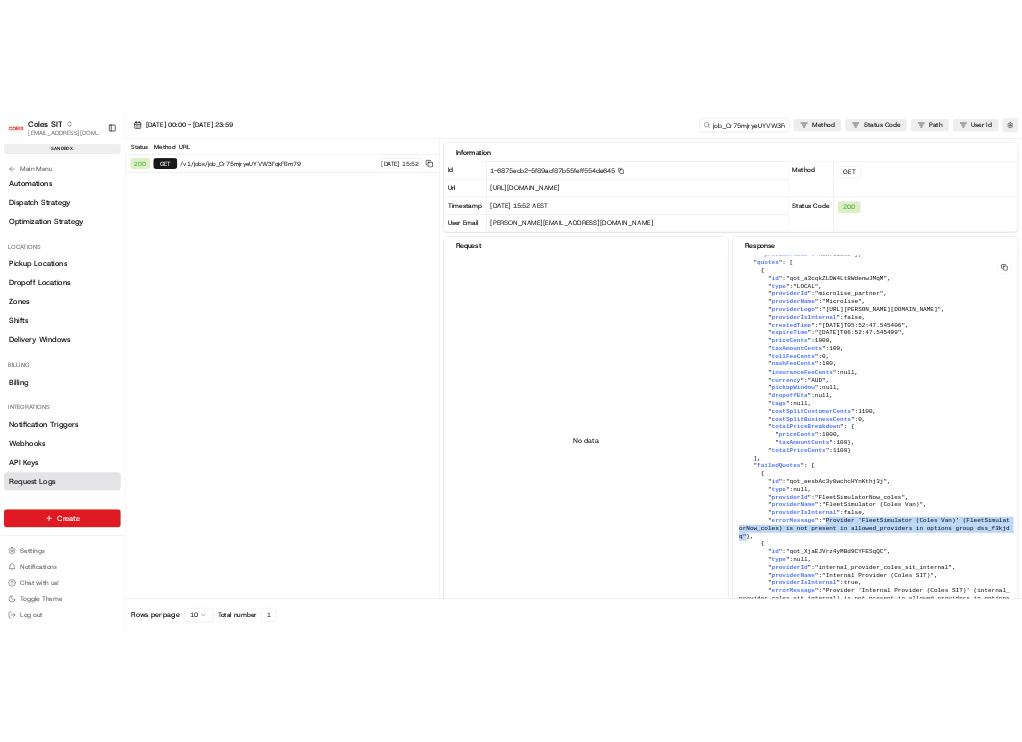 scroll, scrollTop: 550, scrollLeft: 0, axis: vertical 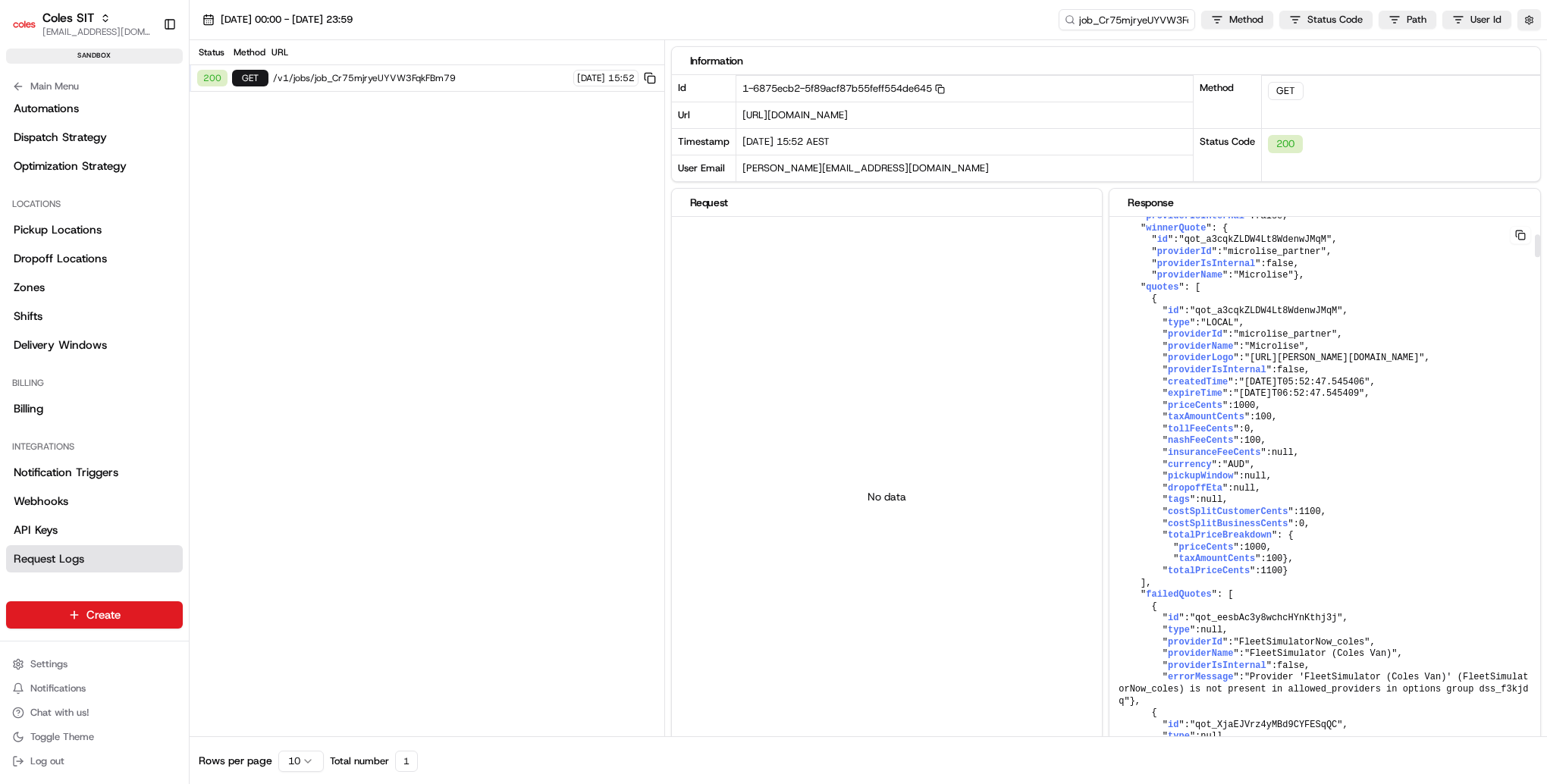 drag, startPoint x: 1151, startPoint y: 372, endPoint x: 1215, endPoint y: 439, distance: 92.65528 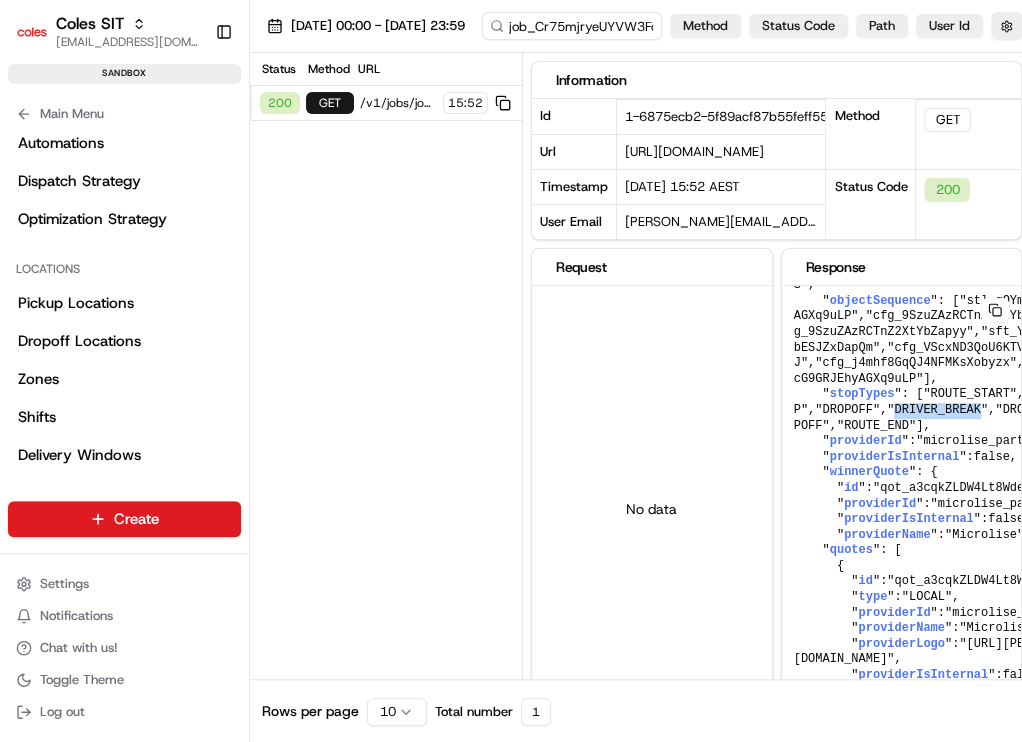 scroll, scrollTop: 628, scrollLeft: 0, axis: vertical 